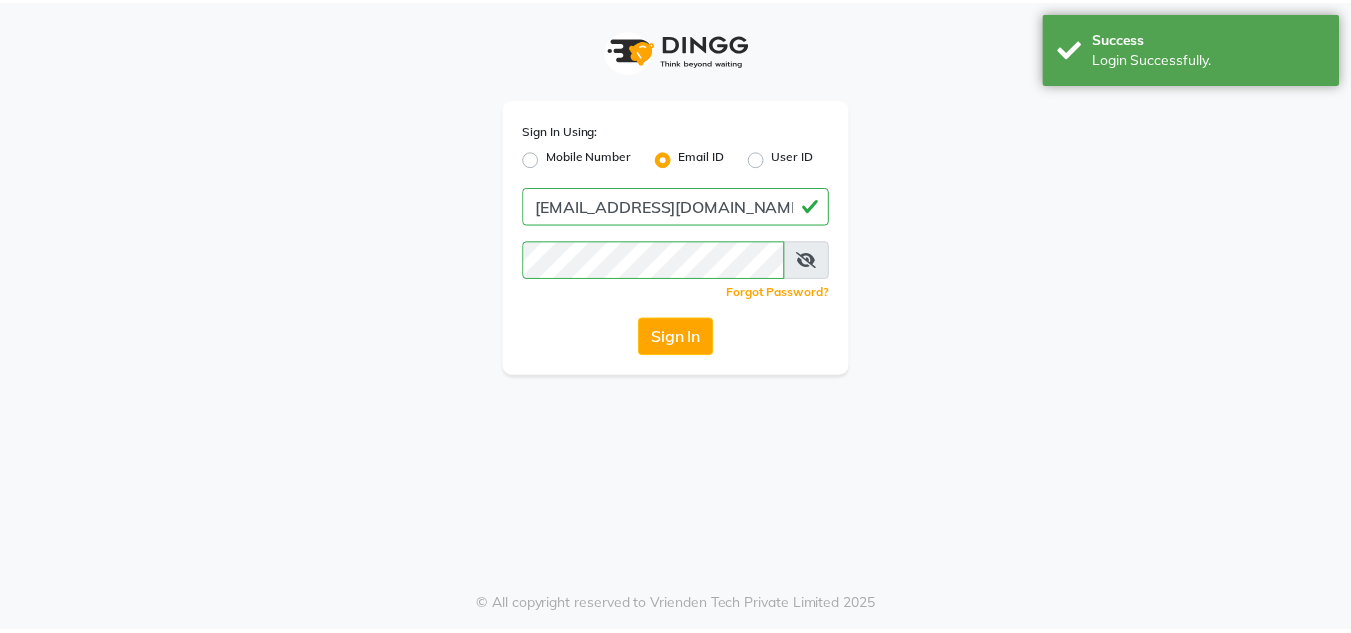 scroll, scrollTop: 0, scrollLeft: 0, axis: both 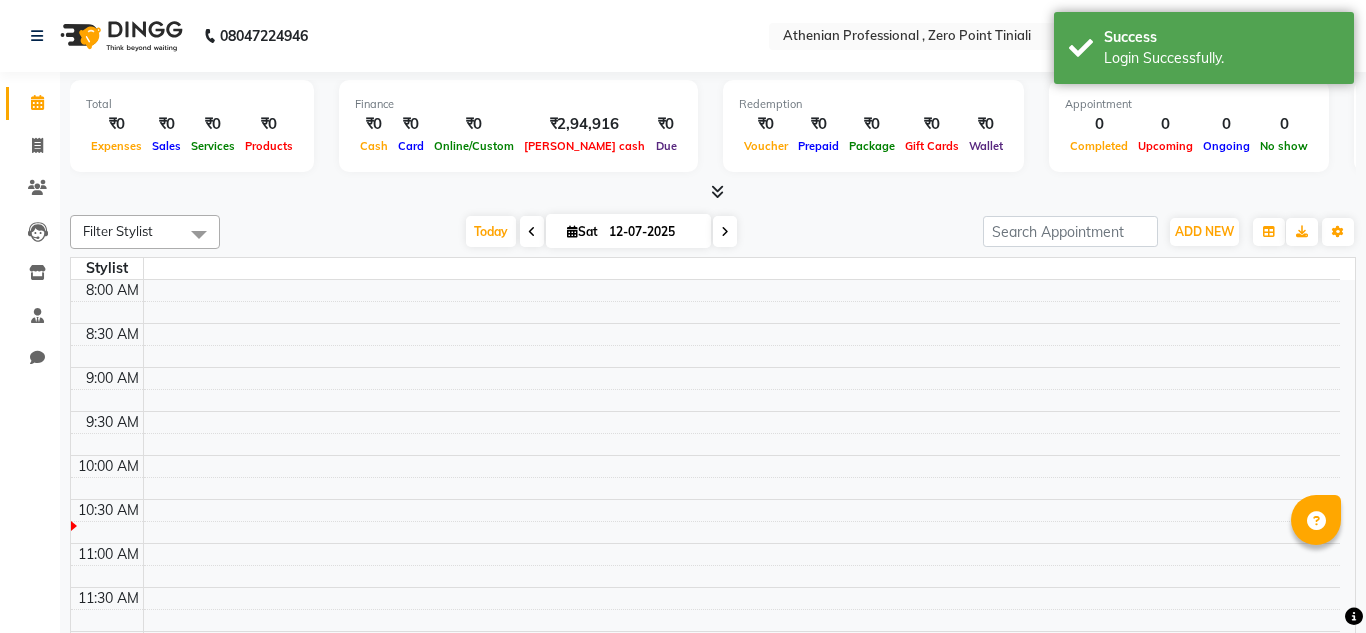 select on "en" 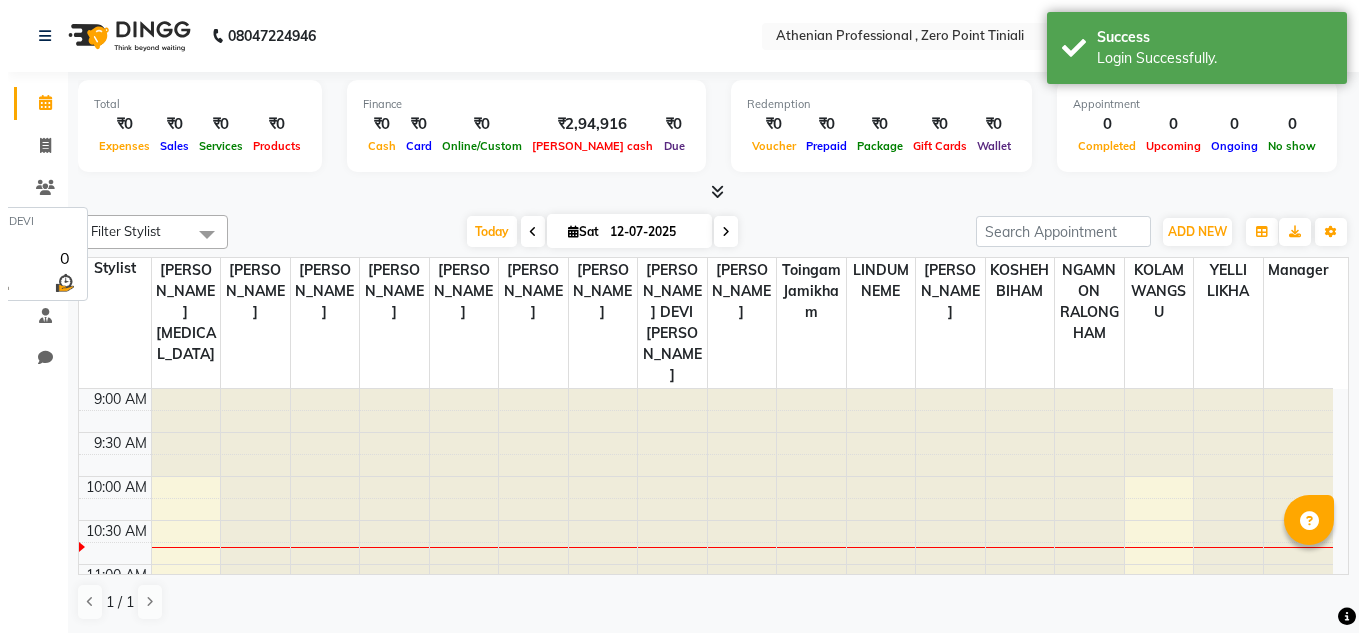 scroll, scrollTop: 0, scrollLeft: 0, axis: both 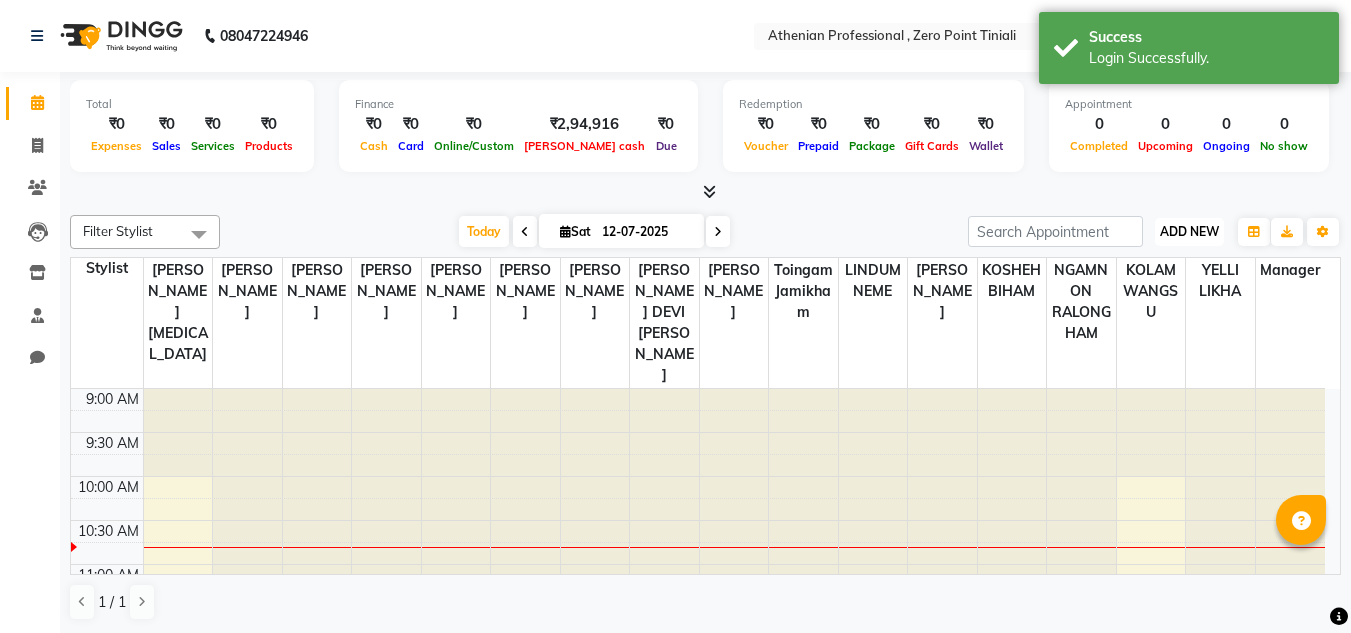 click on "ADD NEW" at bounding box center [1189, 231] 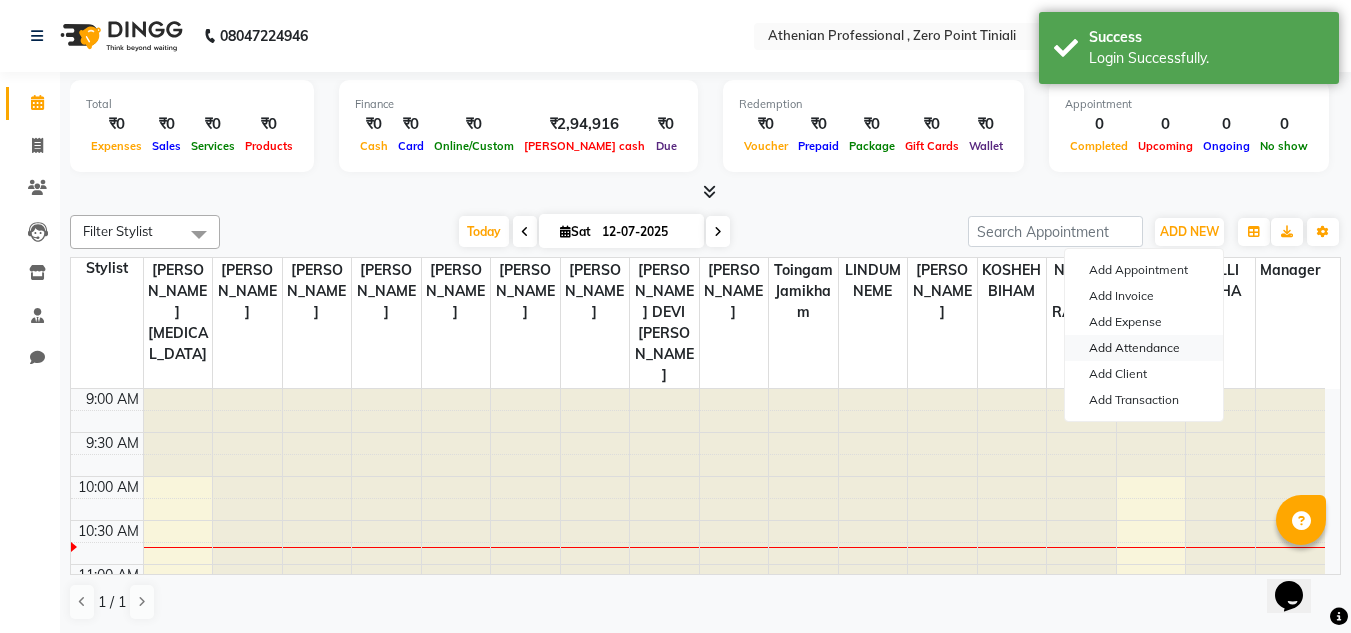 click on "Add Attendance" at bounding box center (1144, 348) 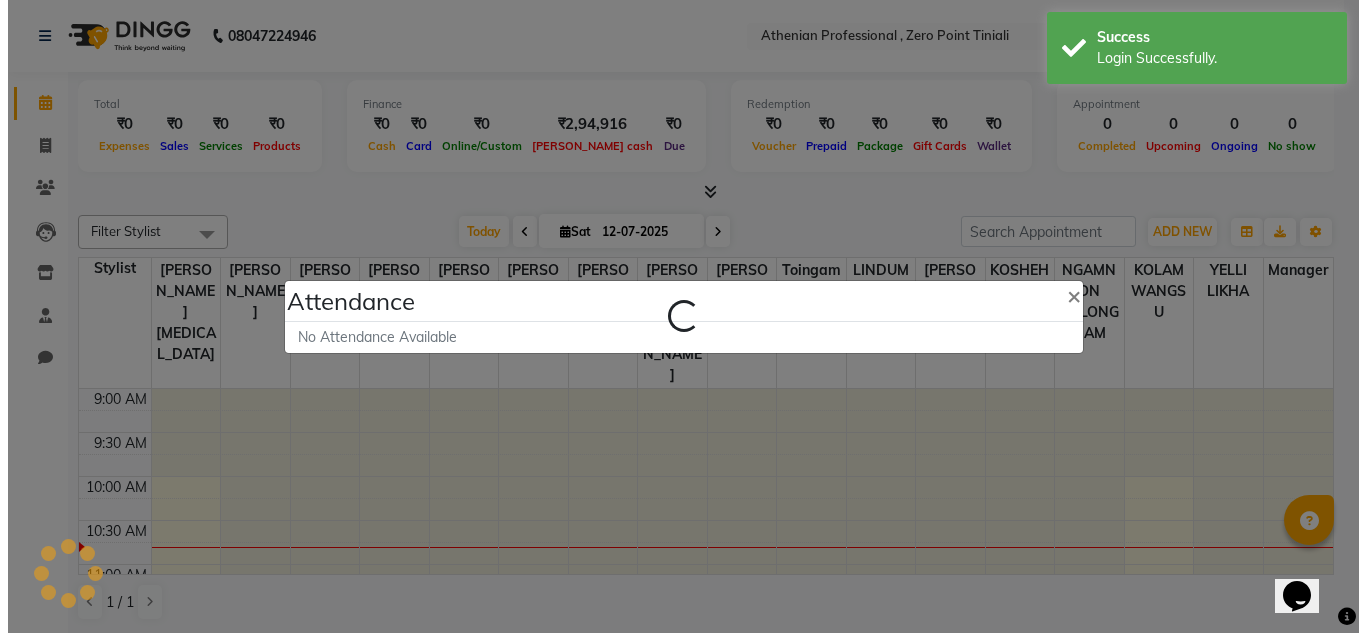 scroll, scrollTop: 0, scrollLeft: 0, axis: both 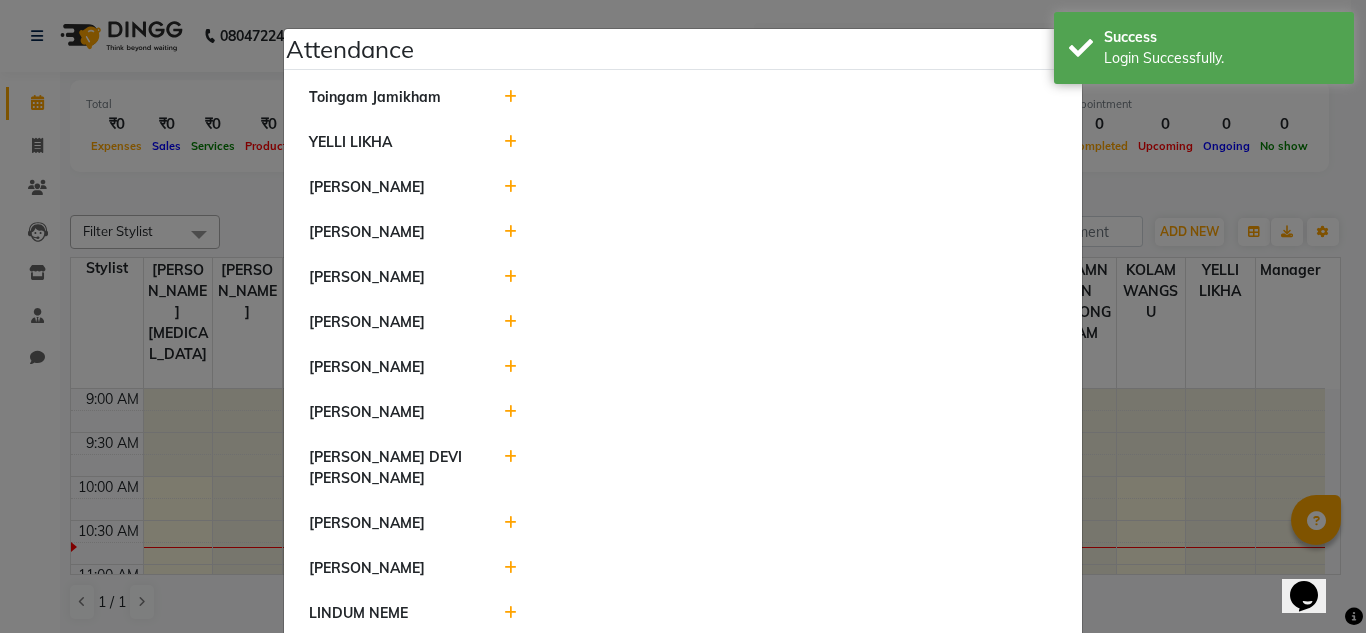 click 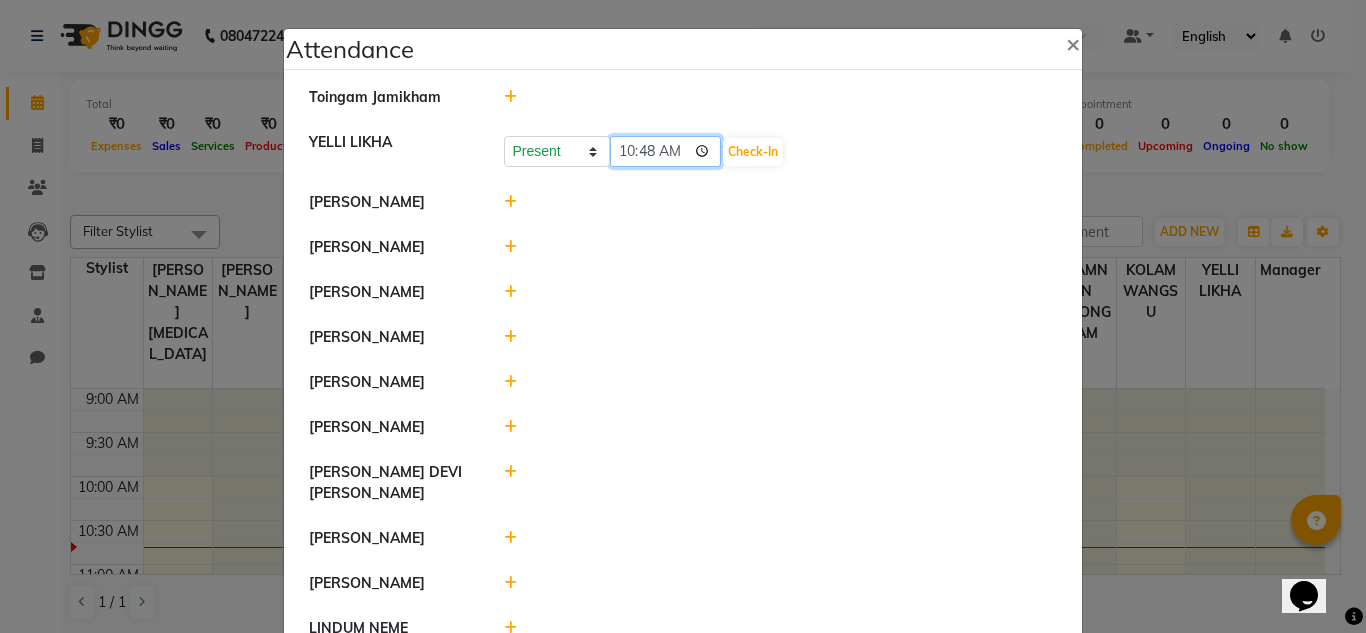 click on "10:48" 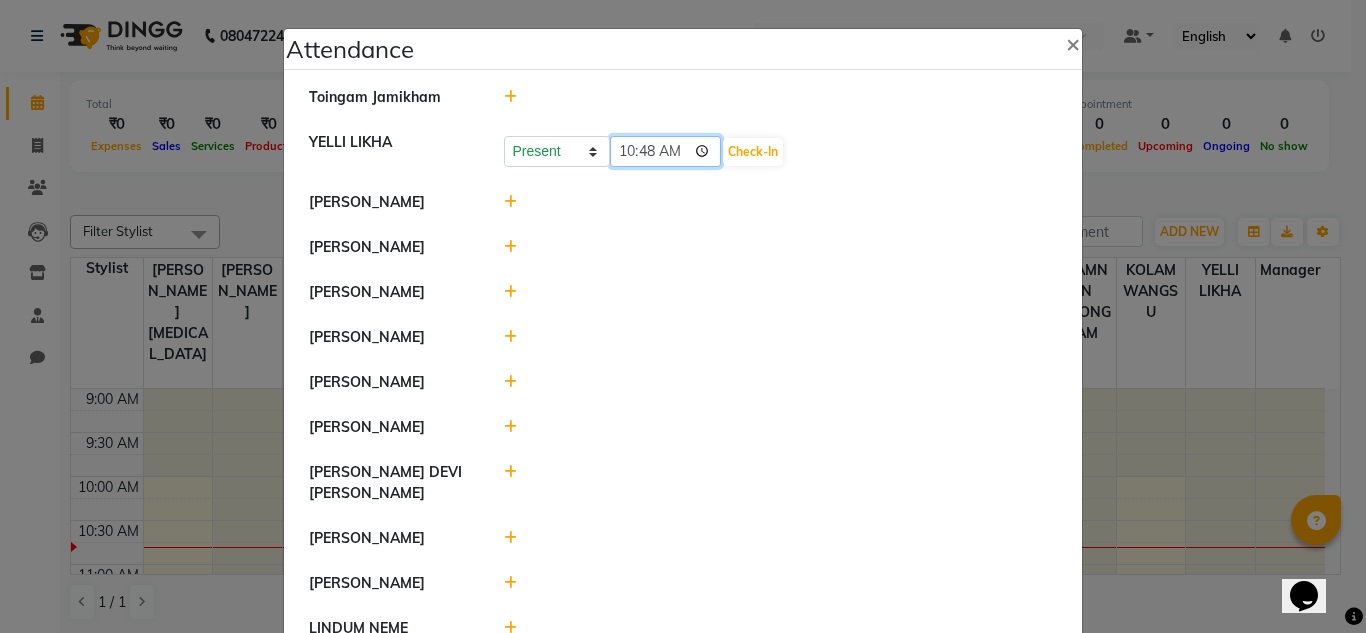 type on "10:05" 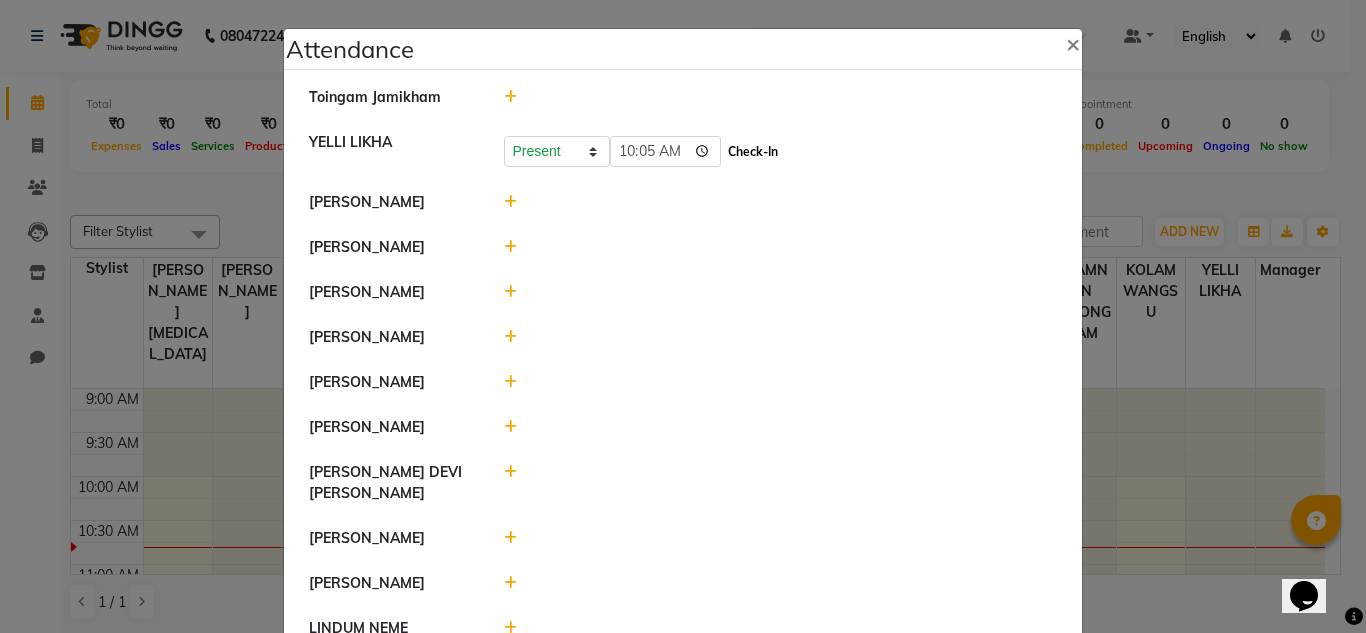 click on "Check-In" 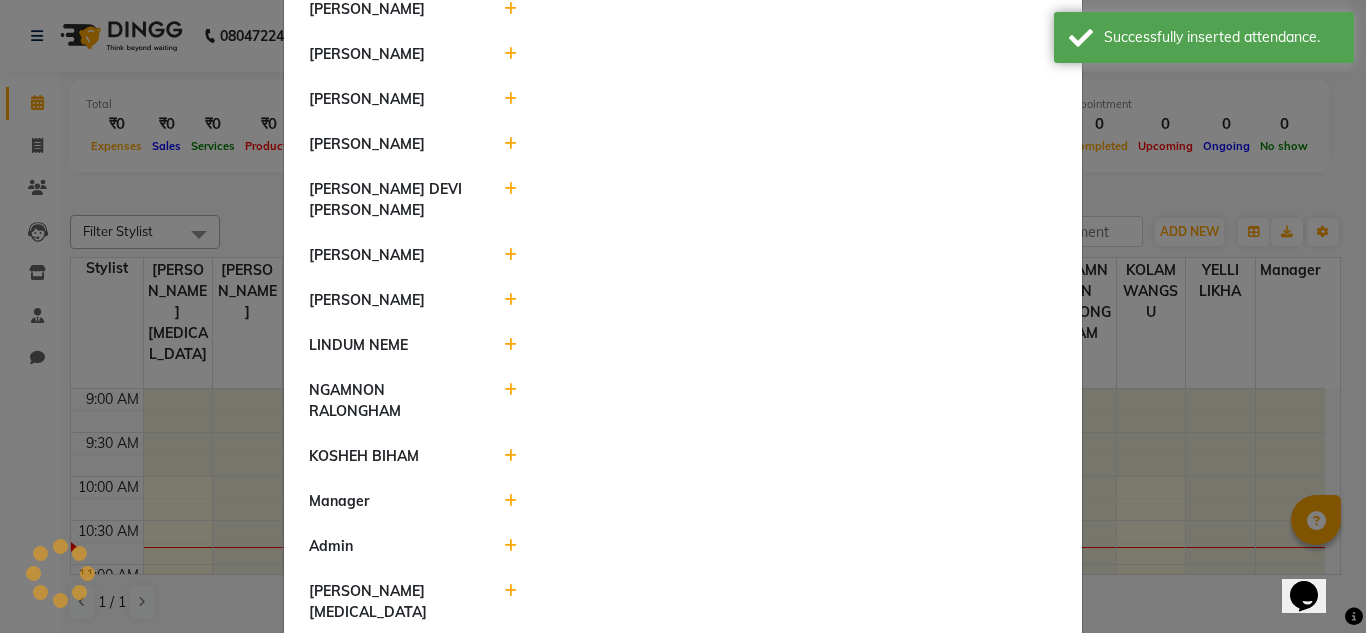 scroll, scrollTop: 338, scrollLeft: 0, axis: vertical 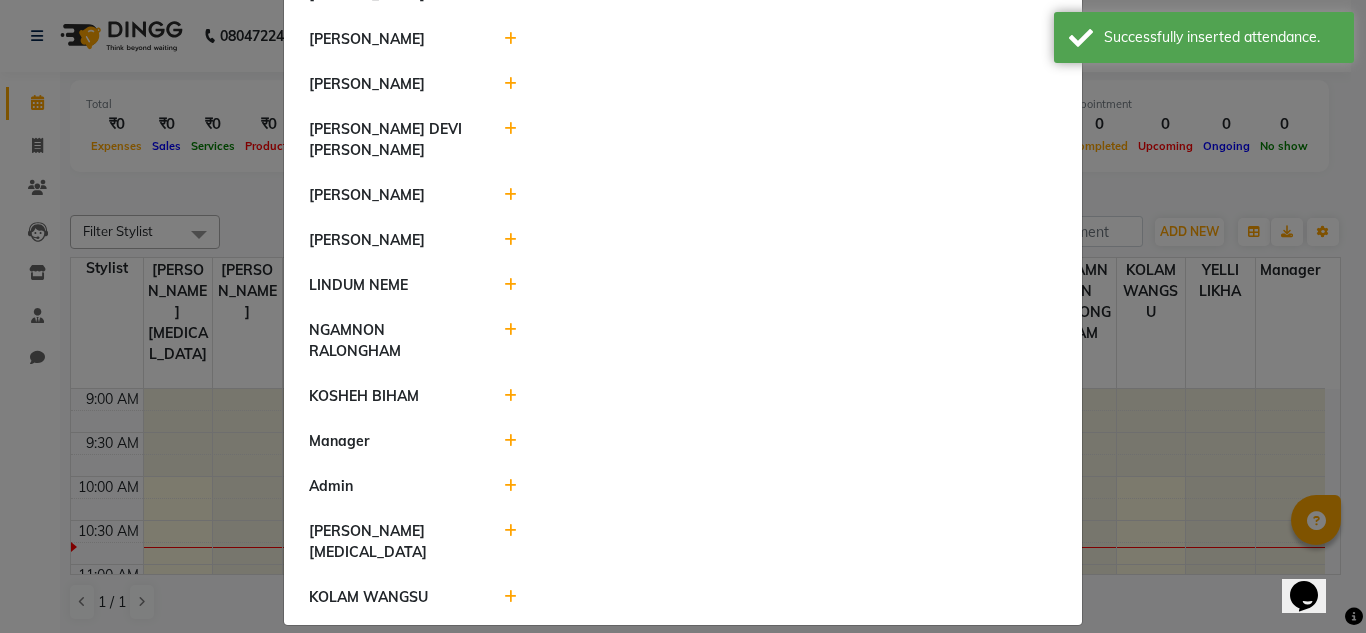 click 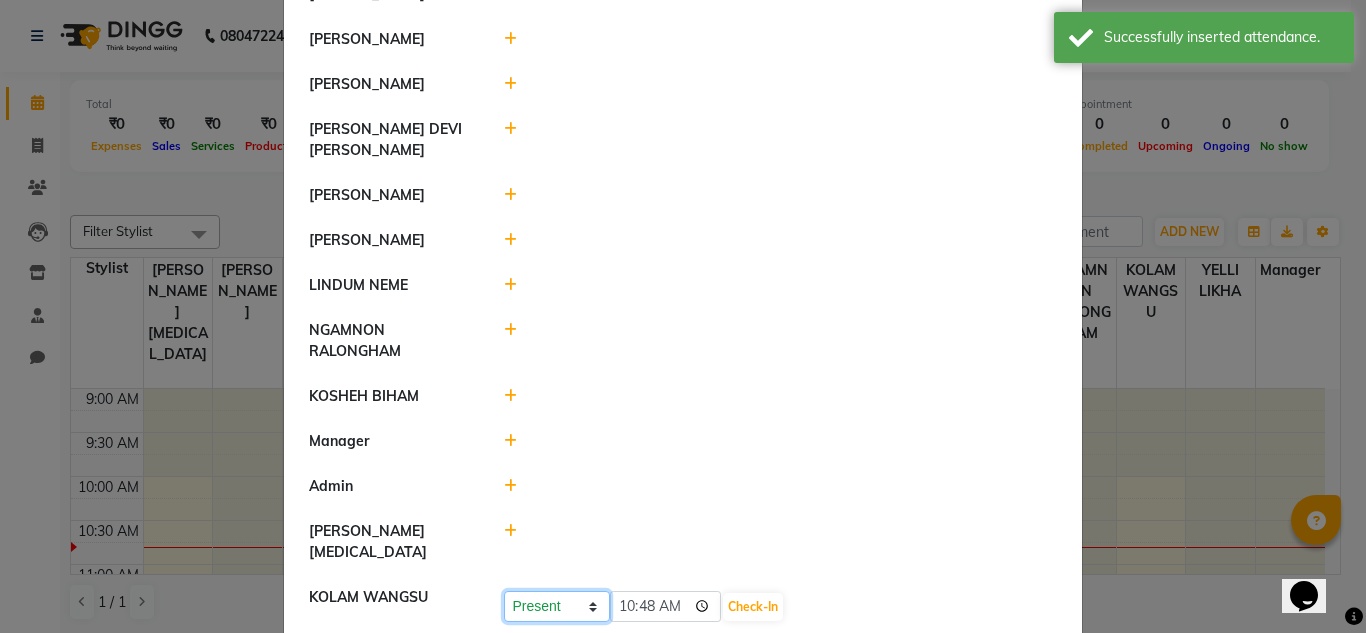 click on "Present Absent Late Half Day Weekly Off" 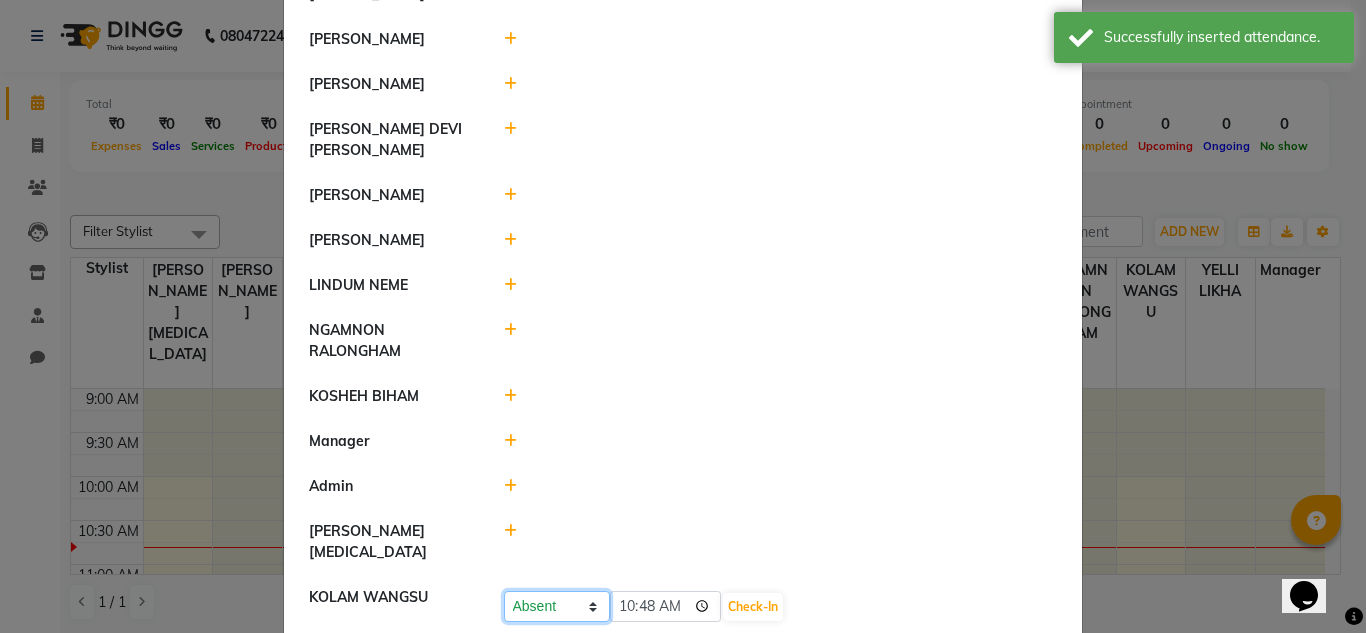 click on "Present Absent Late Half Day Weekly Off" 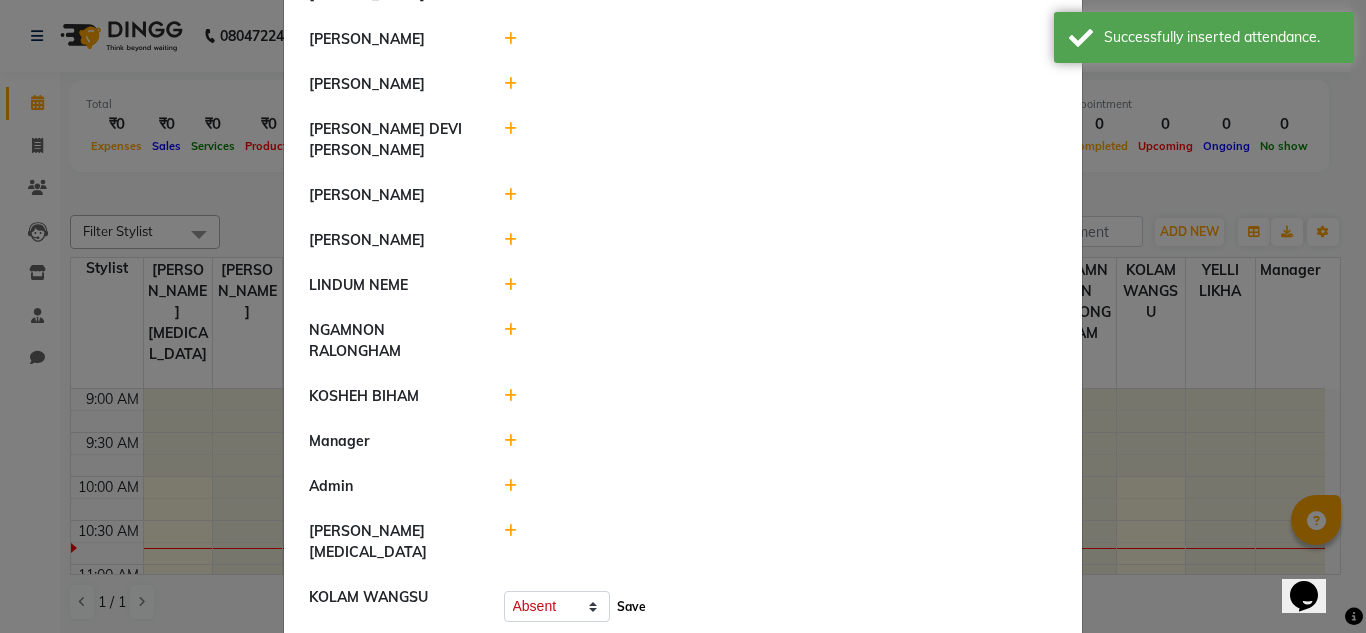 click on "Save" 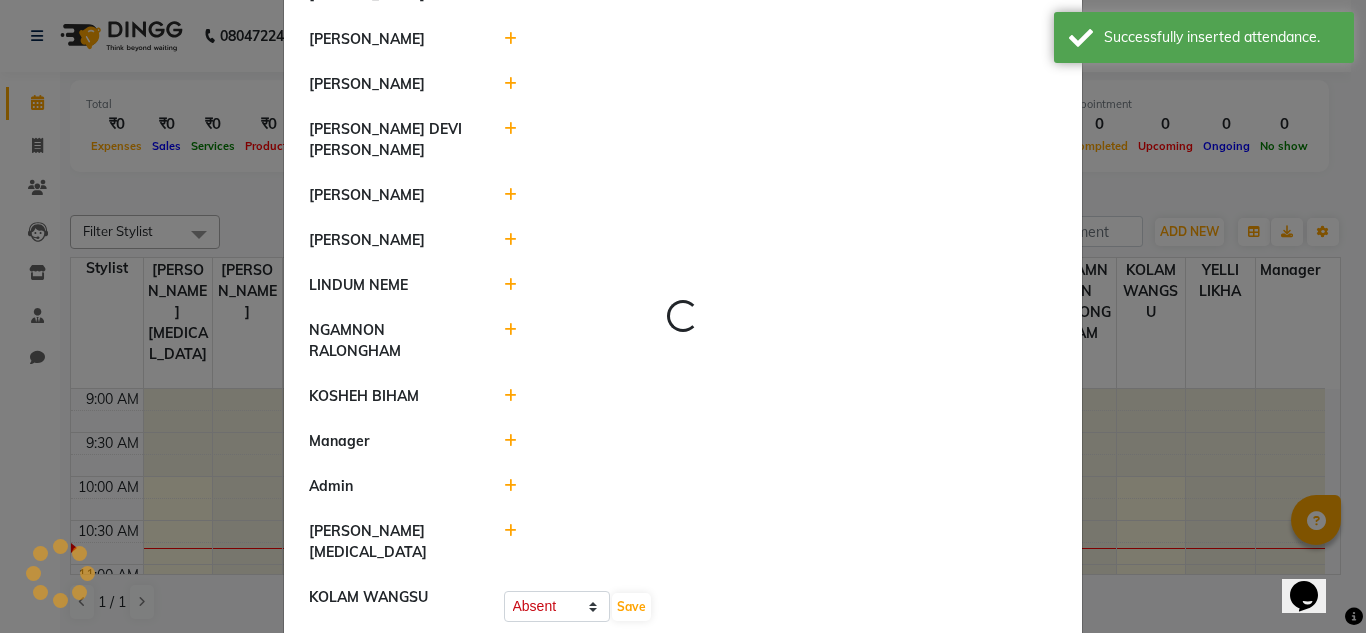 select on "A" 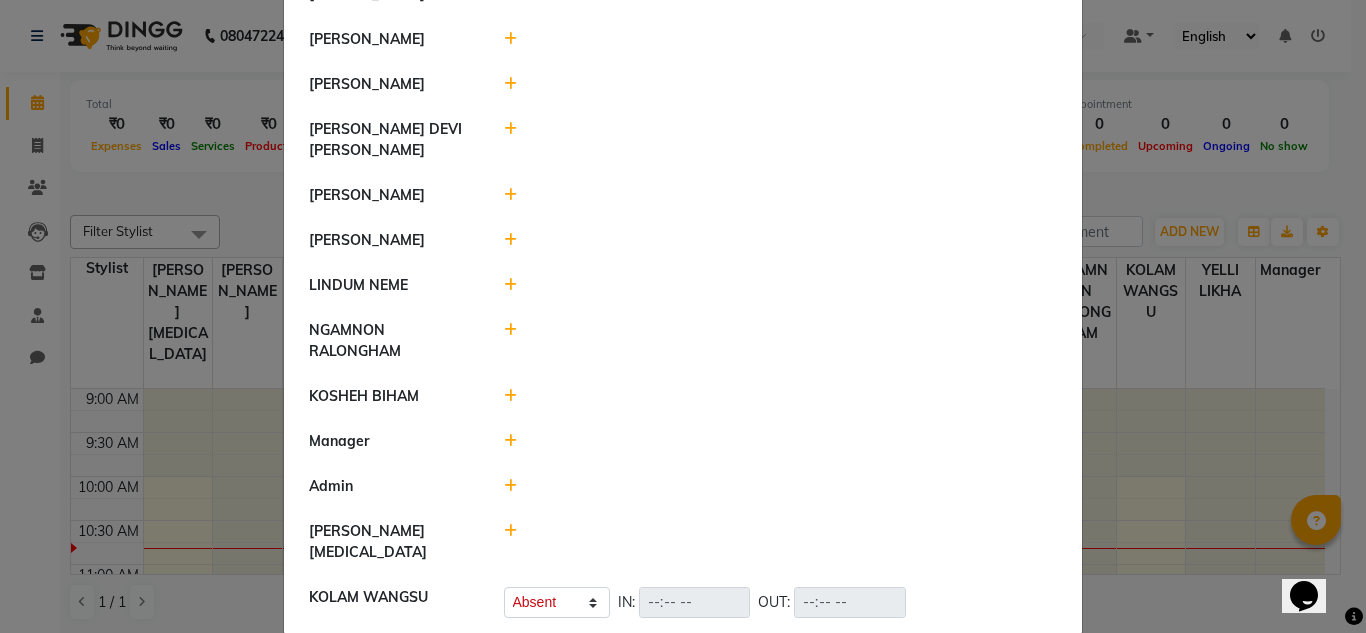 click 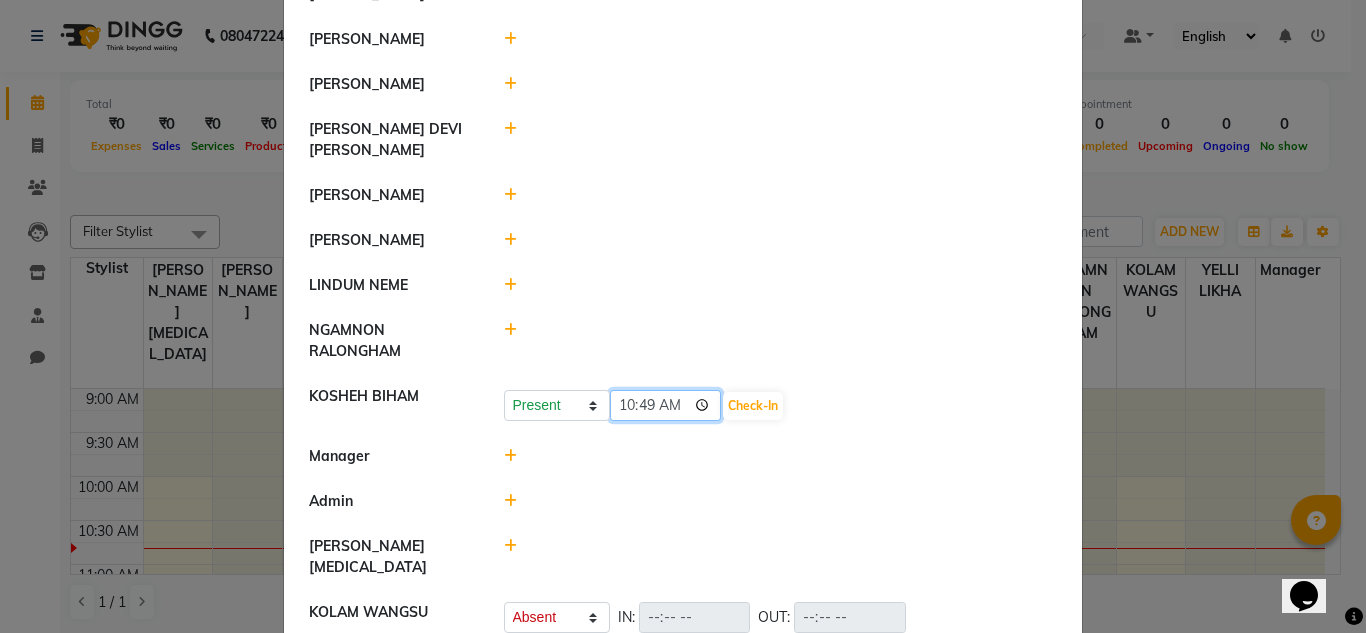 click on "10:49" 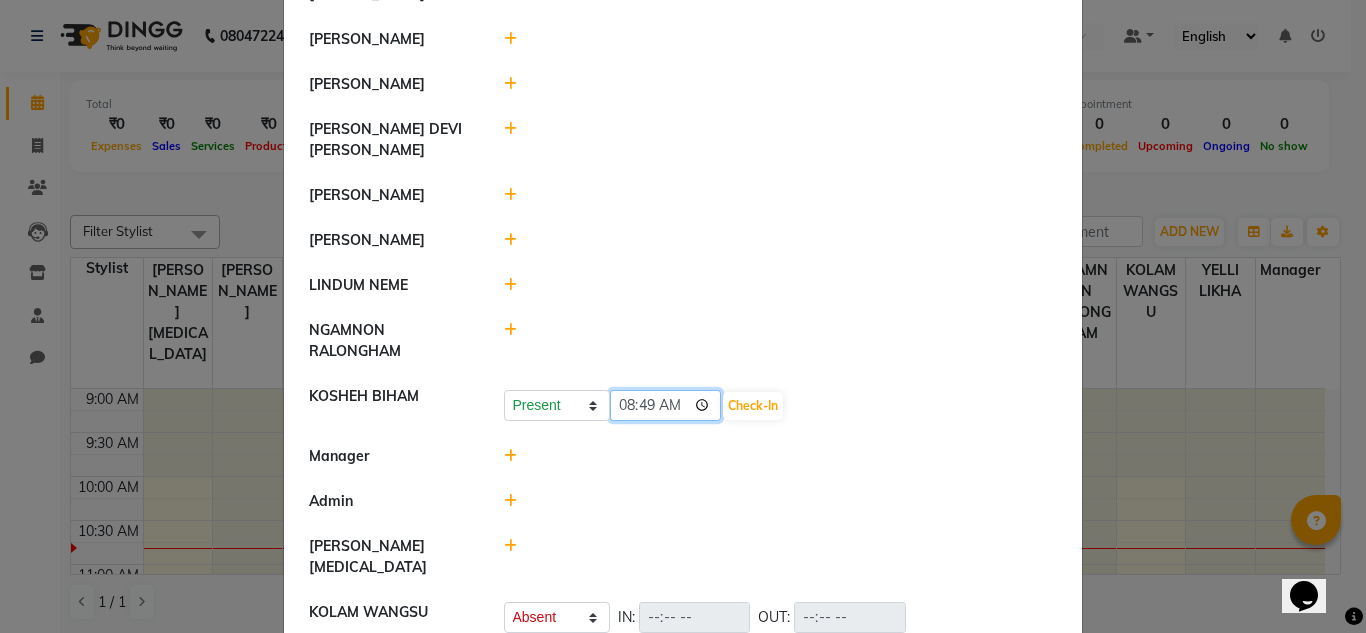 type on "08:00" 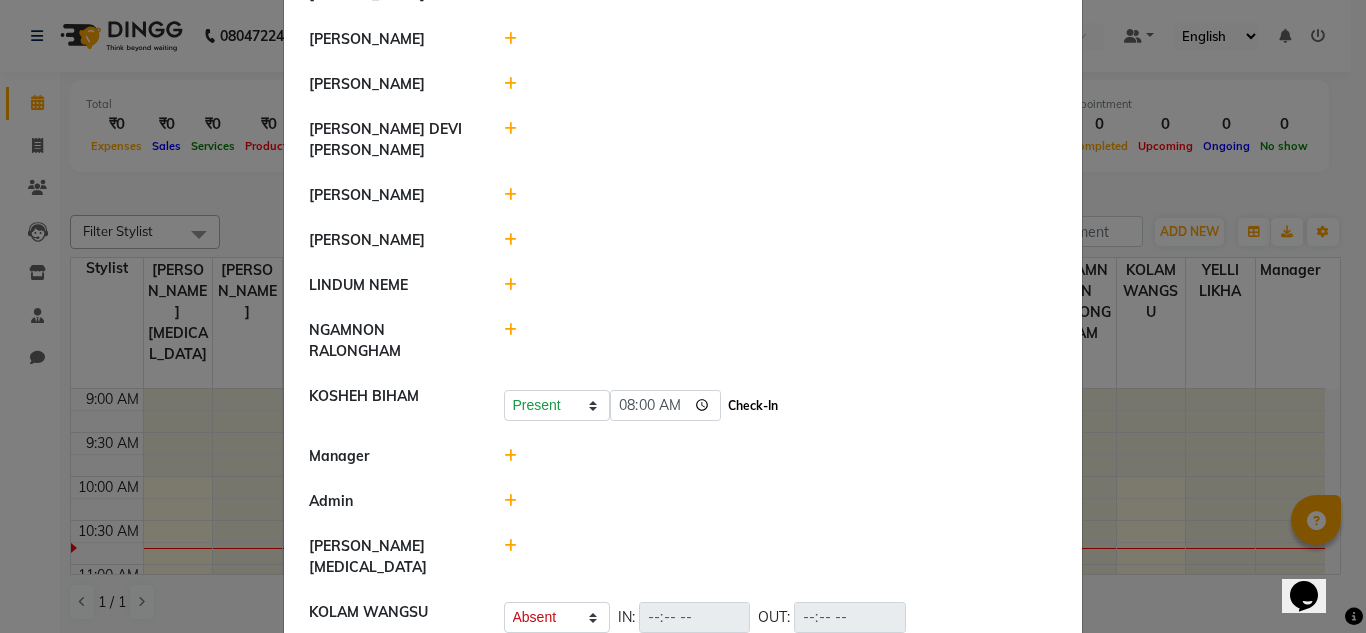 click on "Check-In" 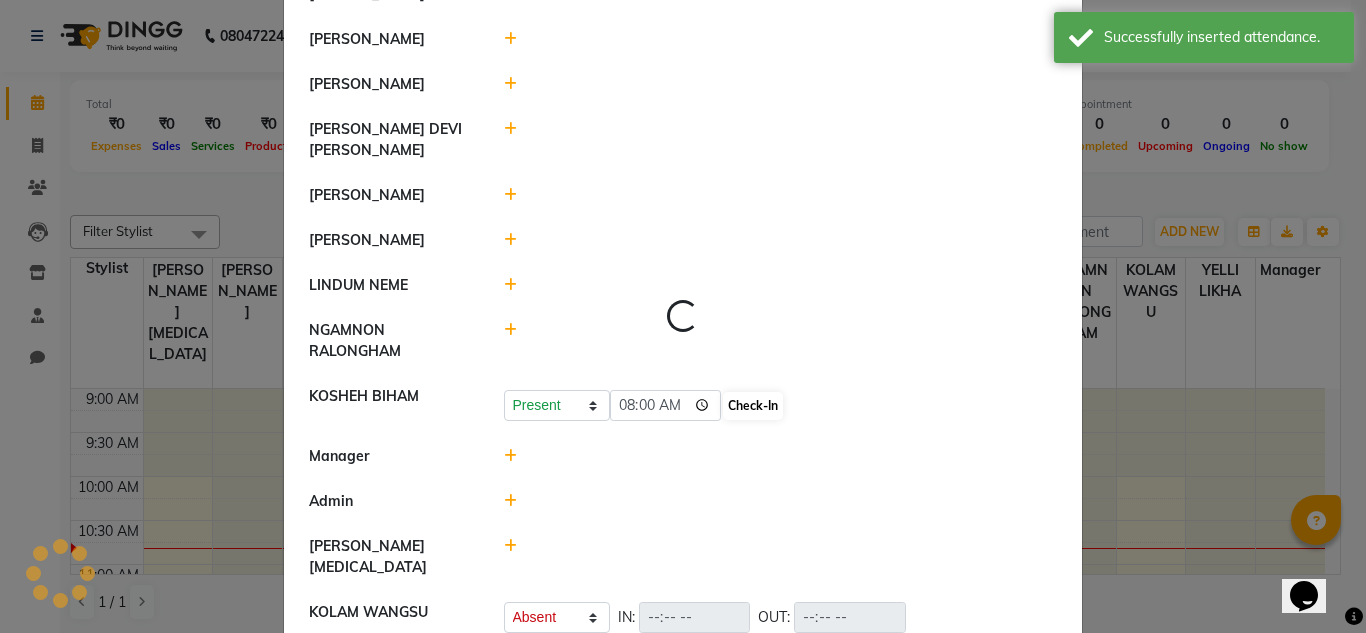 select on "A" 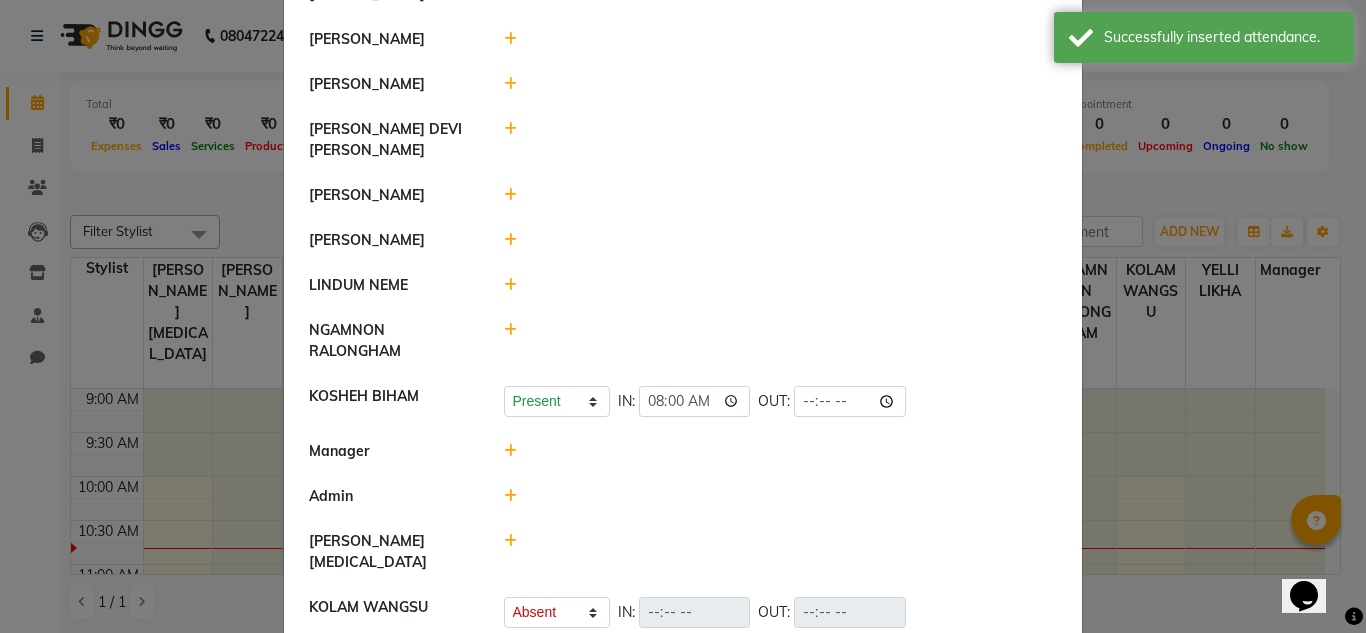 click 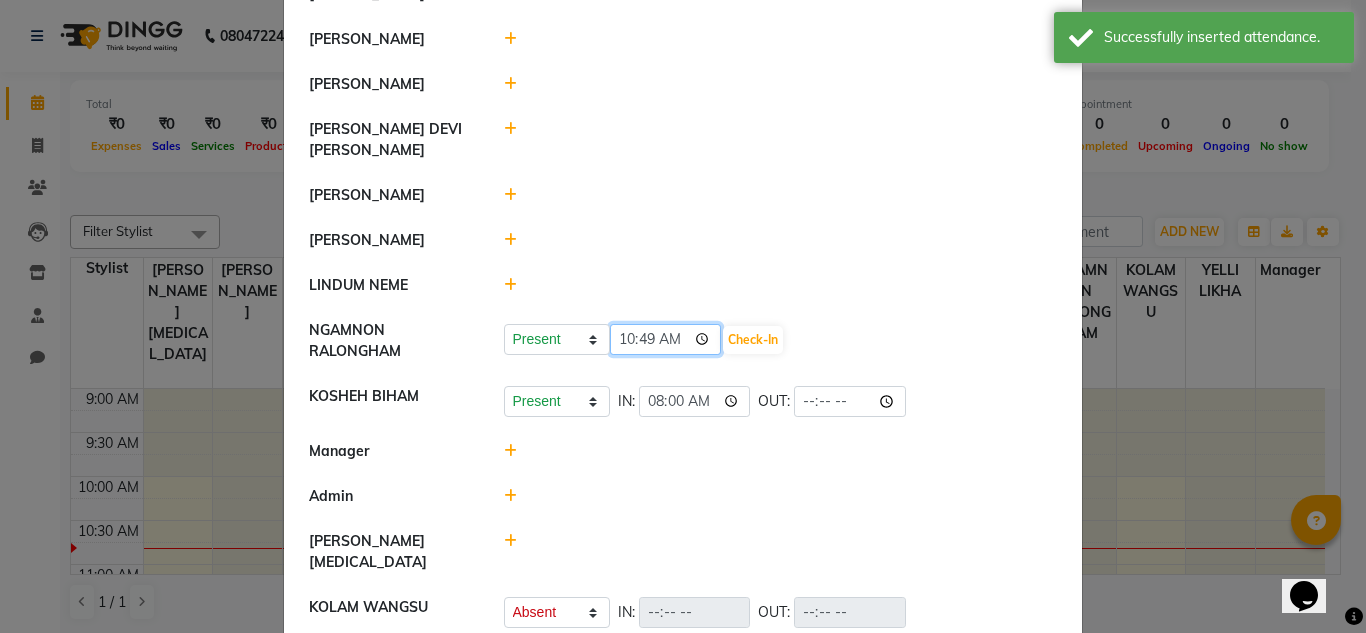 click on "10:49" 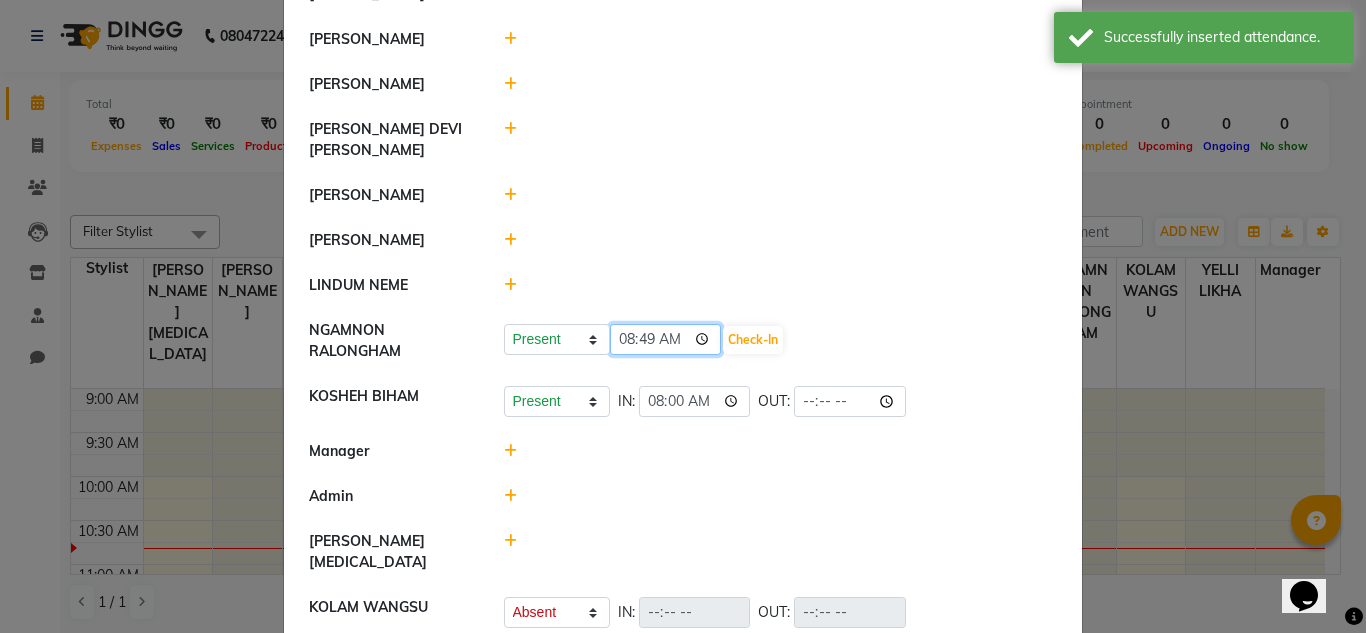 type on "08:00" 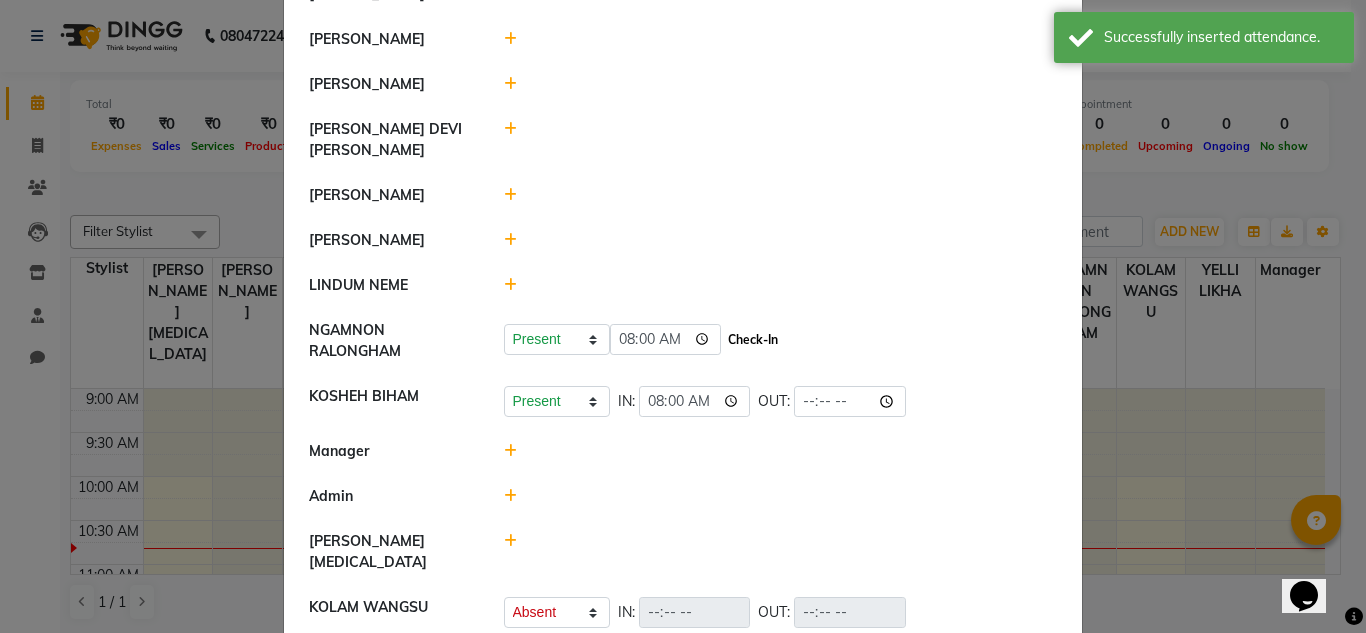 click on "Check-In" 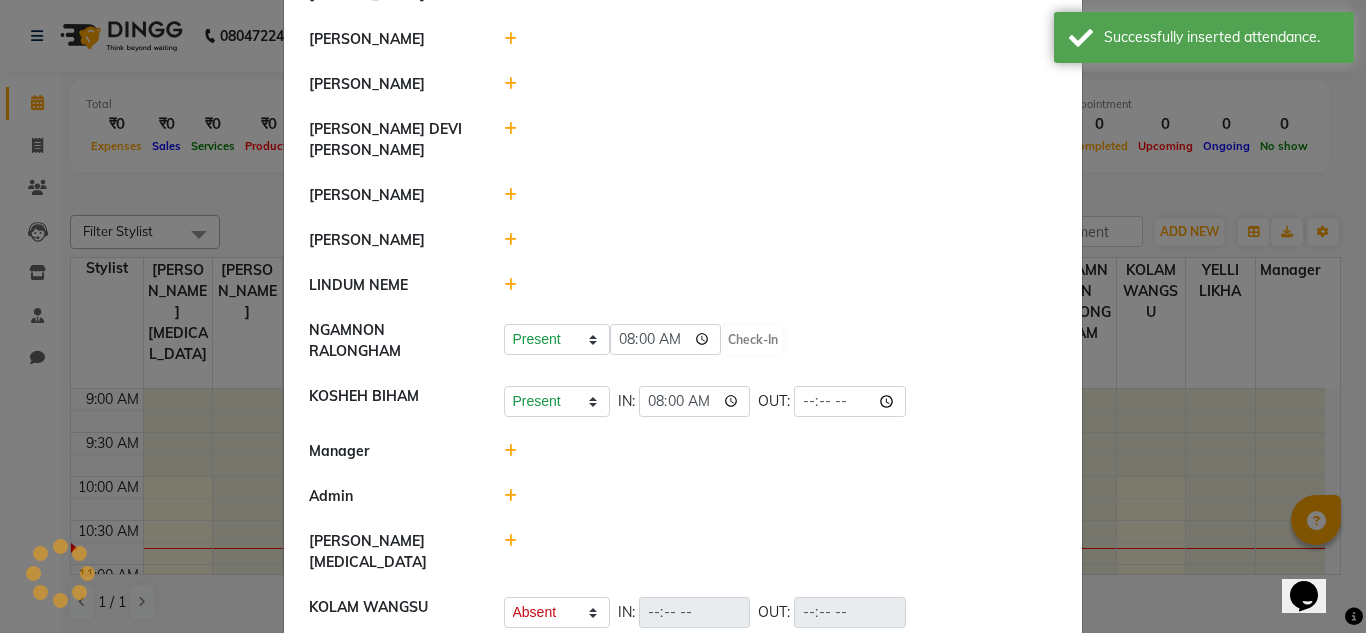 select on "A" 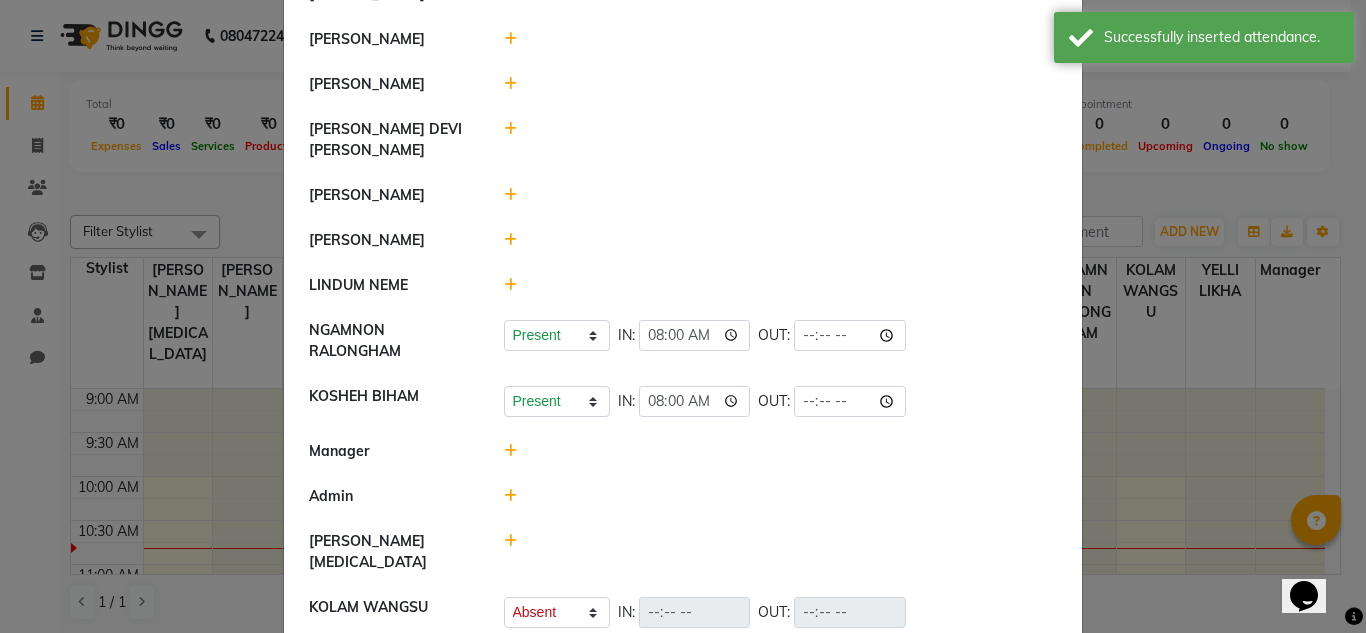 click 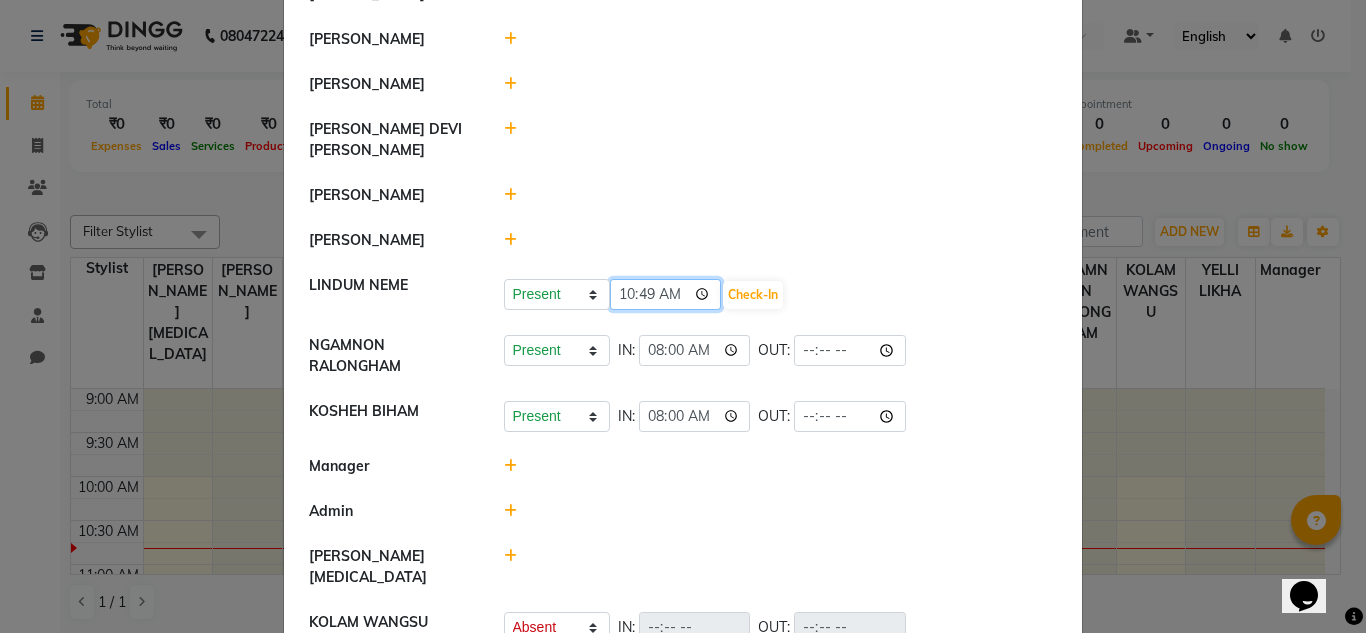 click on "10:49" 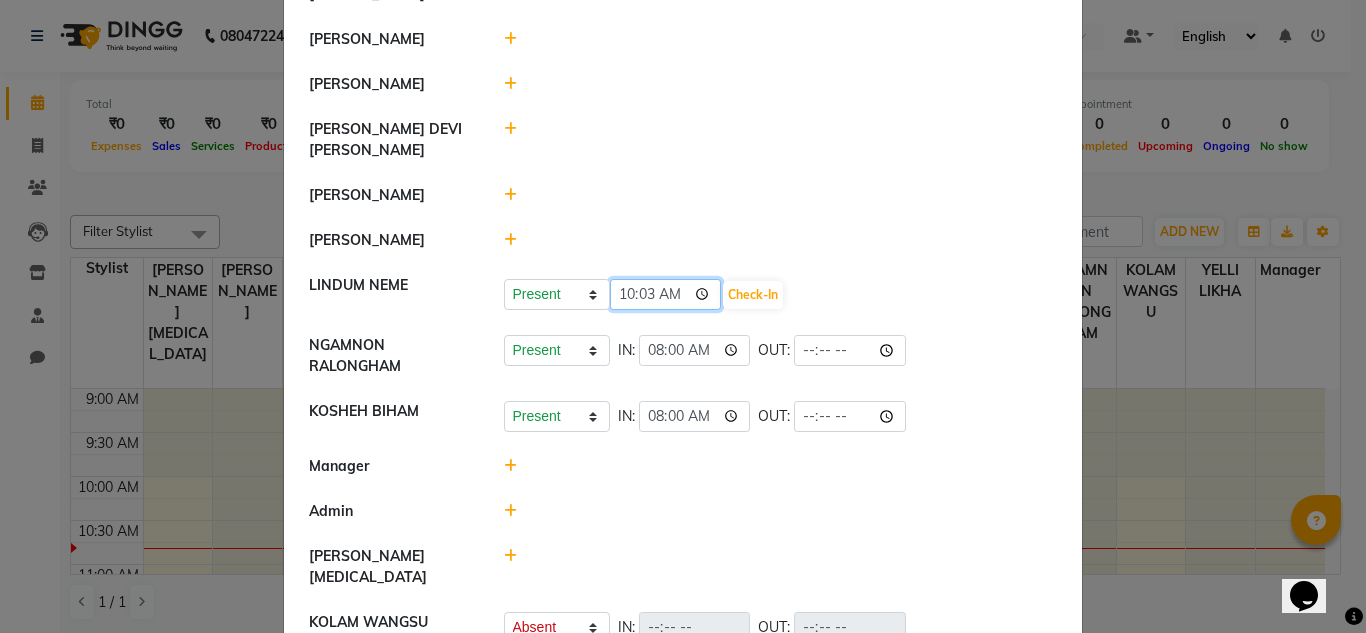 type on "10:30" 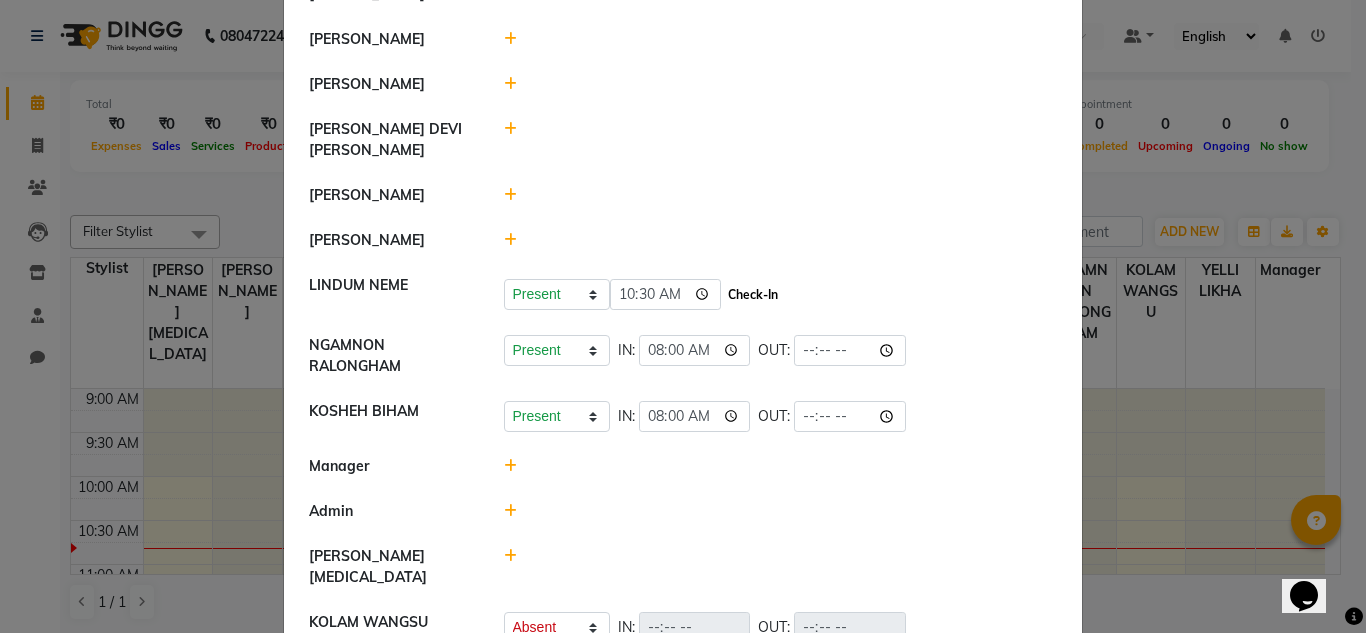 click on "Check-In" 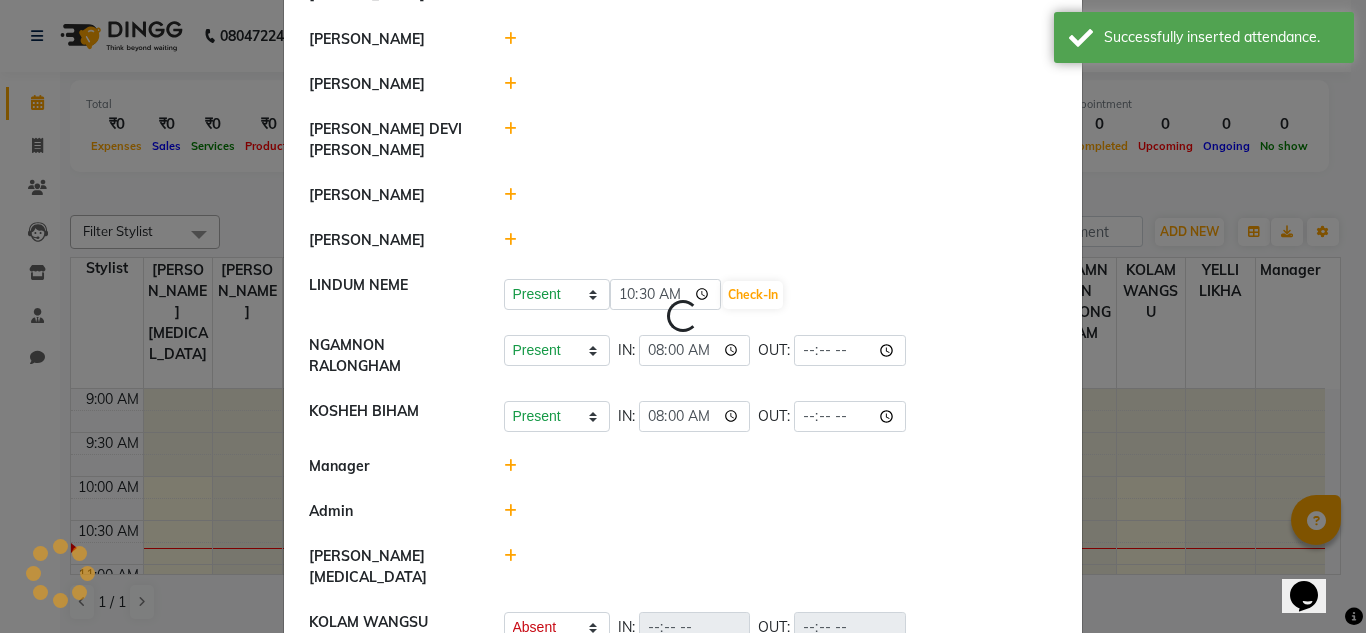 select on "A" 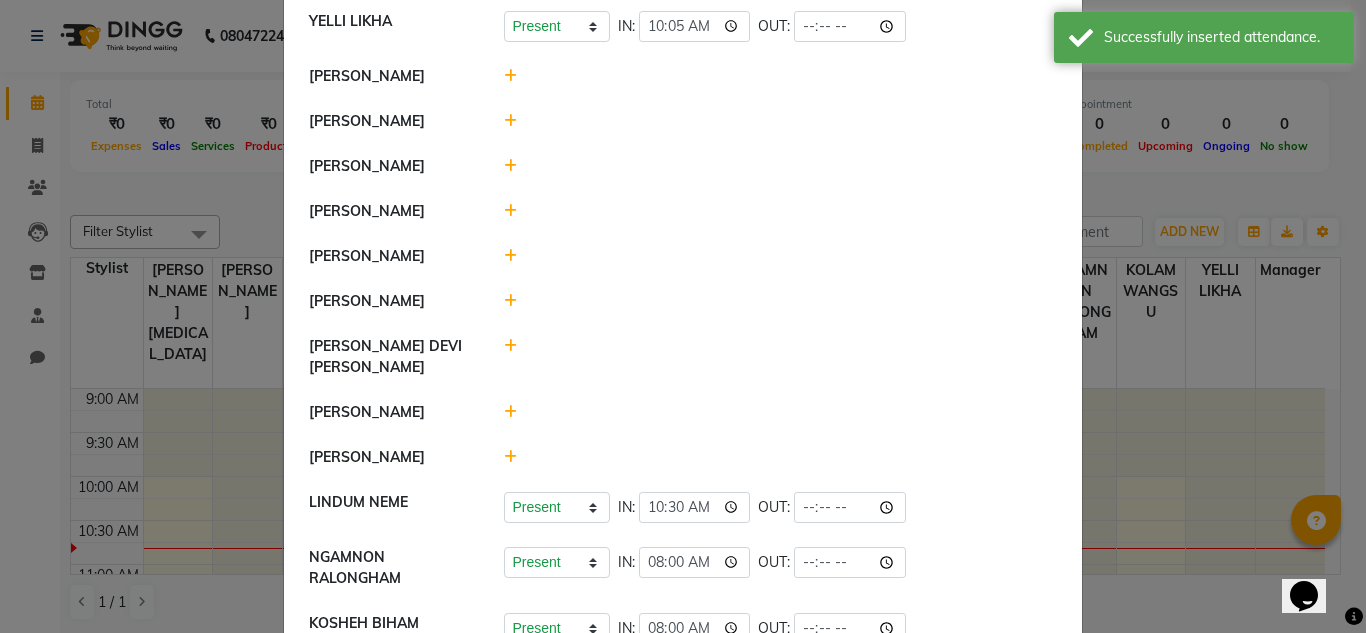scroll, scrollTop: 119, scrollLeft: 0, axis: vertical 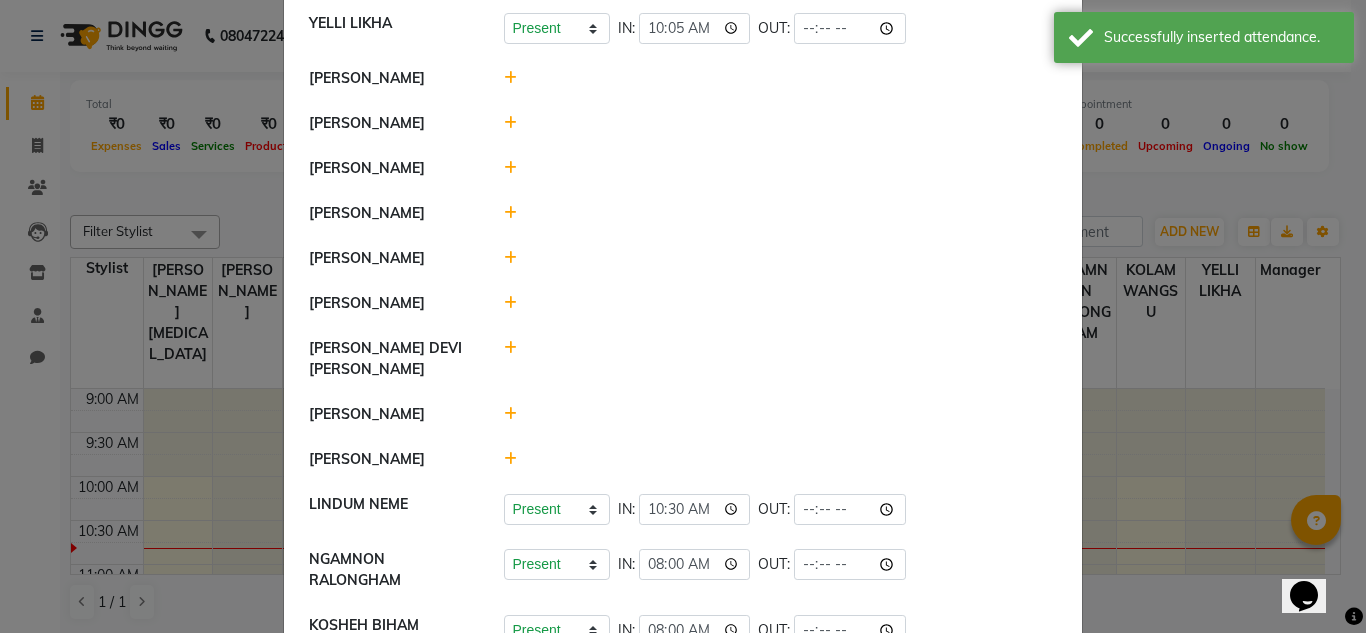 click 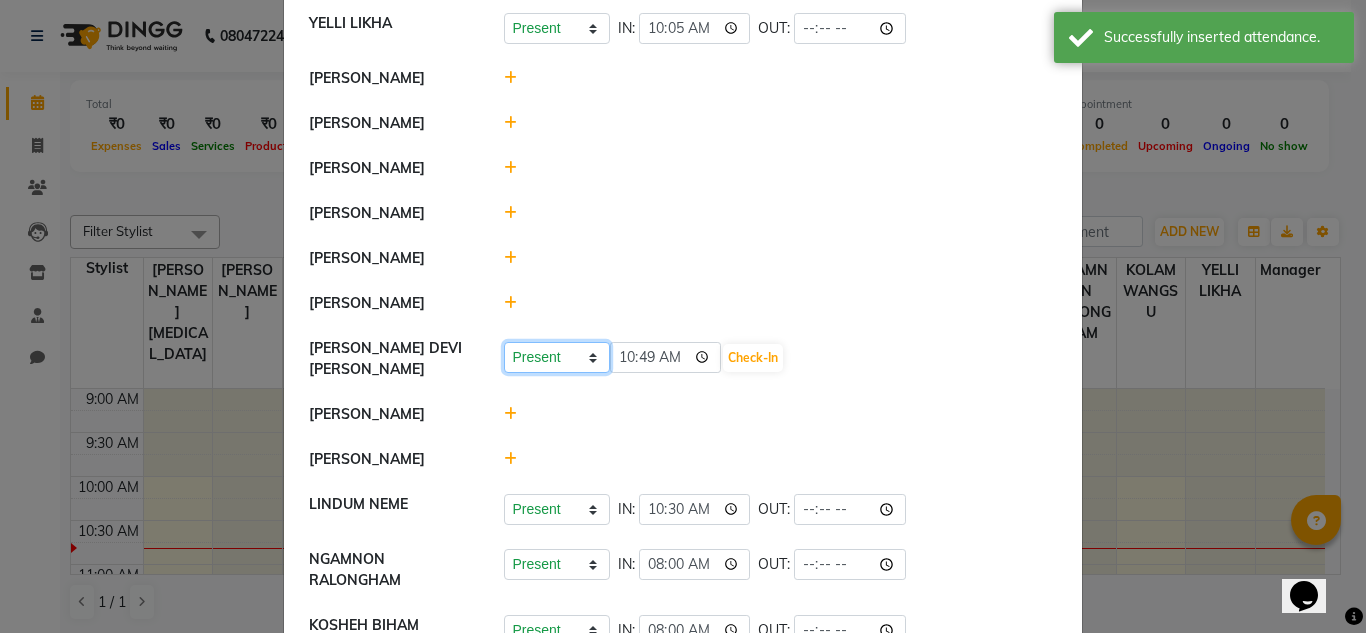 click on "Present Absent Late Half Day Weekly Off" 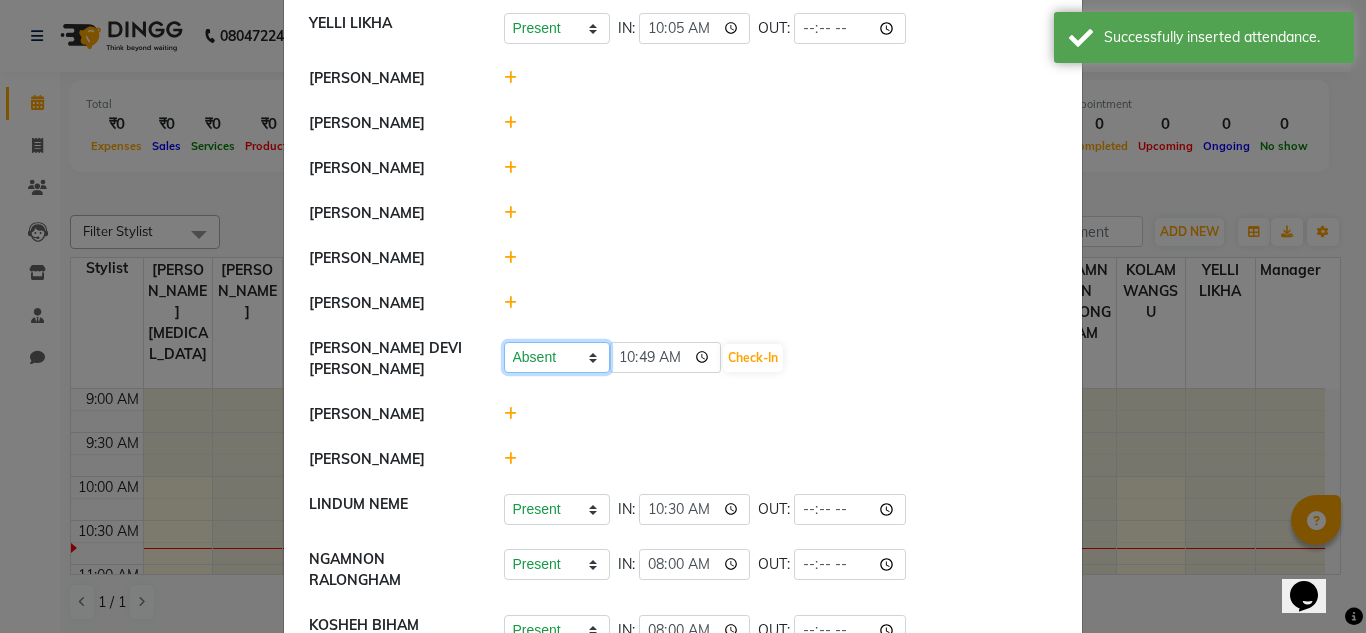 click on "Present Absent Late Half Day Weekly Off" 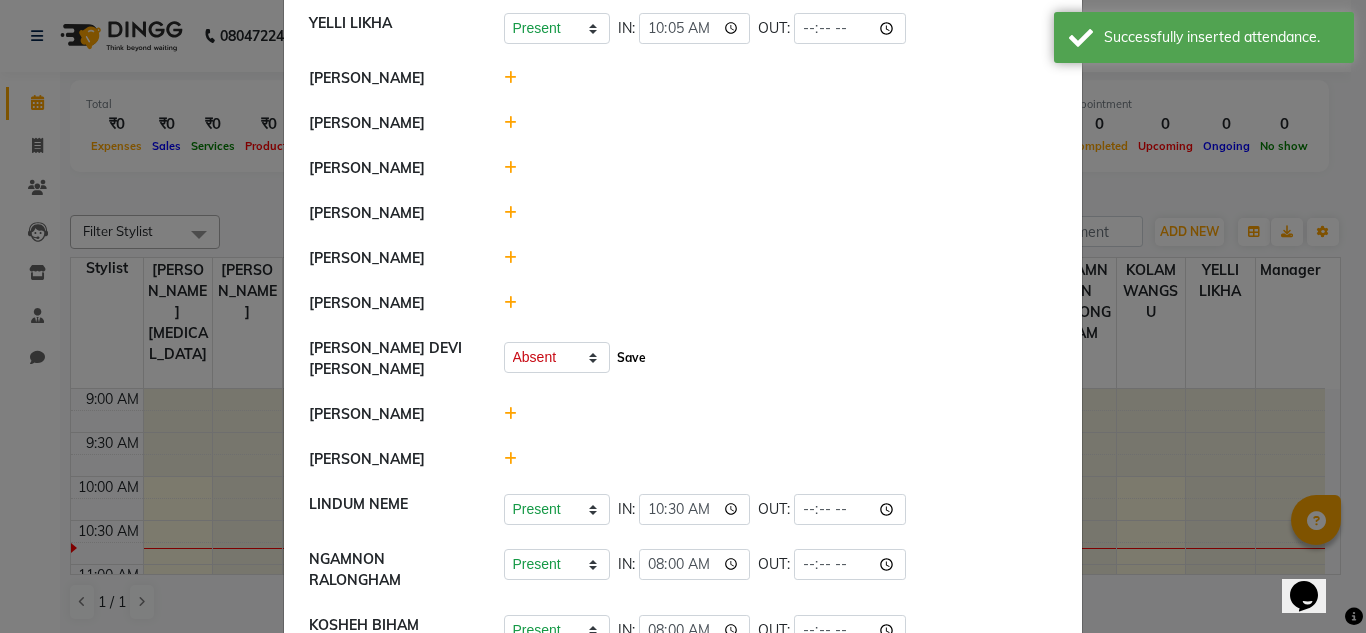 click on "Save" 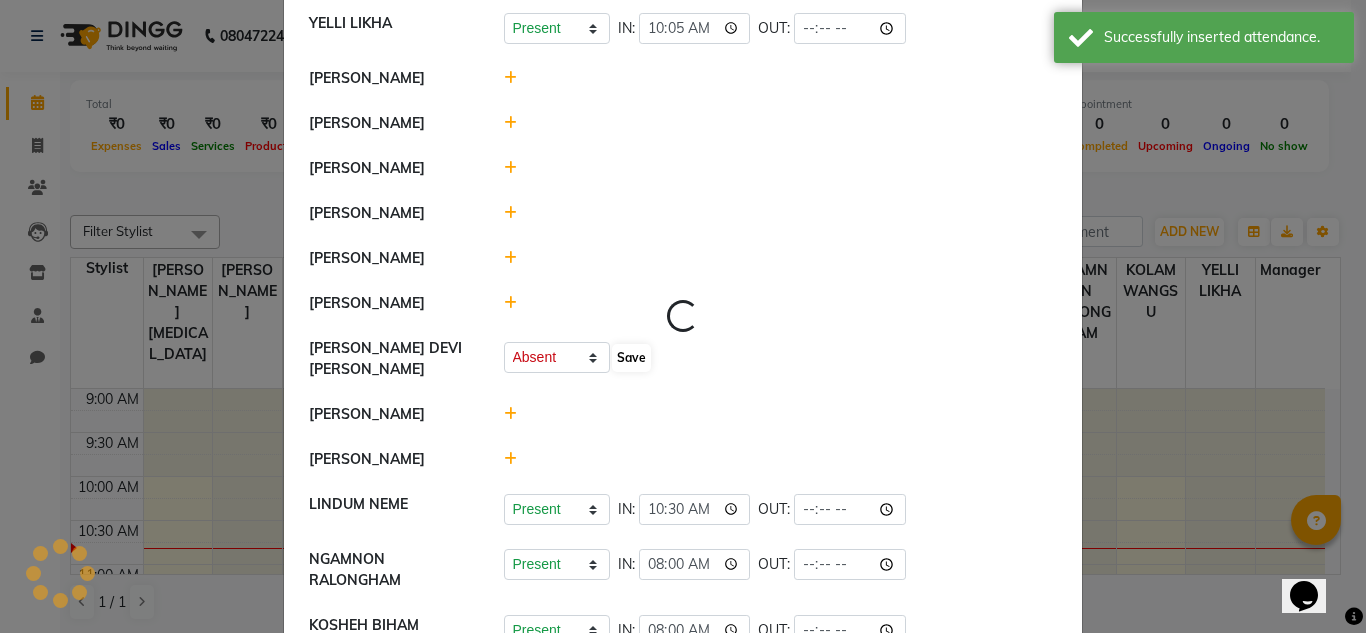 select on "A" 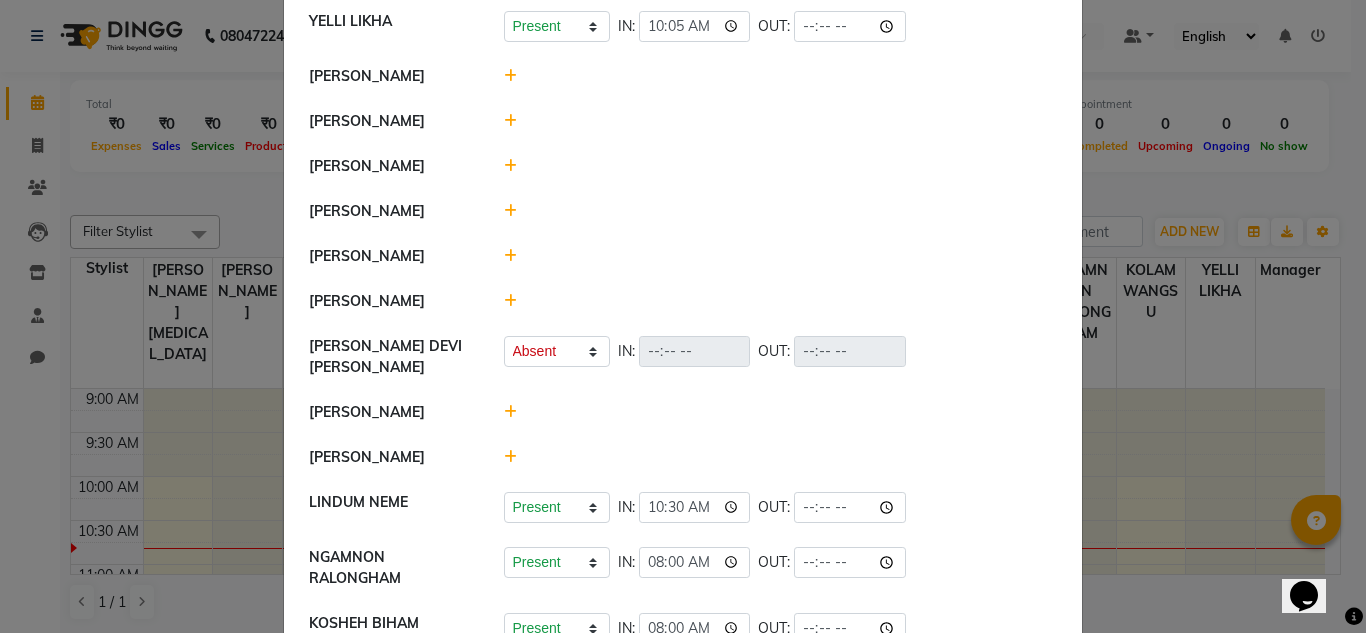scroll, scrollTop: 122, scrollLeft: 0, axis: vertical 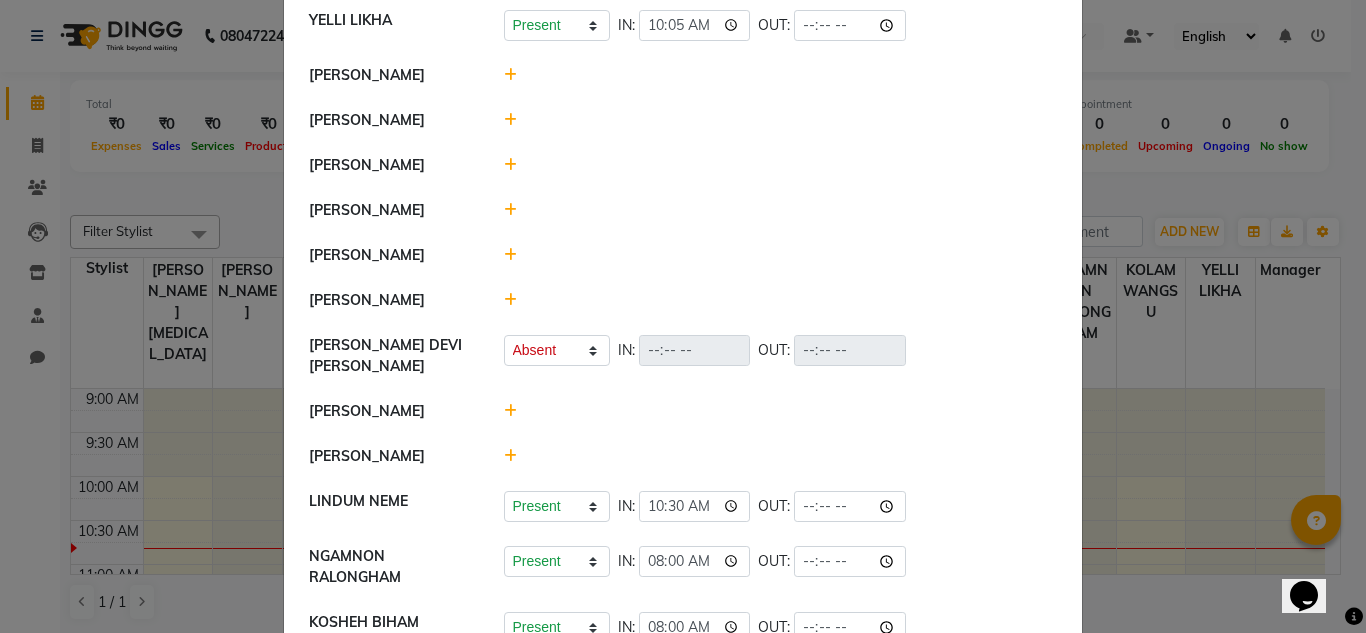 click 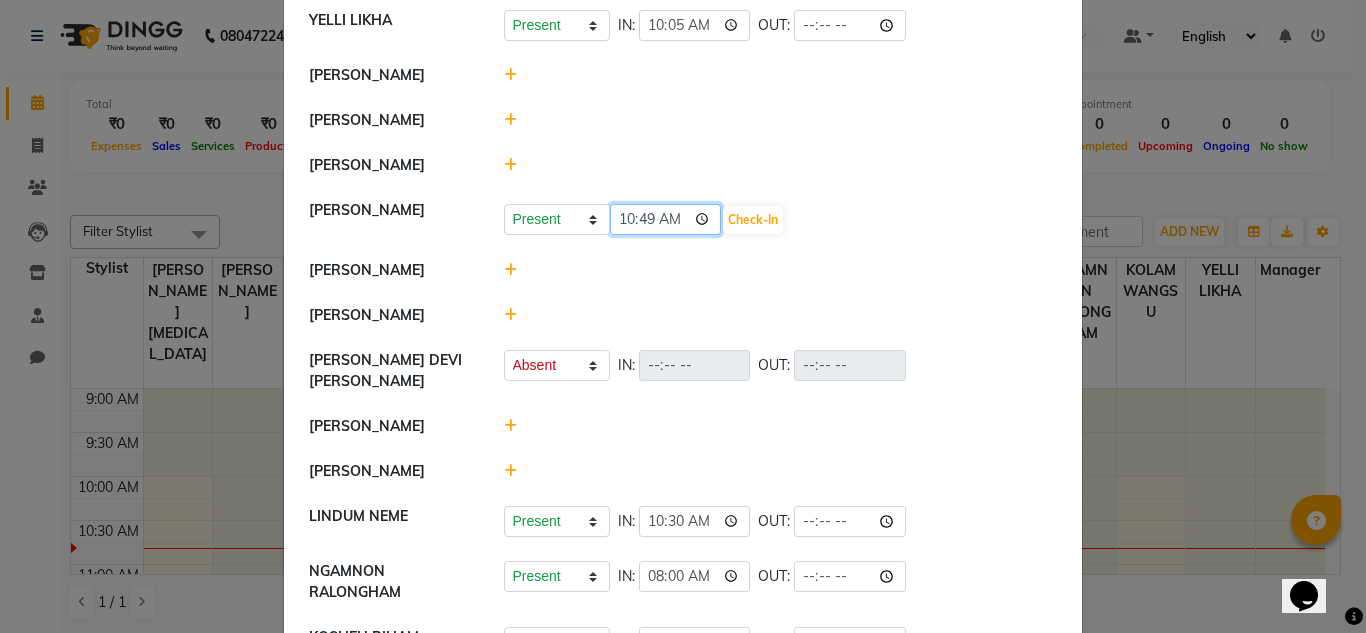 click on "10:49" 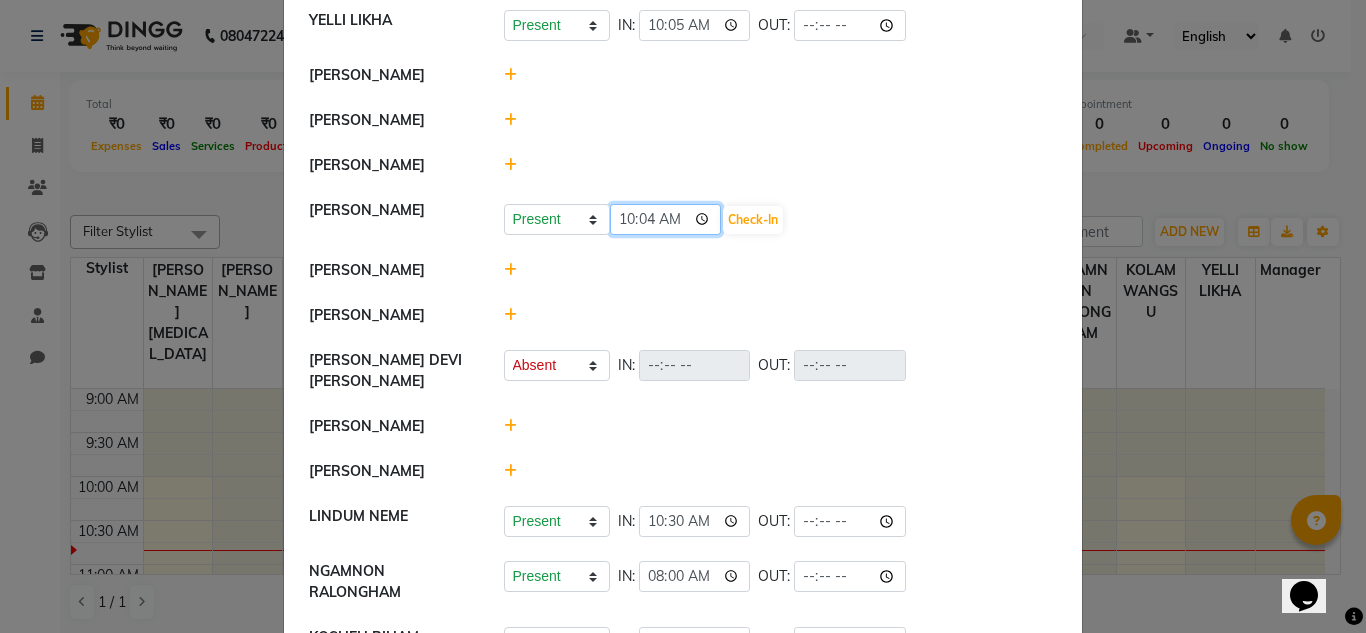 type on "10:46" 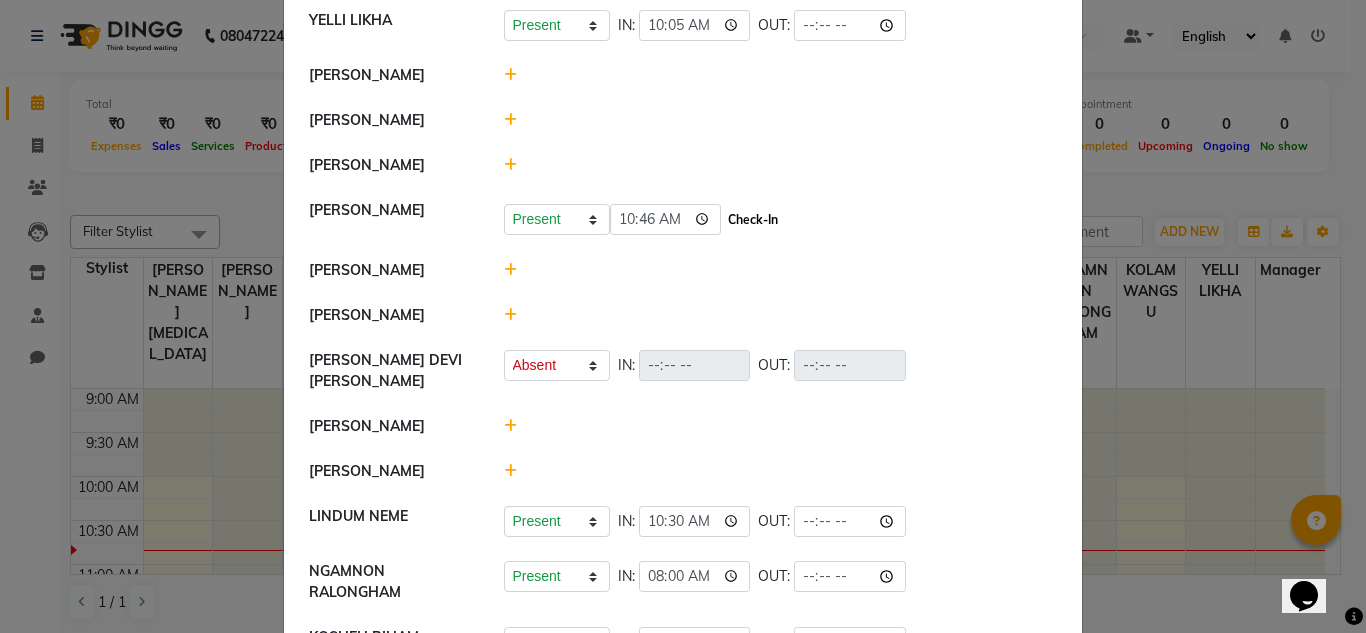 click on "Check-In" 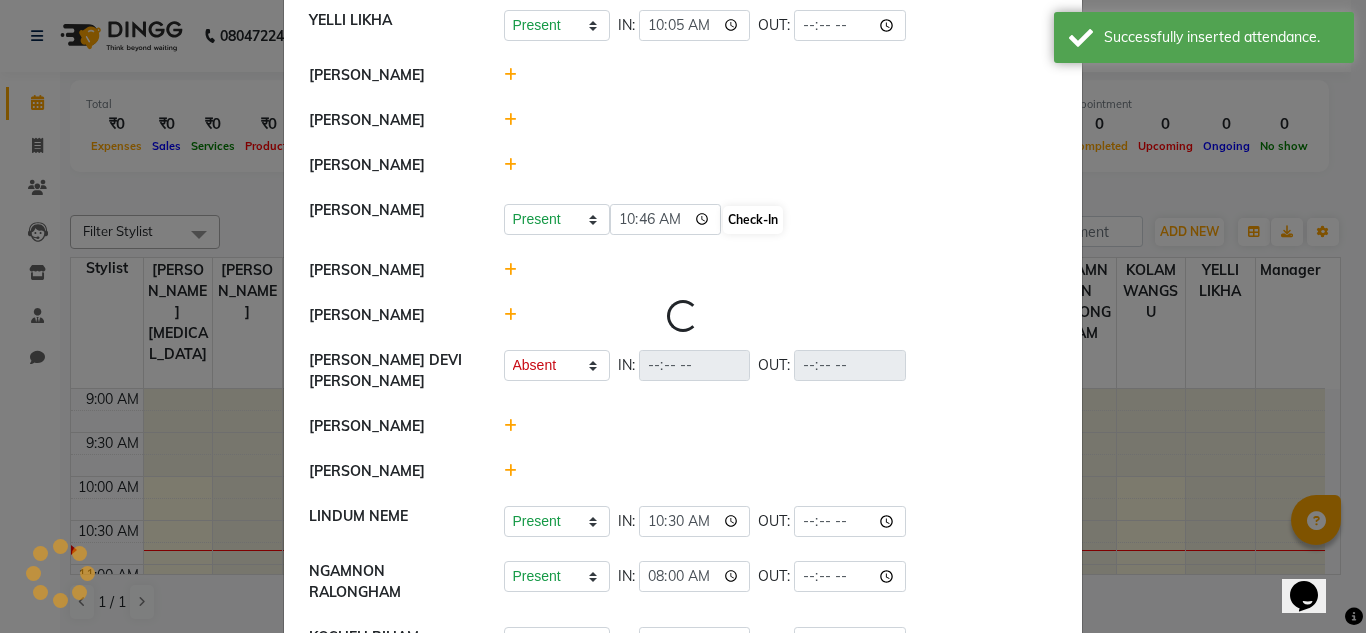 select on "A" 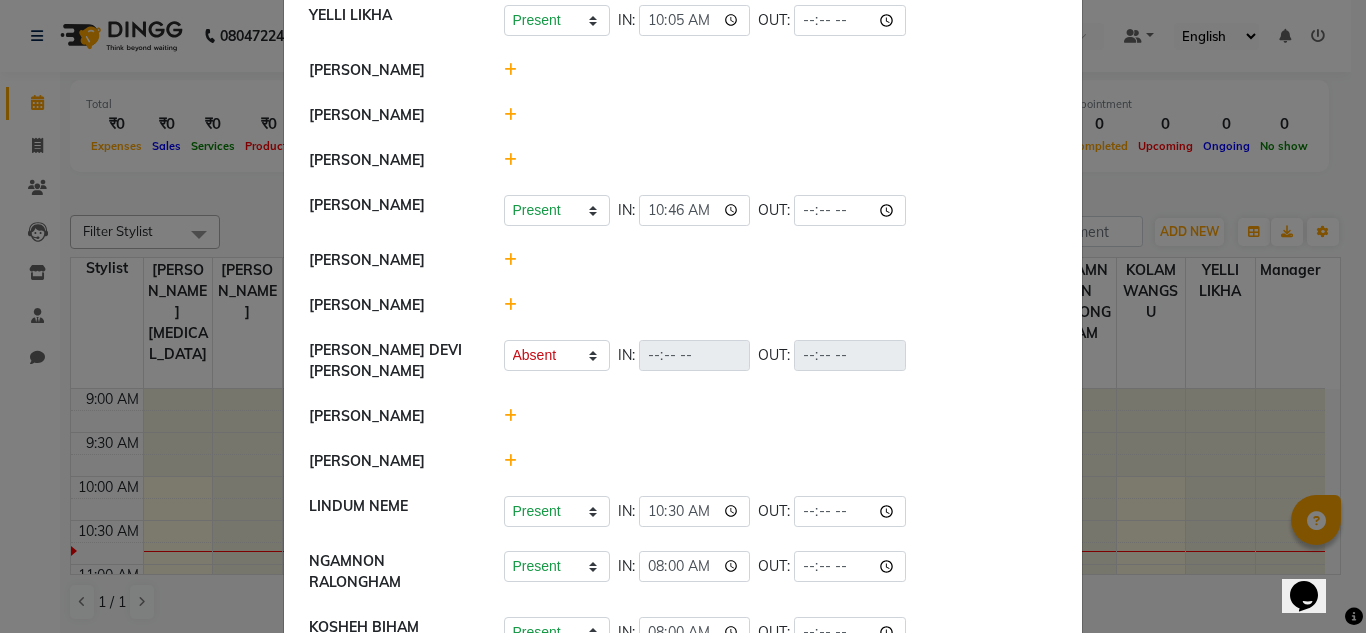 scroll, scrollTop: 128, scrollLeft: 0, axis: vertical 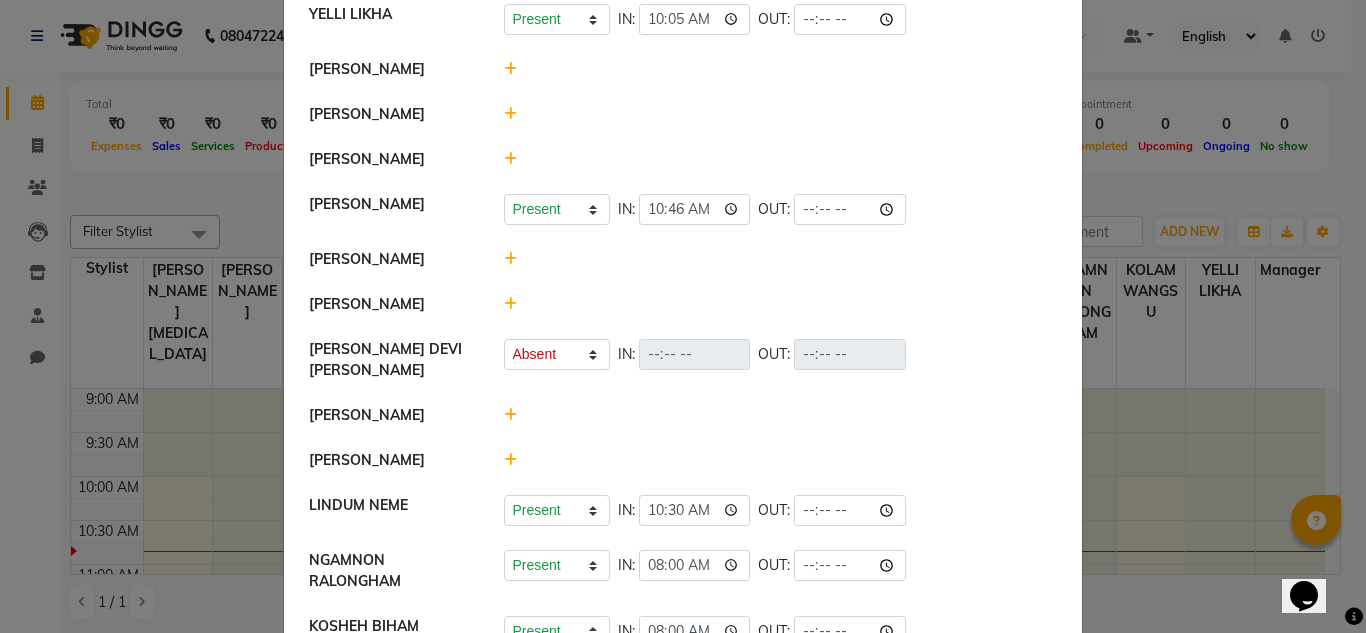 click 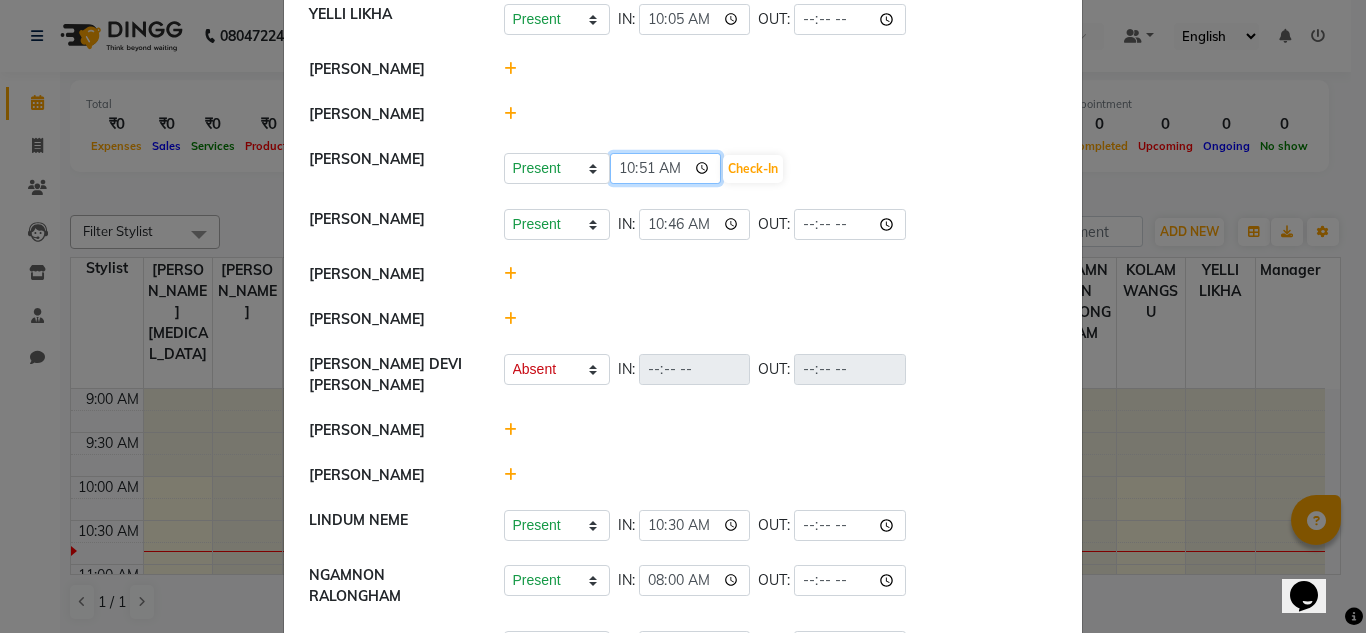 click on "10:51" 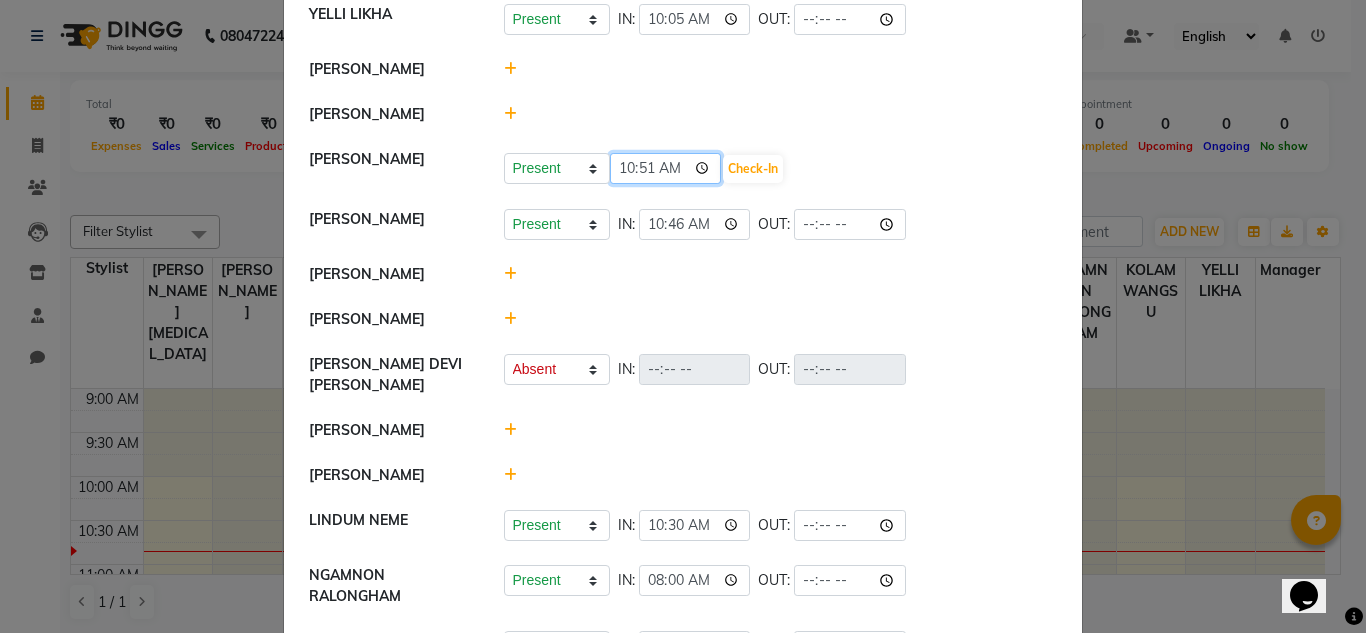 type on "10:05" 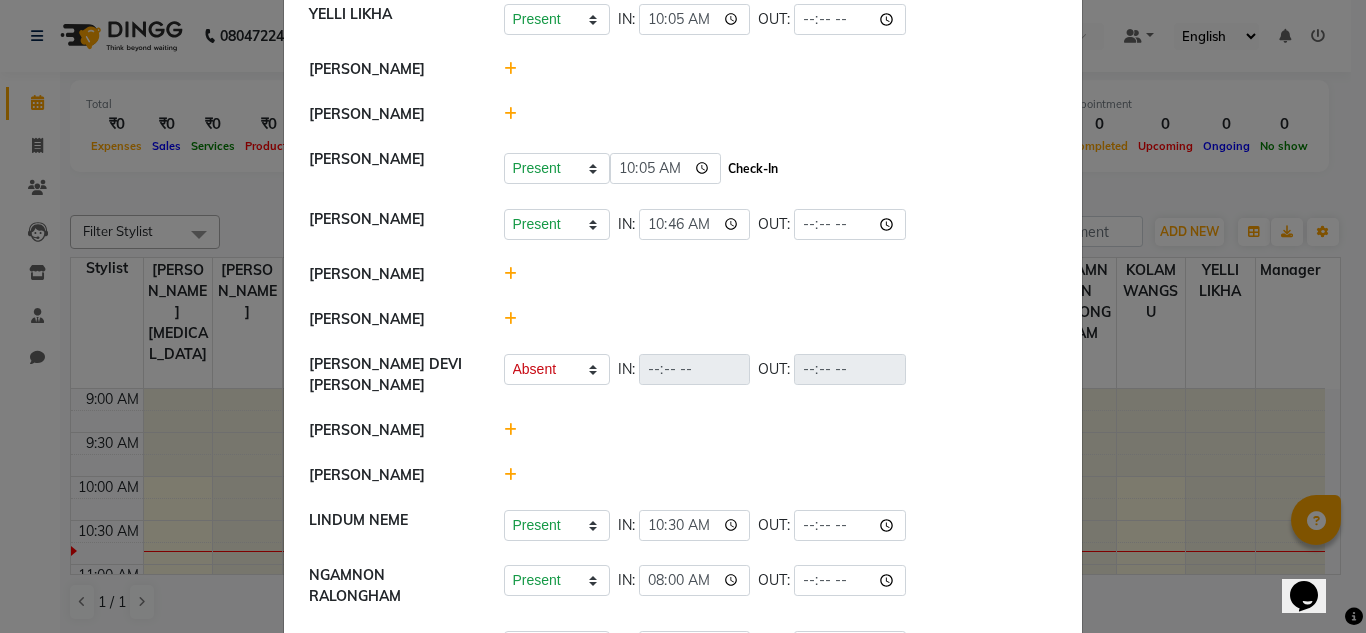 click on "Check-In" 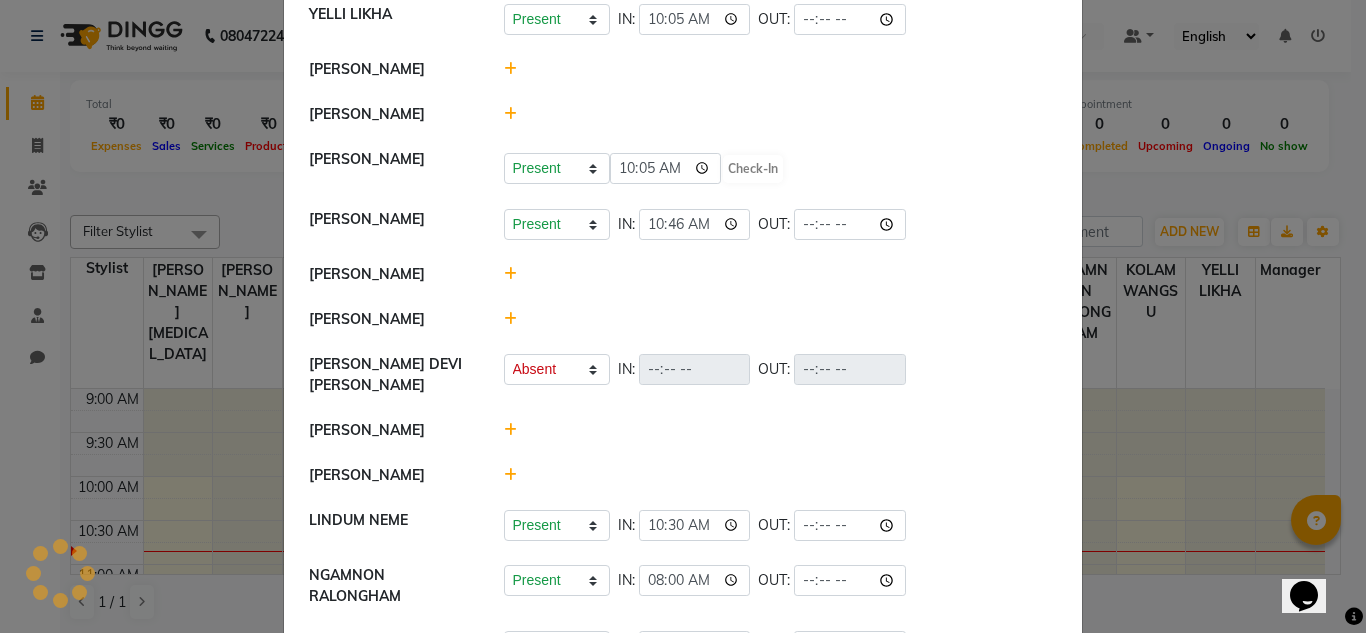 select on "A" 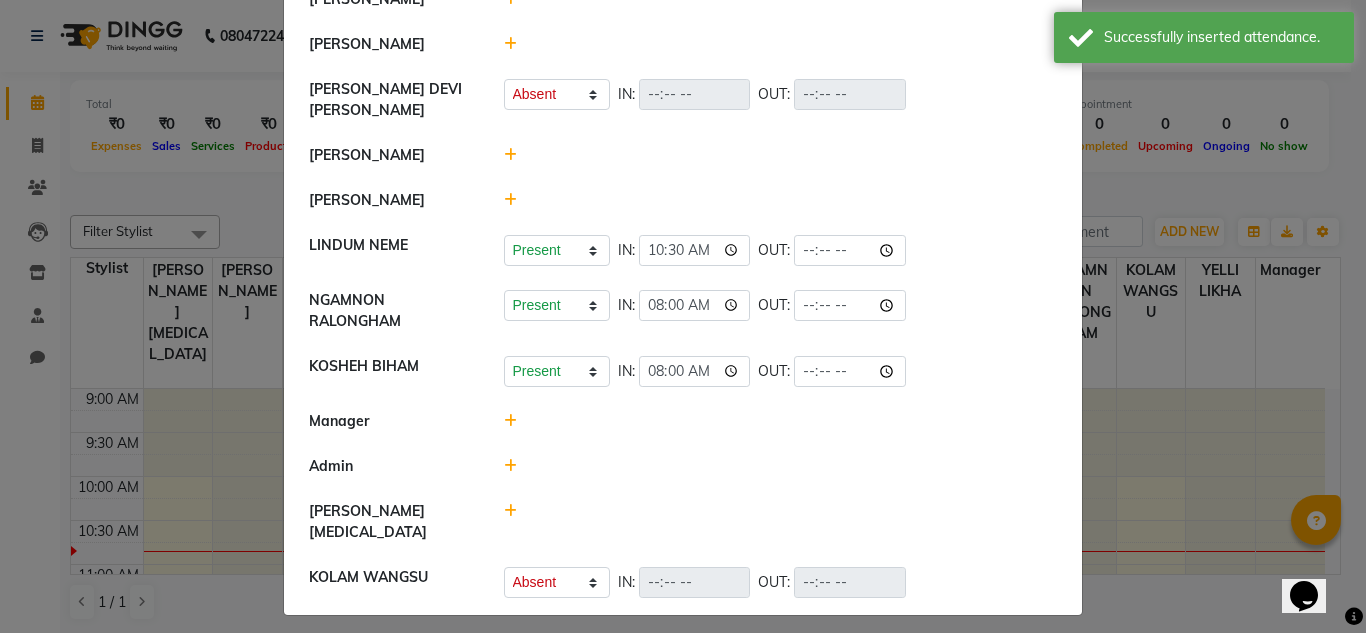scroll, scrollTop: 0, scrollLeft: 0, axis: both 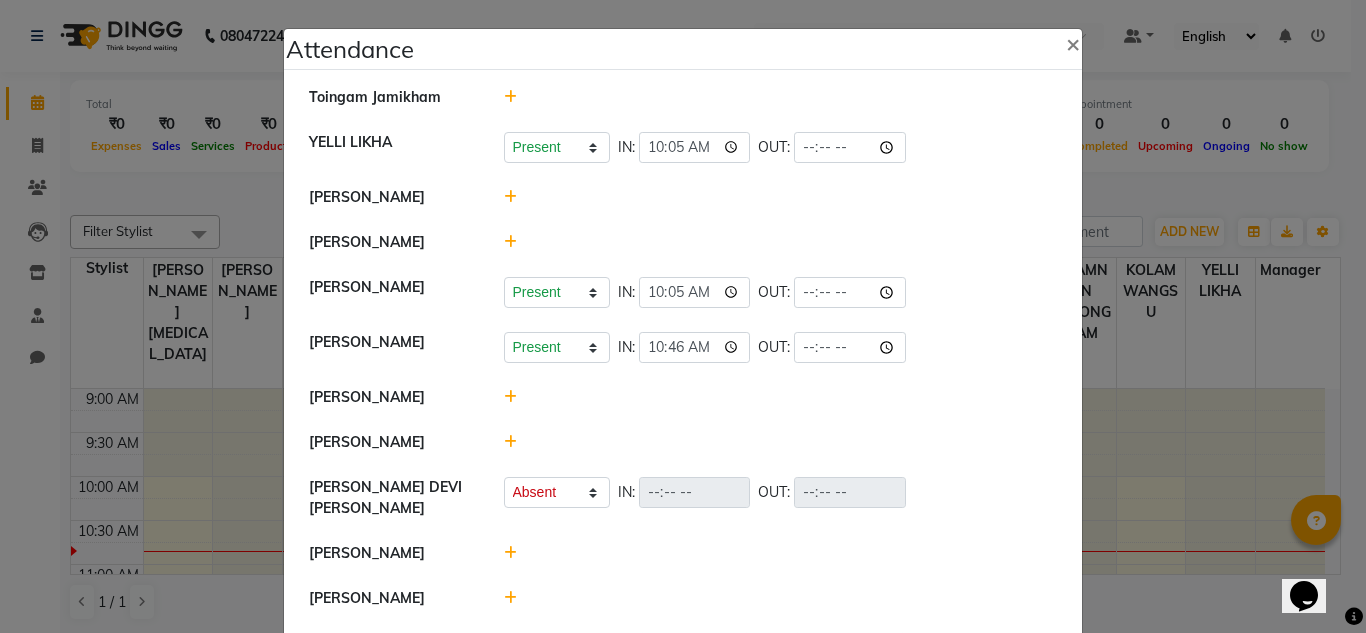 click 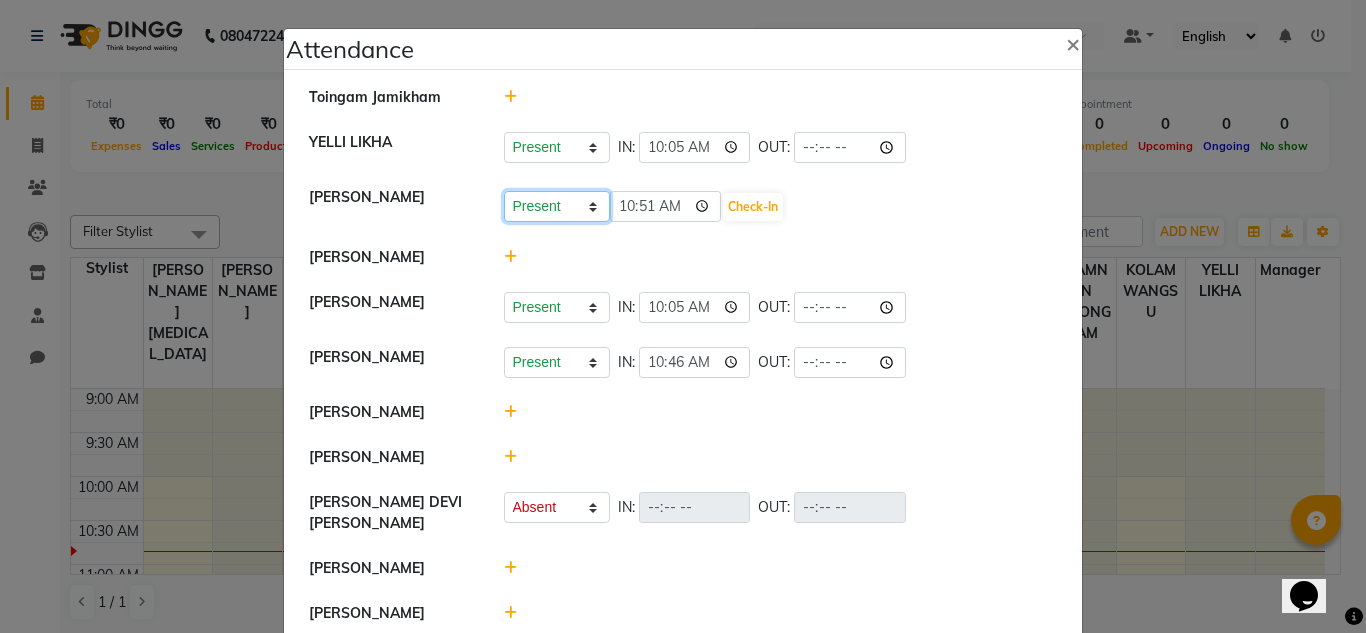 click on "Present Absent Late Half Day Weekly Off" 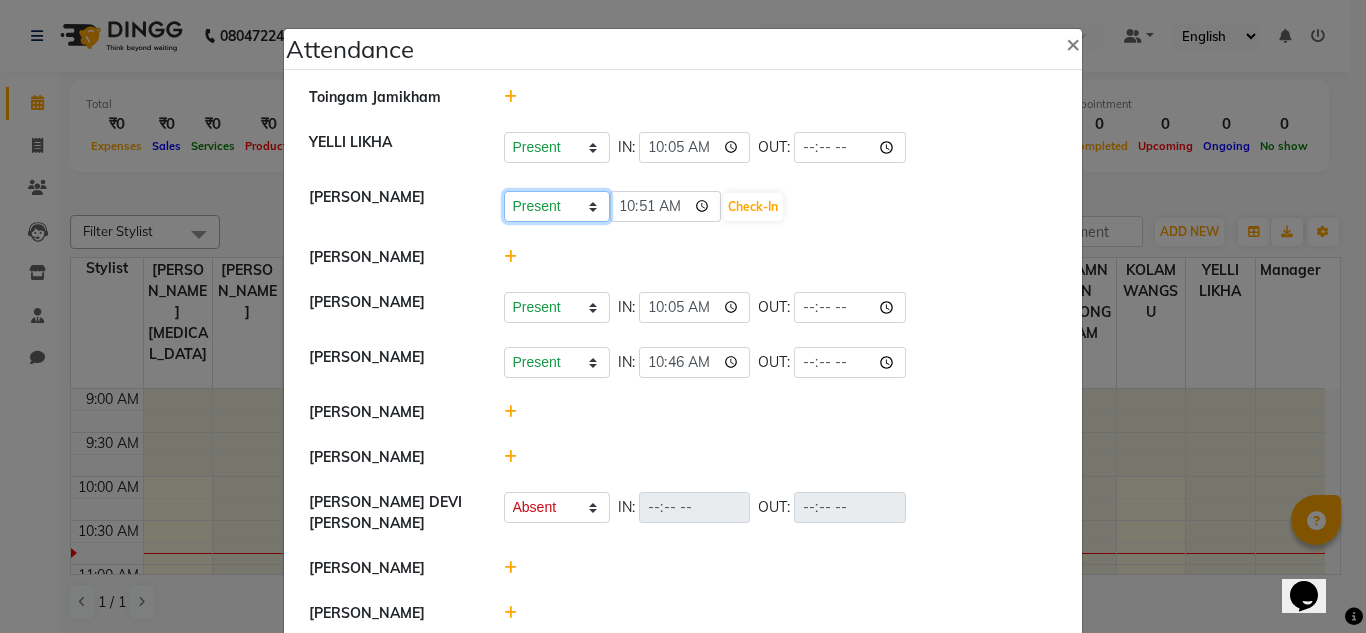 select on "A" 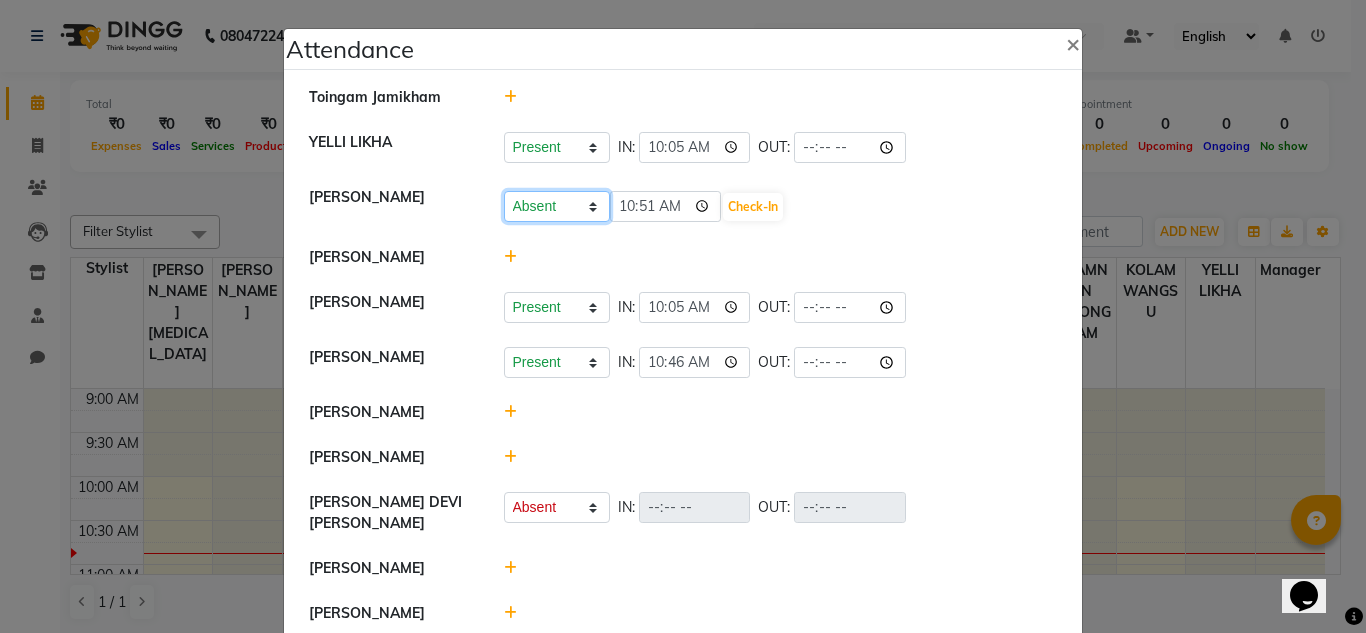 click on "Present Absent Late Half Day Weekly Off" 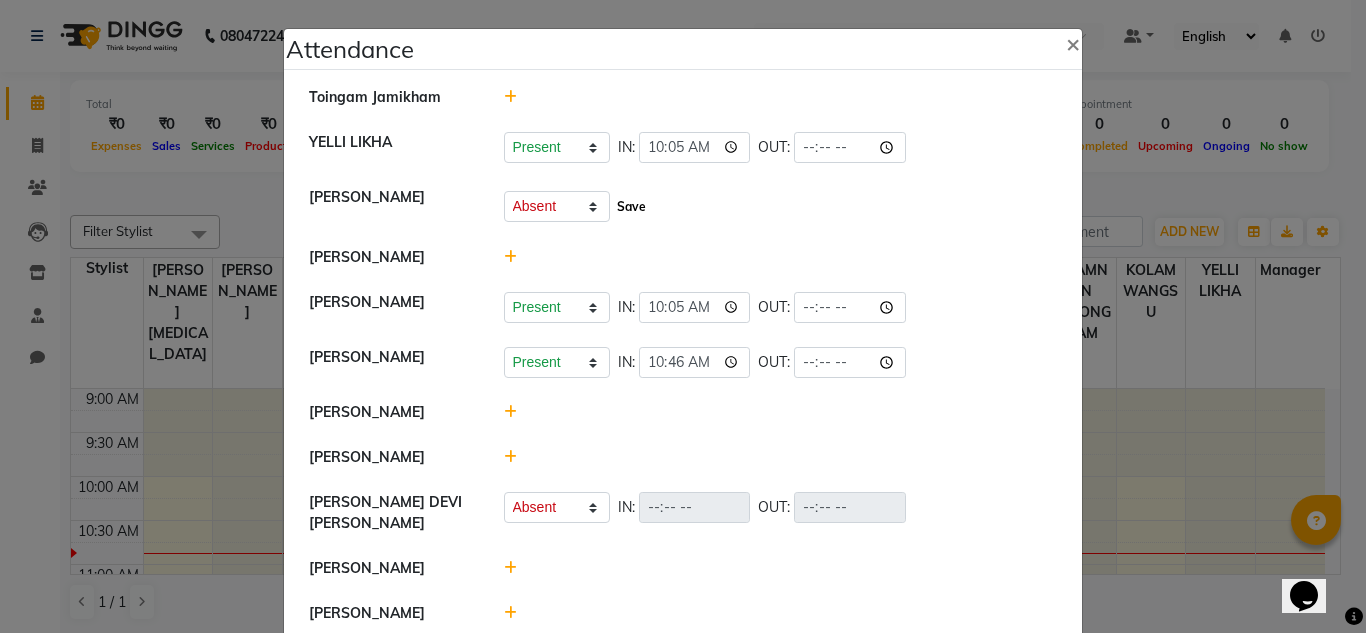 click on "Save" 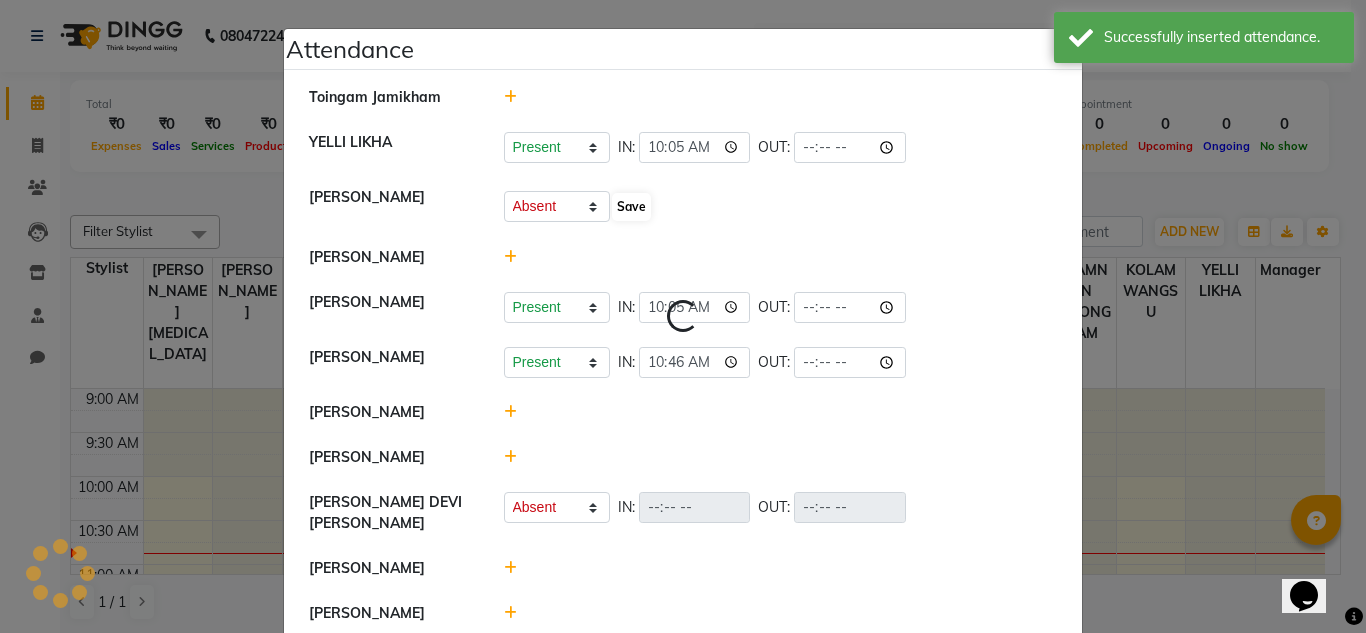 select on "A" 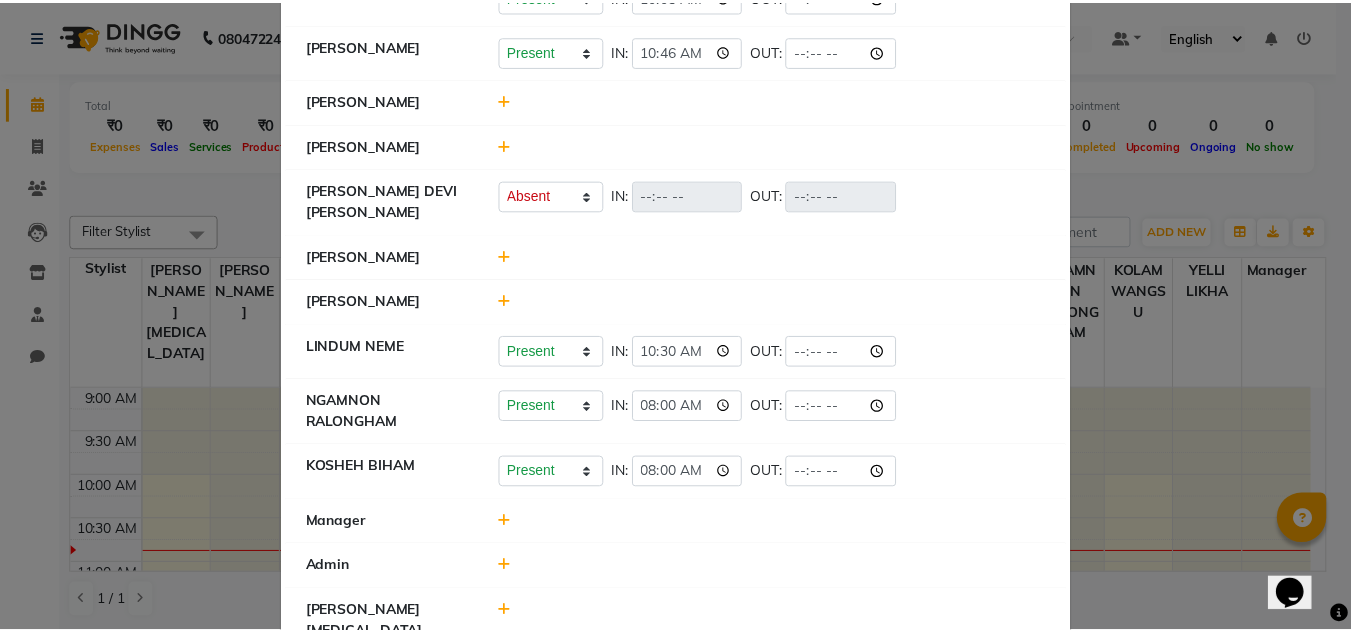 scroll, scrollTop: 0, scrollLeft: 0, axis: both 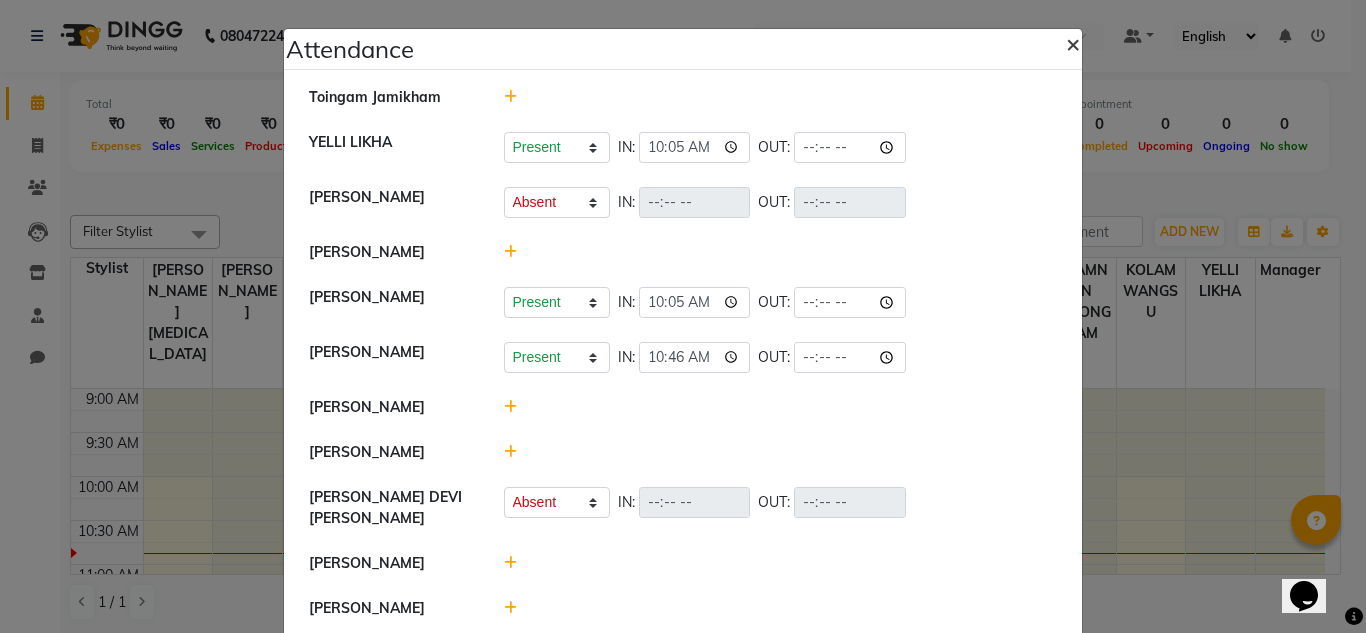 click on "×" 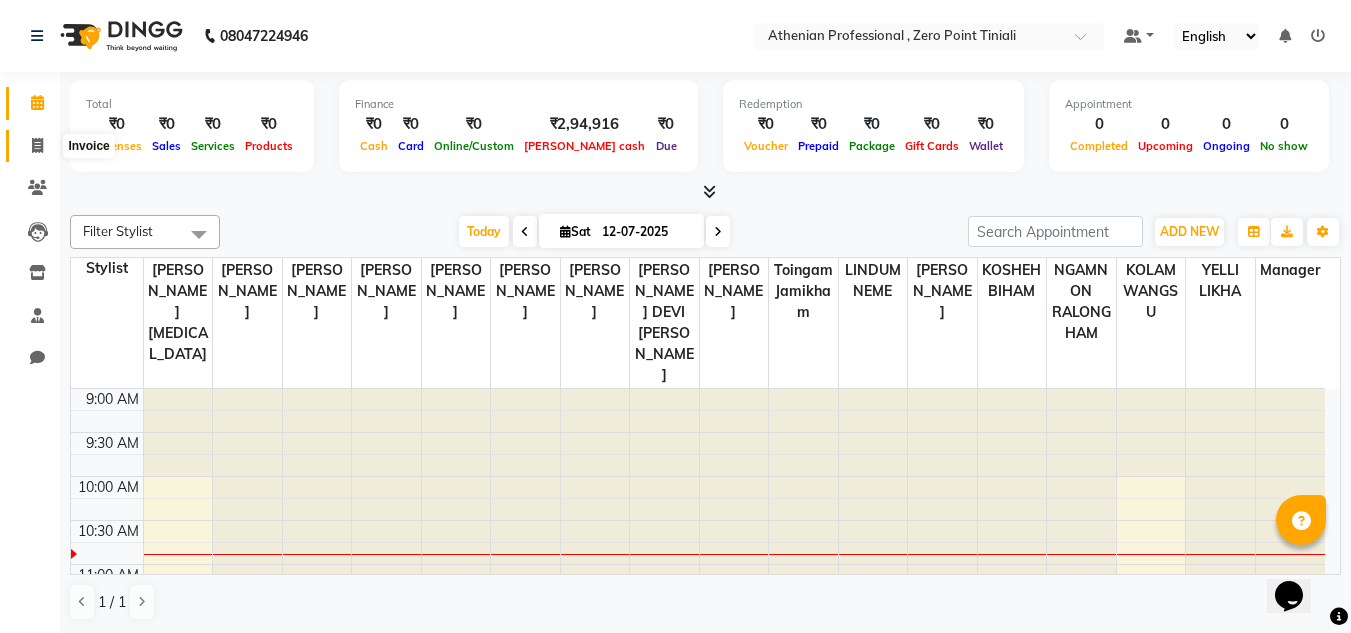click 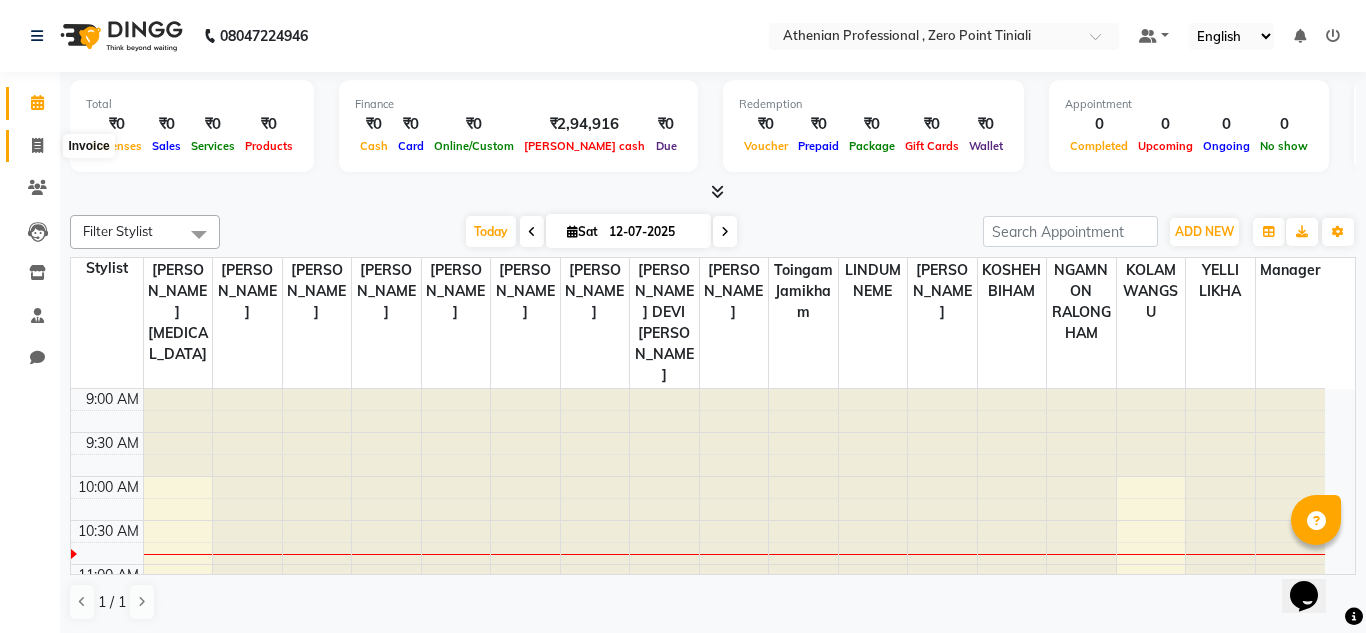 select on "service" 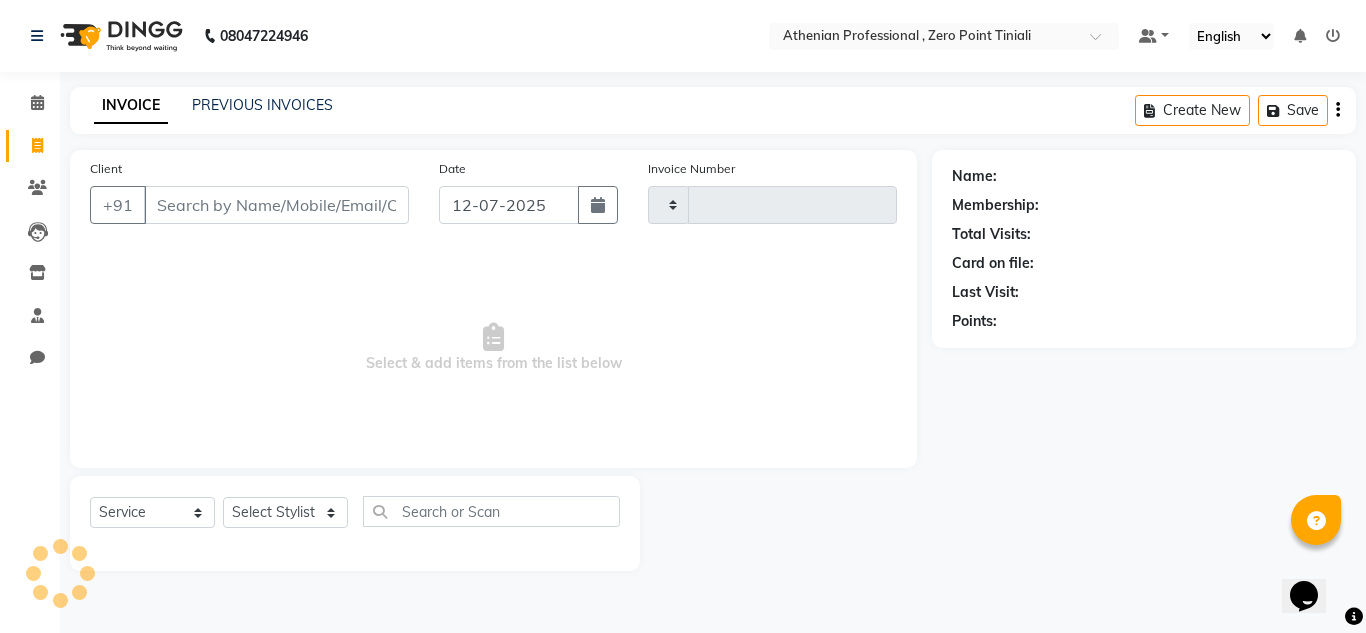 type on "1512" 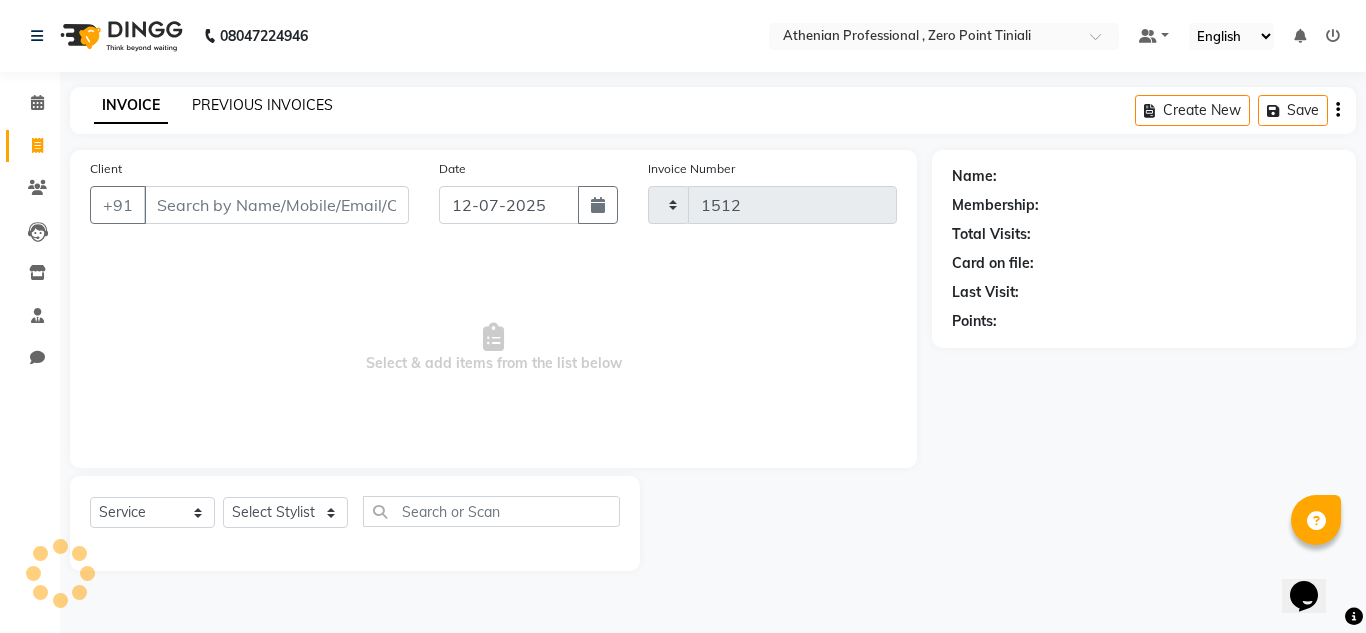 select on "8300" 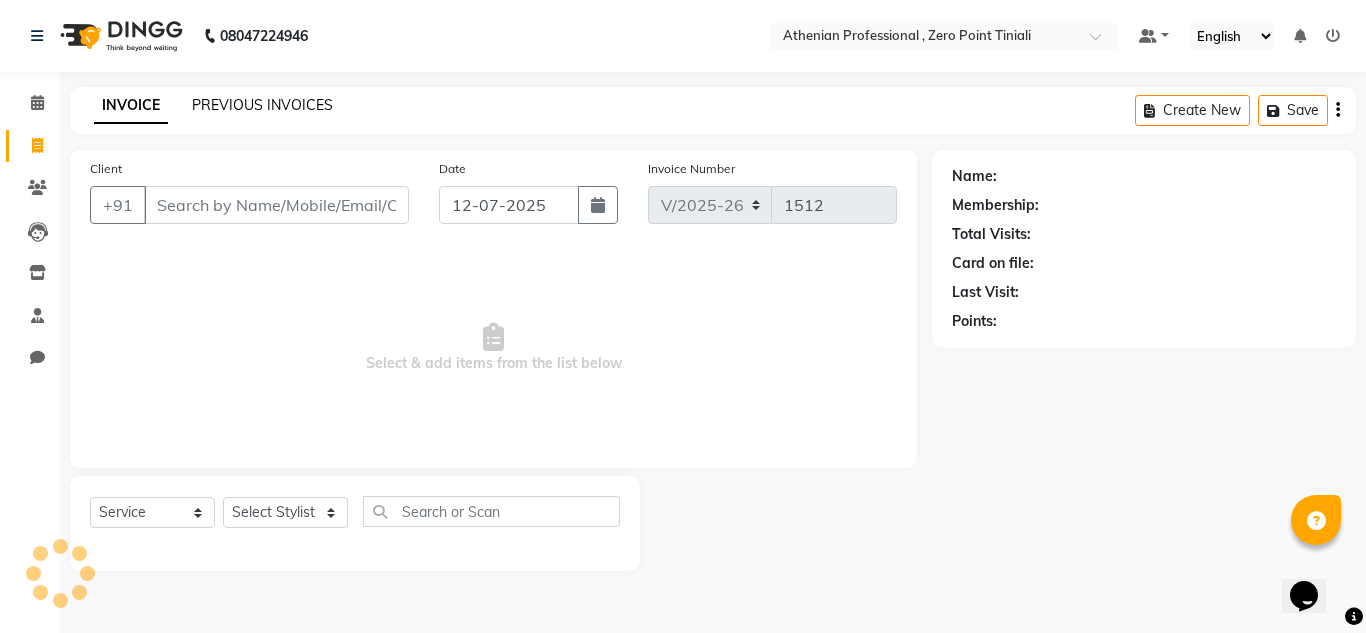 click on "PREVIOUS INVOICES" 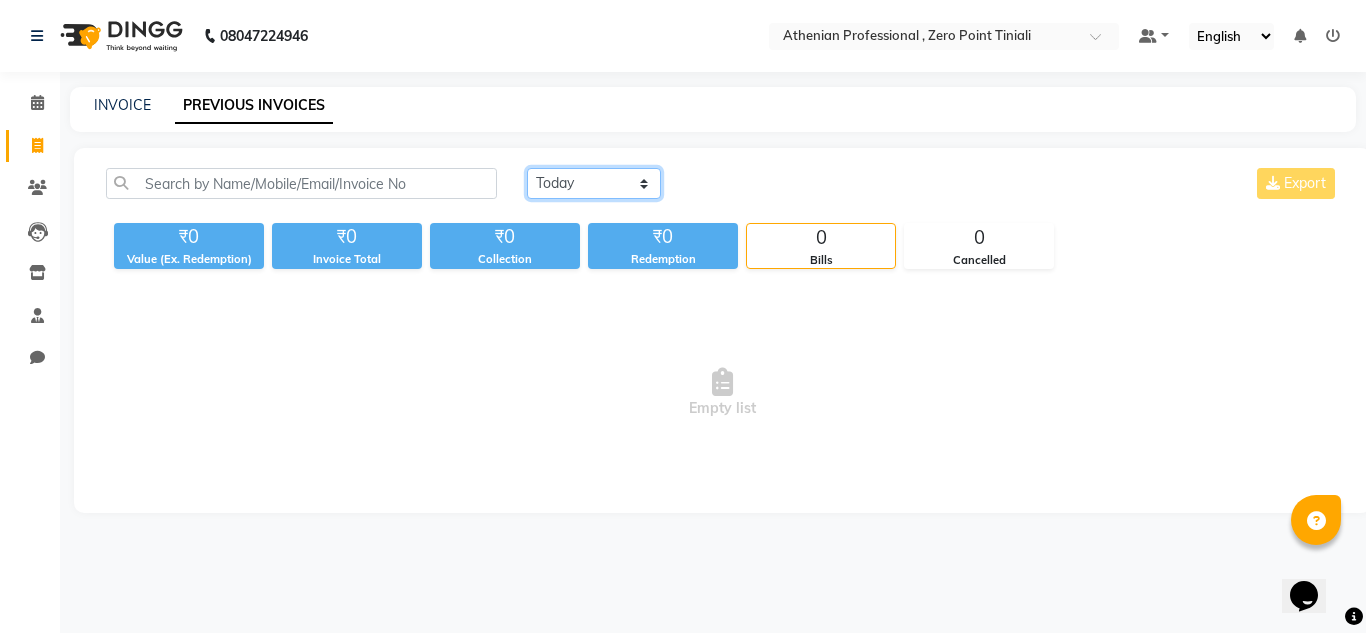 click on "[DATE] [DATE] Custom Range" 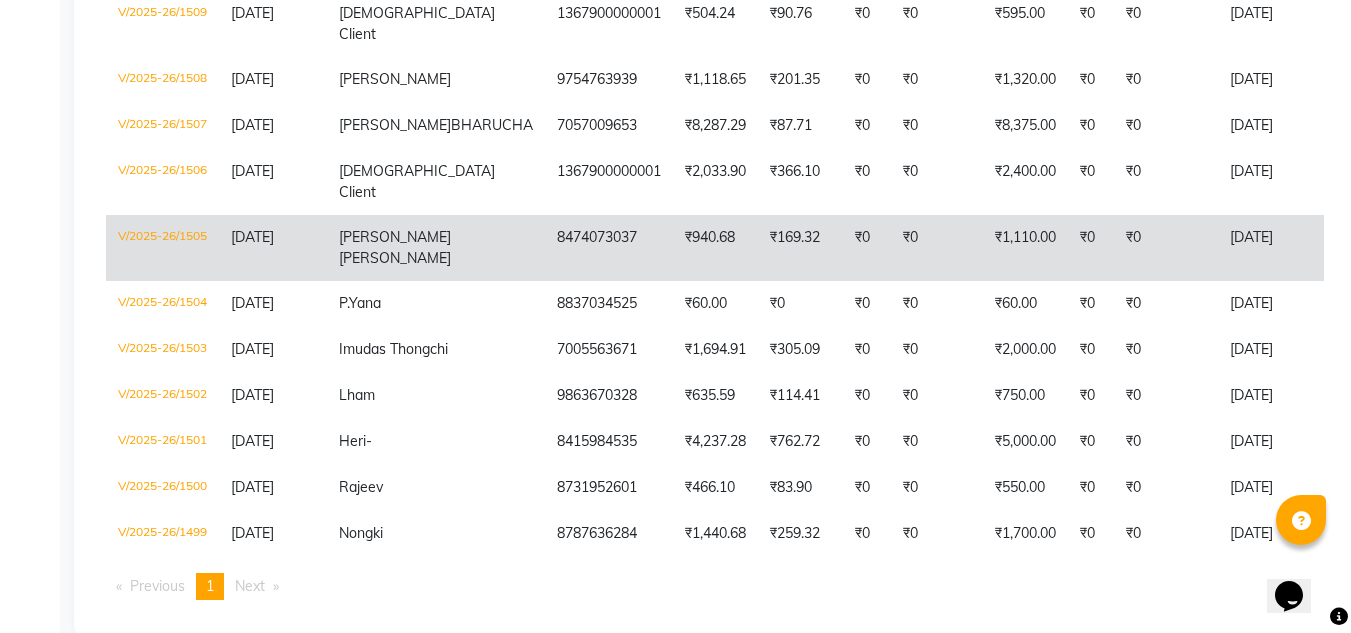 scroll, scrollTop: 494, scrollLeft: 0, axis: vertical 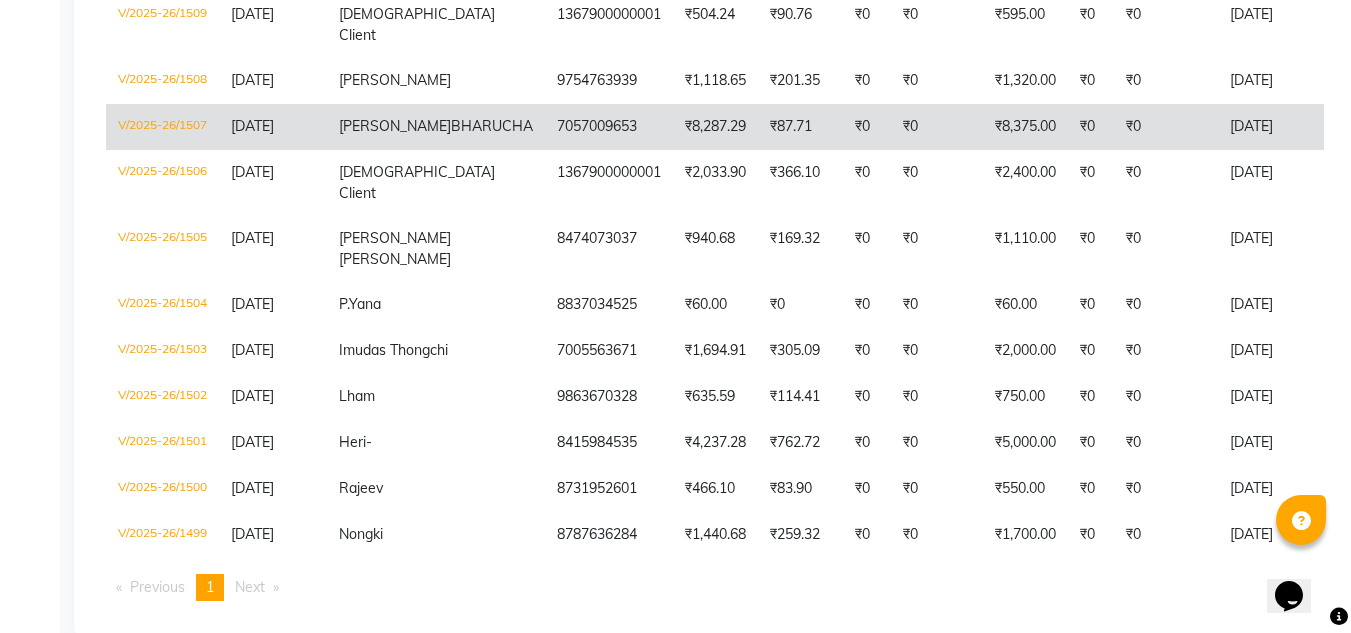 click on "₹87.71" 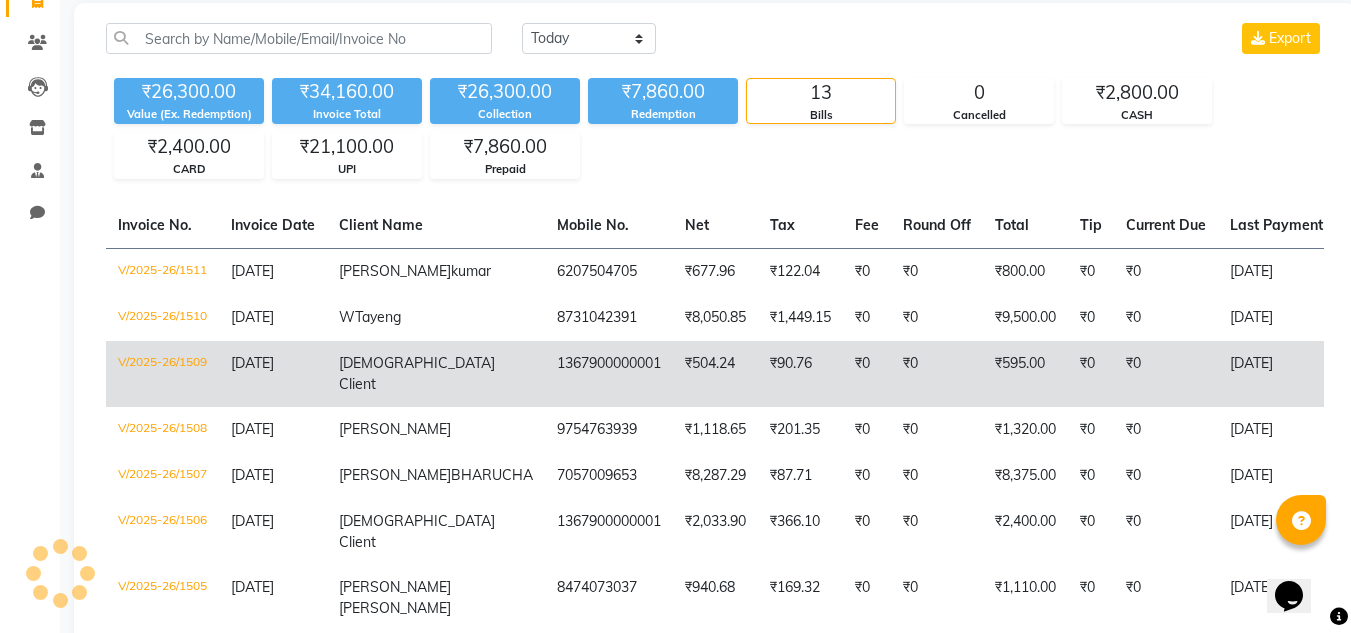 scroll, scrollTop: 144, scrollLeft: 0, axis: vertical 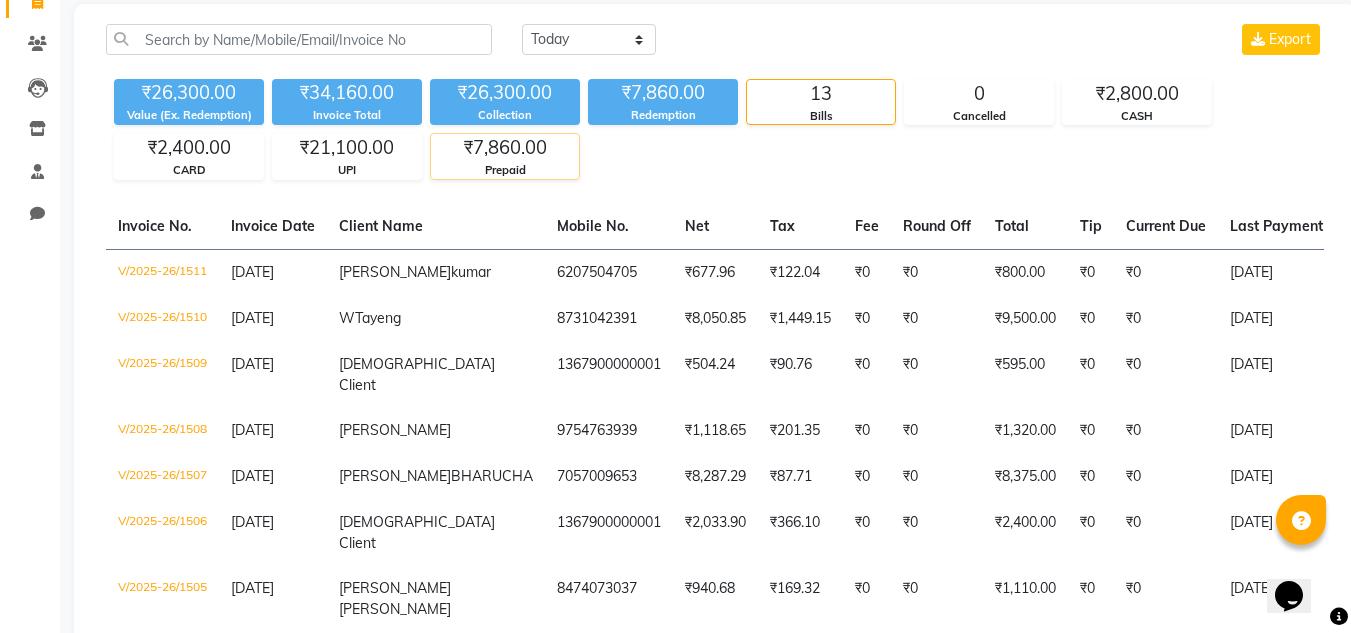 click on "₹7,860.00" 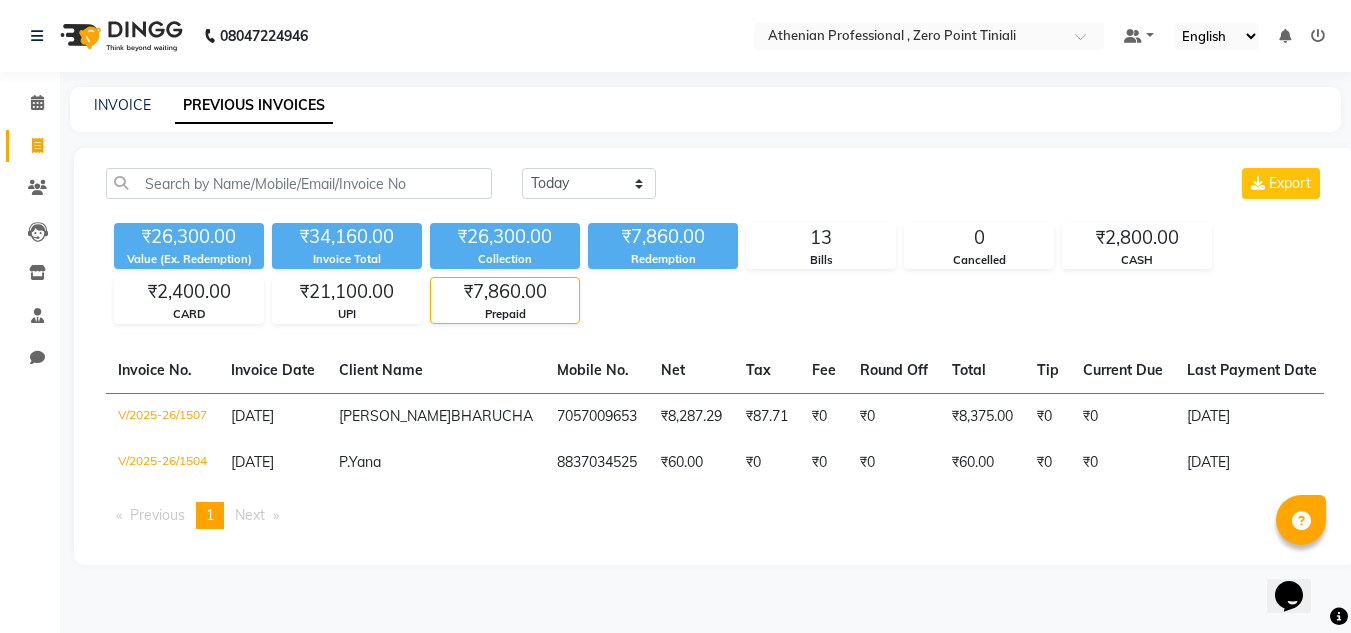 scroll, scrollTop: 0, scrollLeft: 0, axis: both 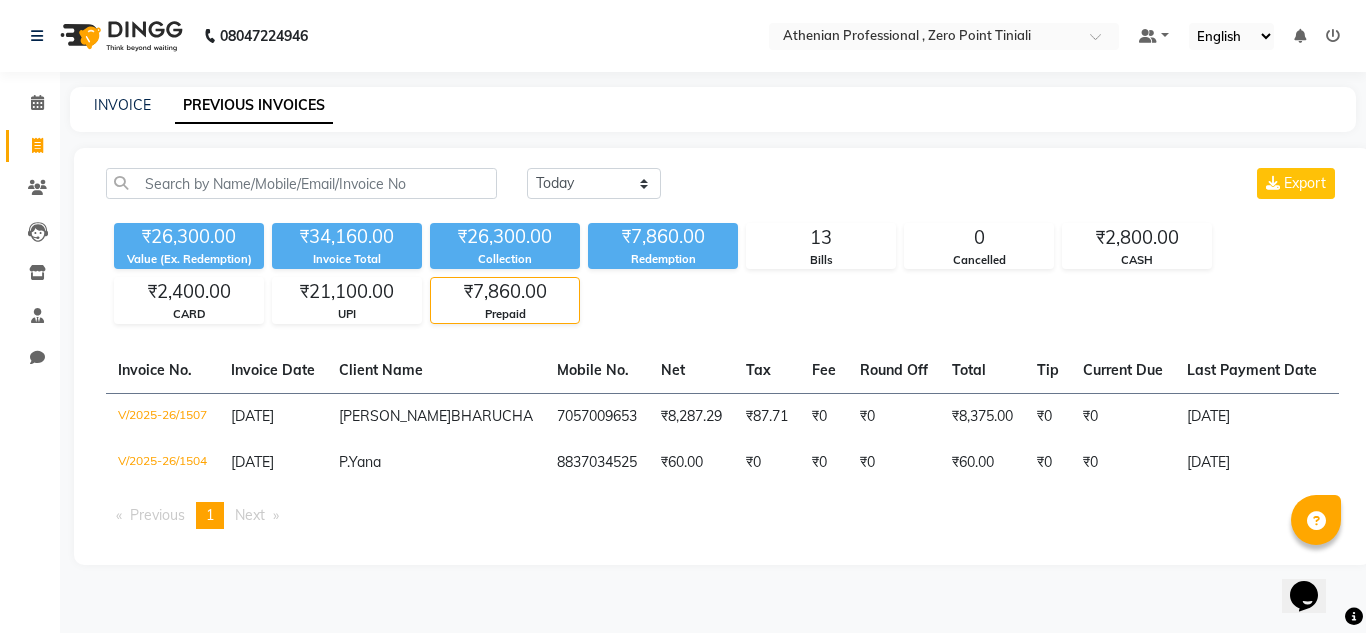 click on "INVOICE PREVIOUS INVOICES" 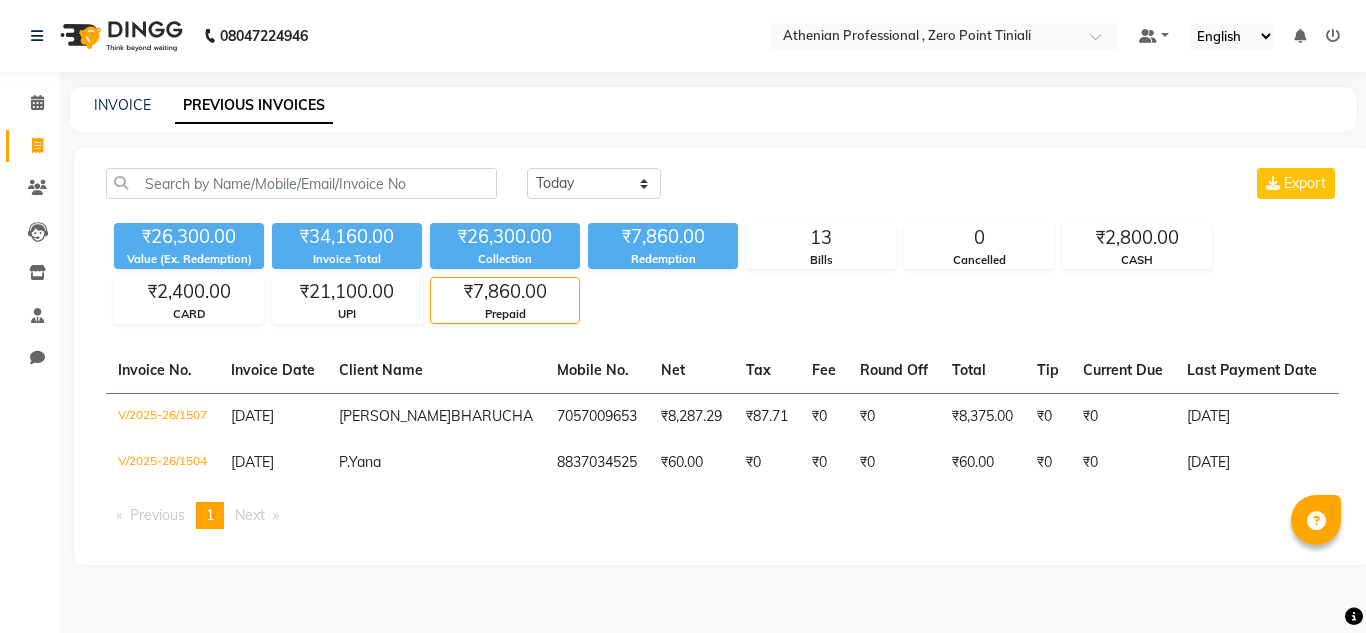 click on "INVOICE PREVIOUS INVOICES" 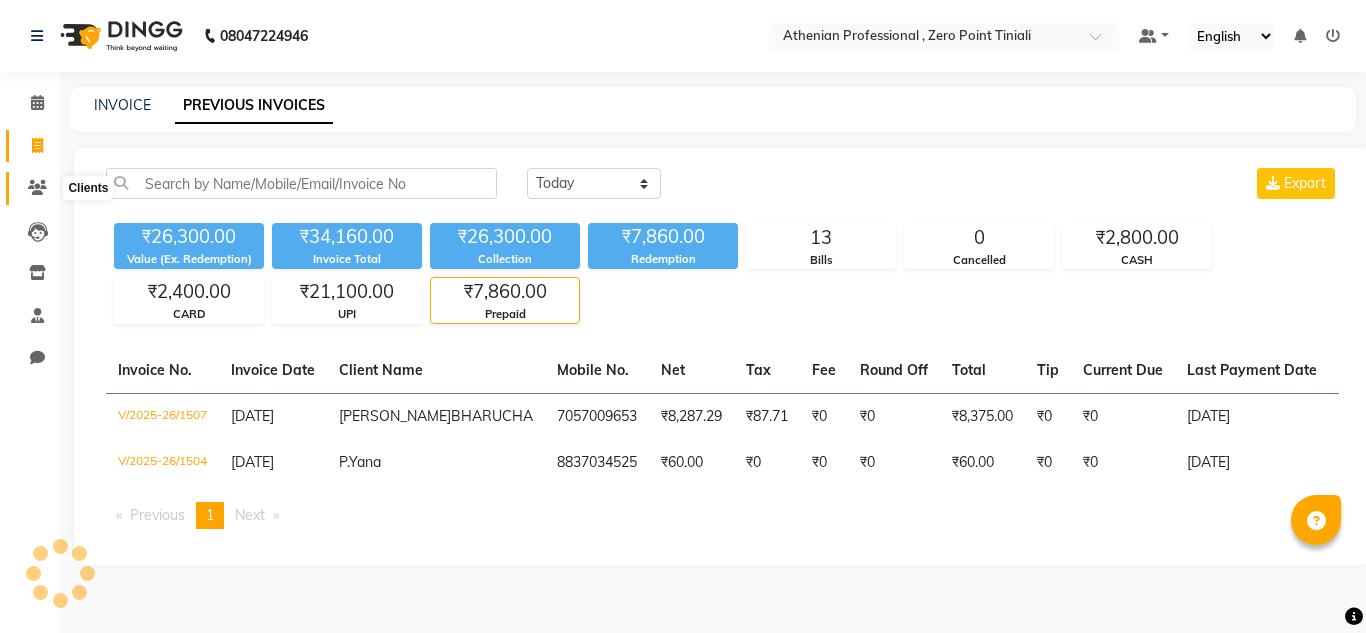 click 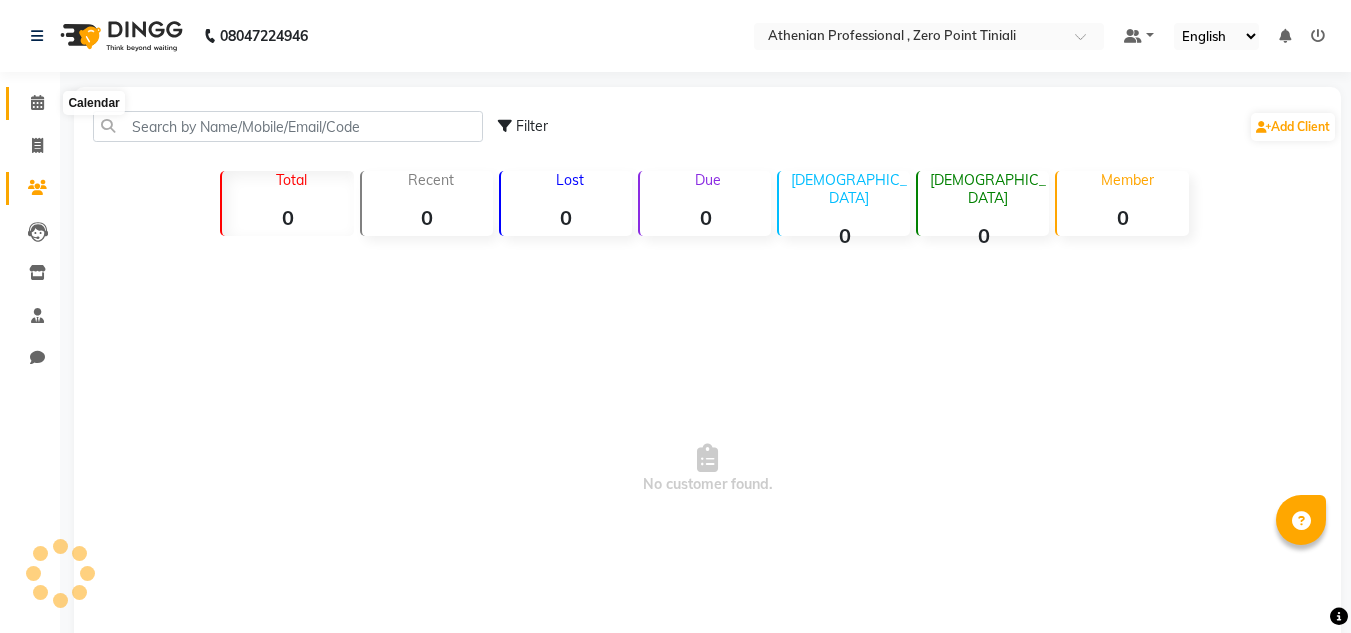 click 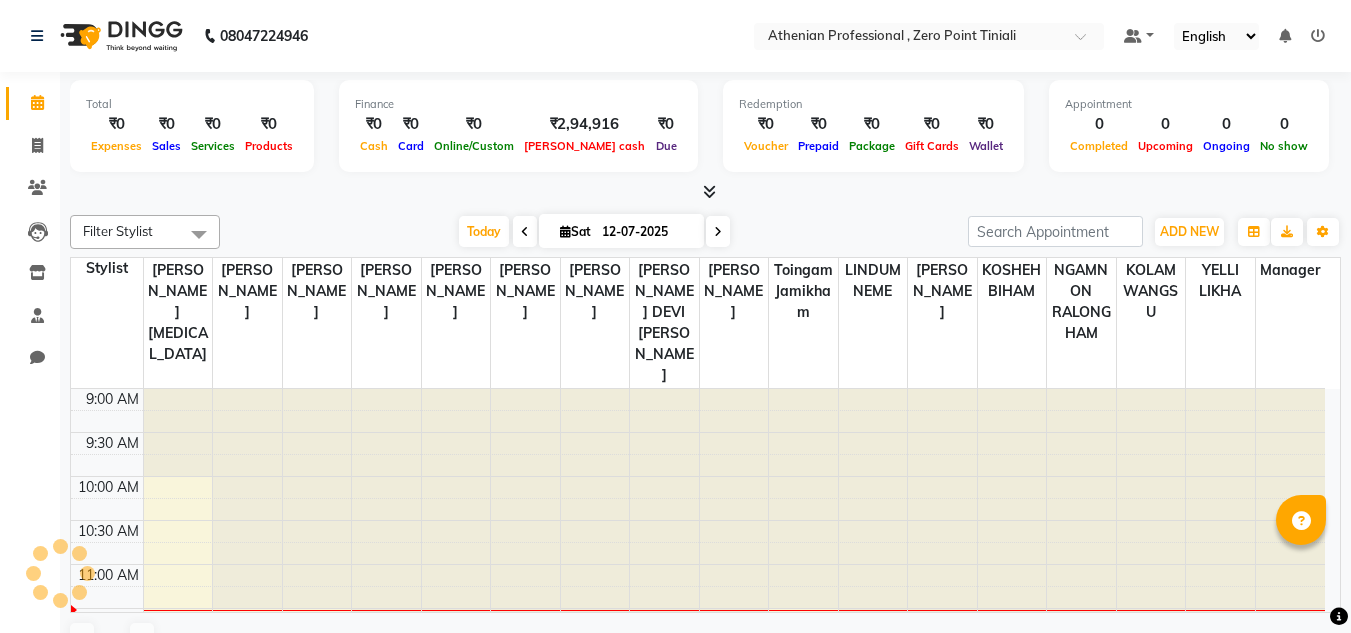 scroll, scrollTop: 177, scrollLeft: 0, axis: vertical 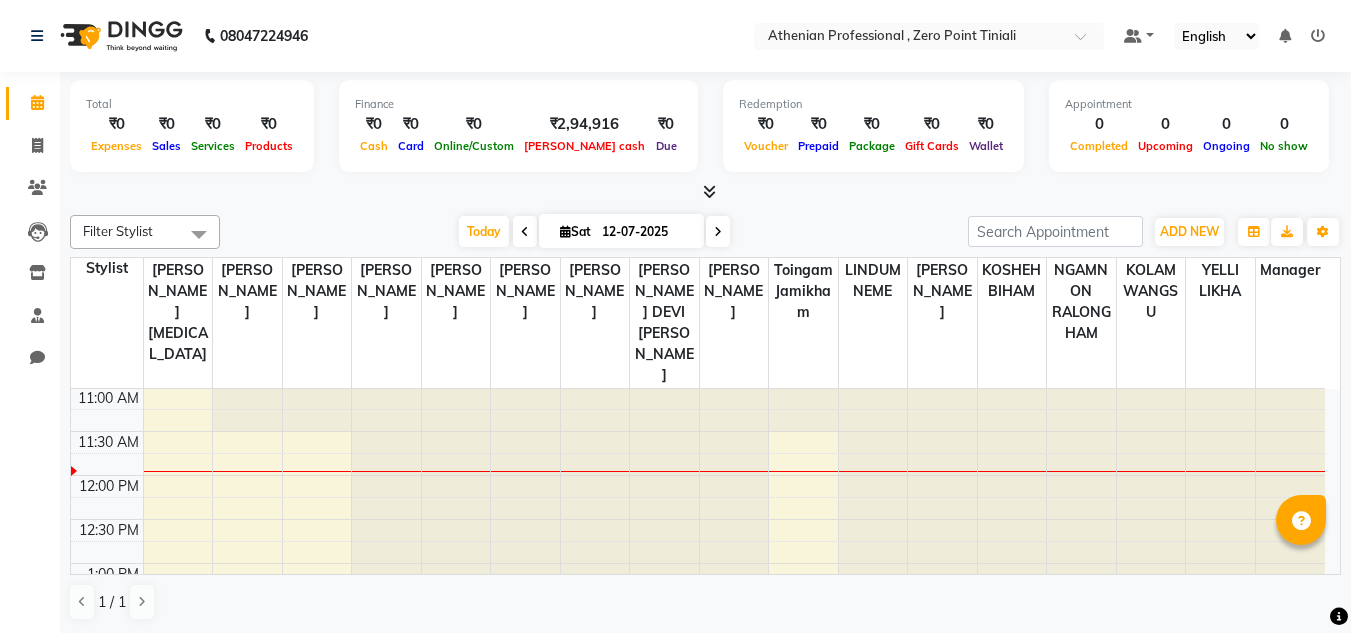 click on "9:00 AM 9:30 AM 10:00 AM 10:30 AM 11:00 AM 11:30 AM 12:00 PM 12:30 PM 1:00 PM 1:30 PM 2:00 PM 2:30 PM 3:00 PM 3:30 PM 4:00 PM 4:30 PM 5:00 PM 5:30 PM 6:00 PM 6:30 PM 7:00 PM 7:30 PM 8:00 PM 8:30 PM" at bounding box center [698, 739] 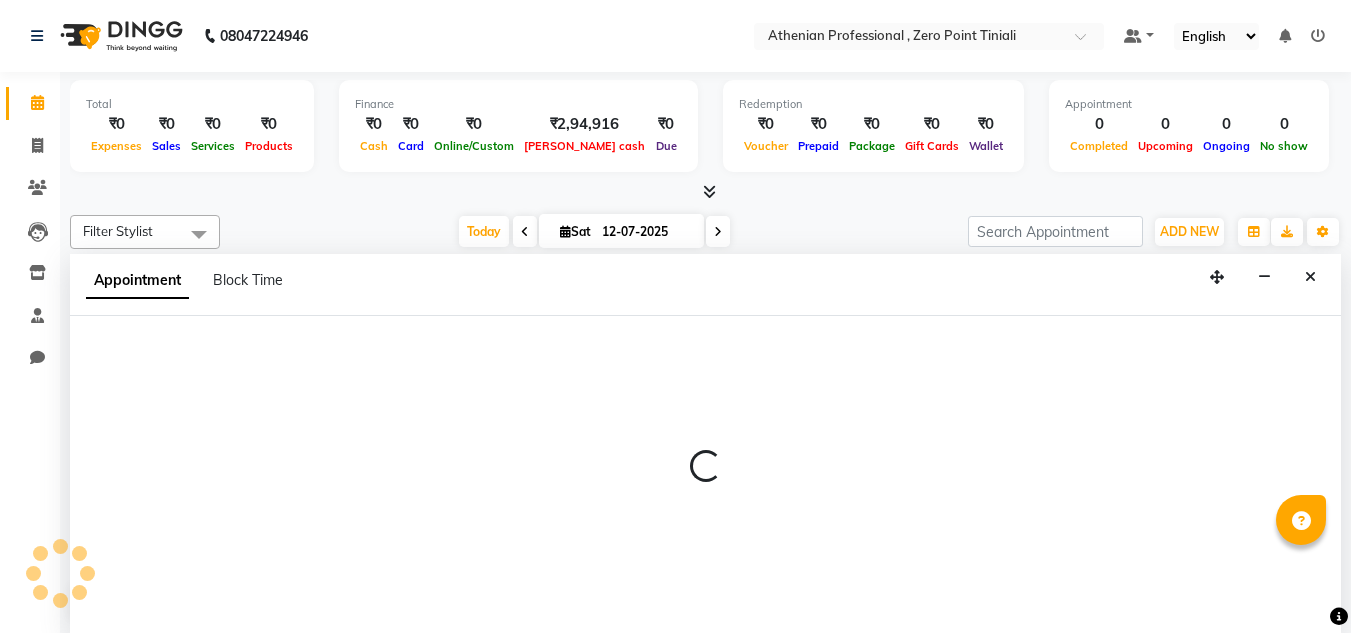 scroll, scrollTop: 1, scrollLeft: 0, axis: vertical 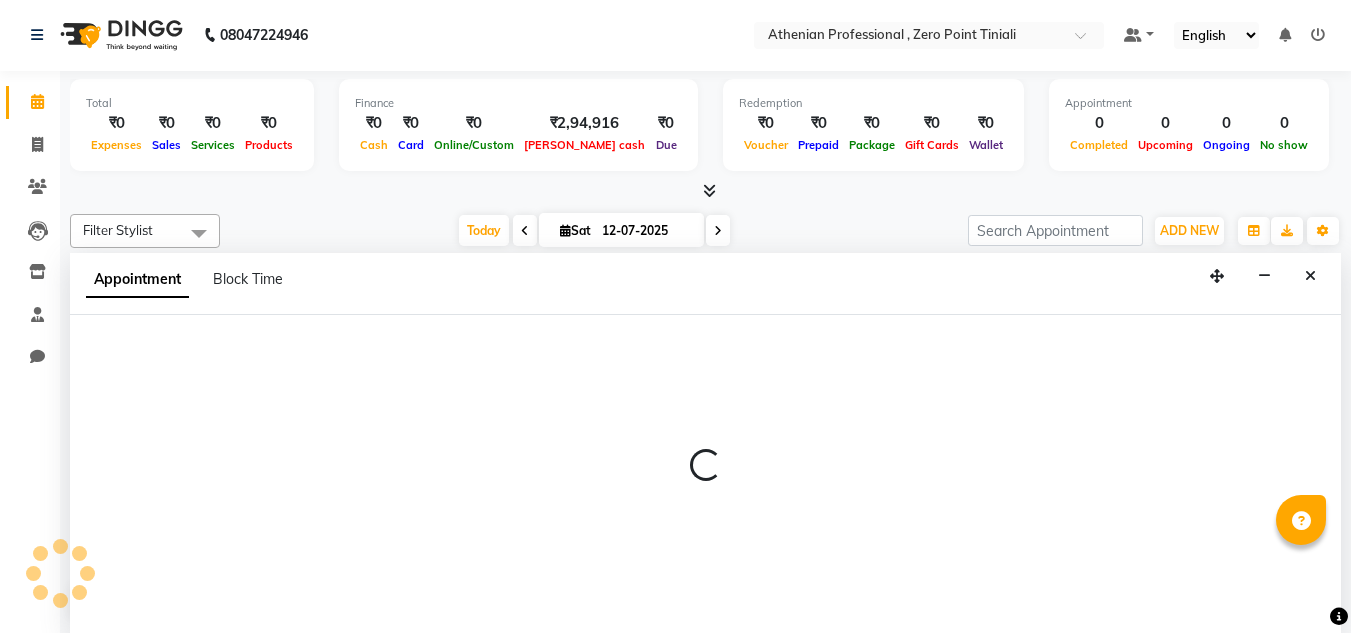 select on "80048" 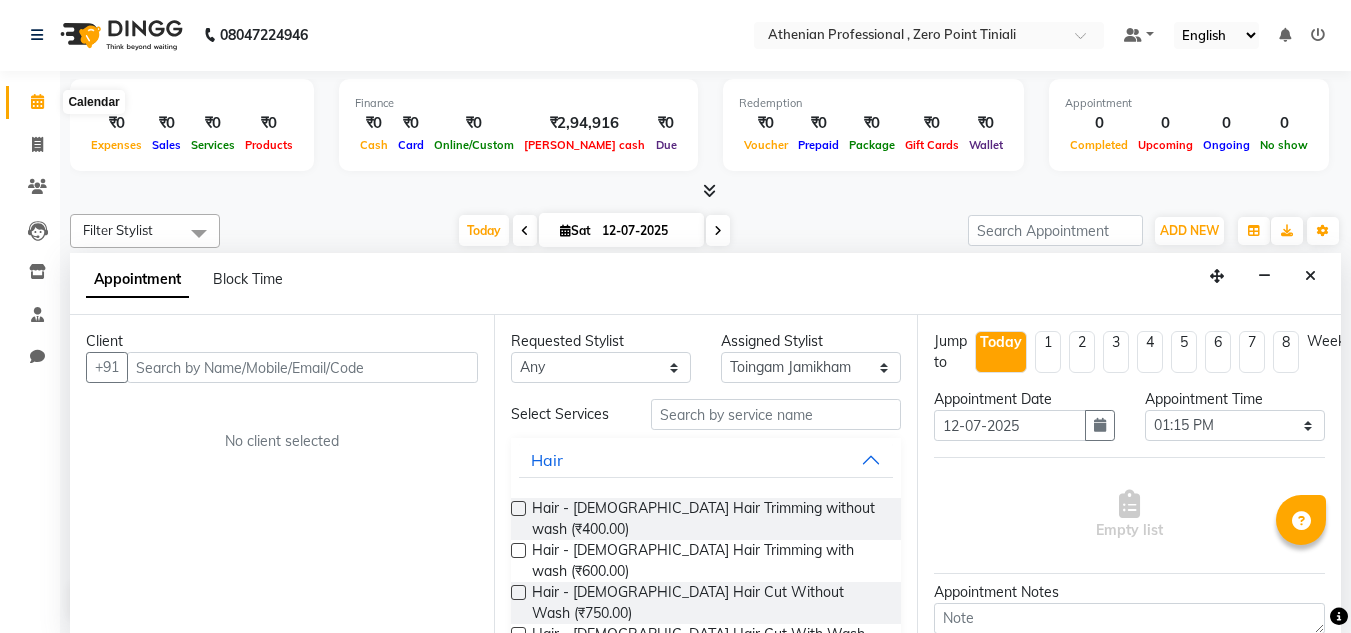 click 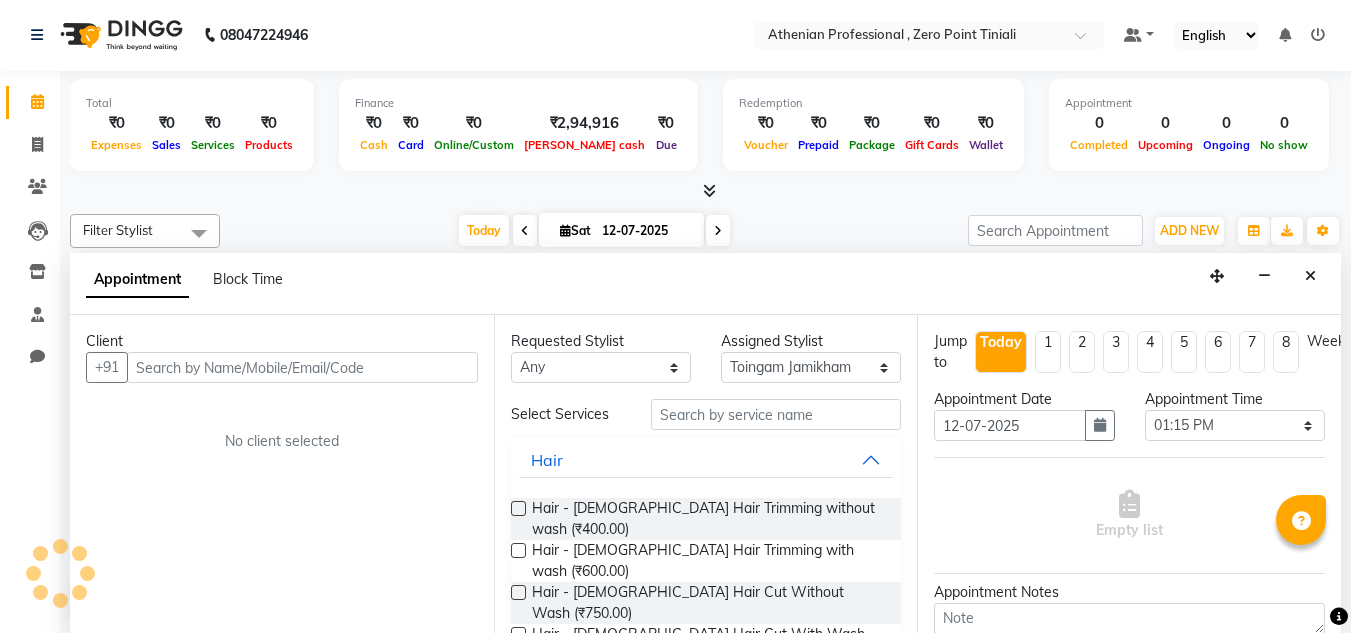 click 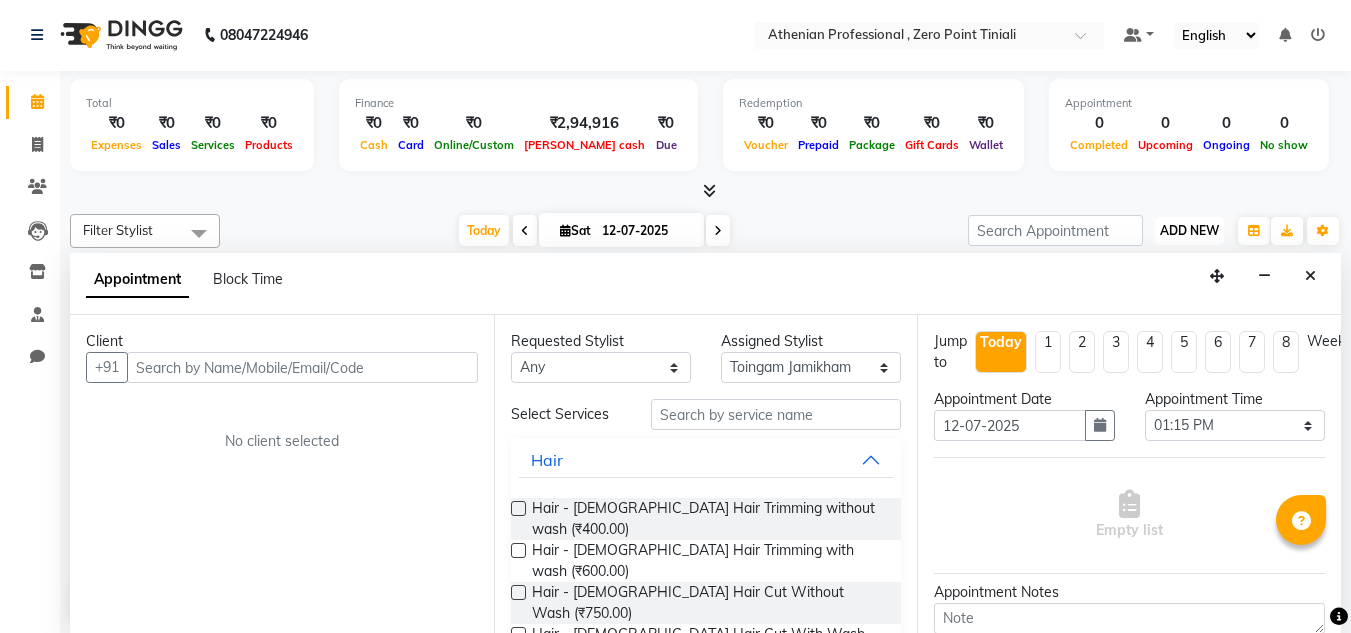 click on "ADD NEW" at bounding box center (1189, 230) 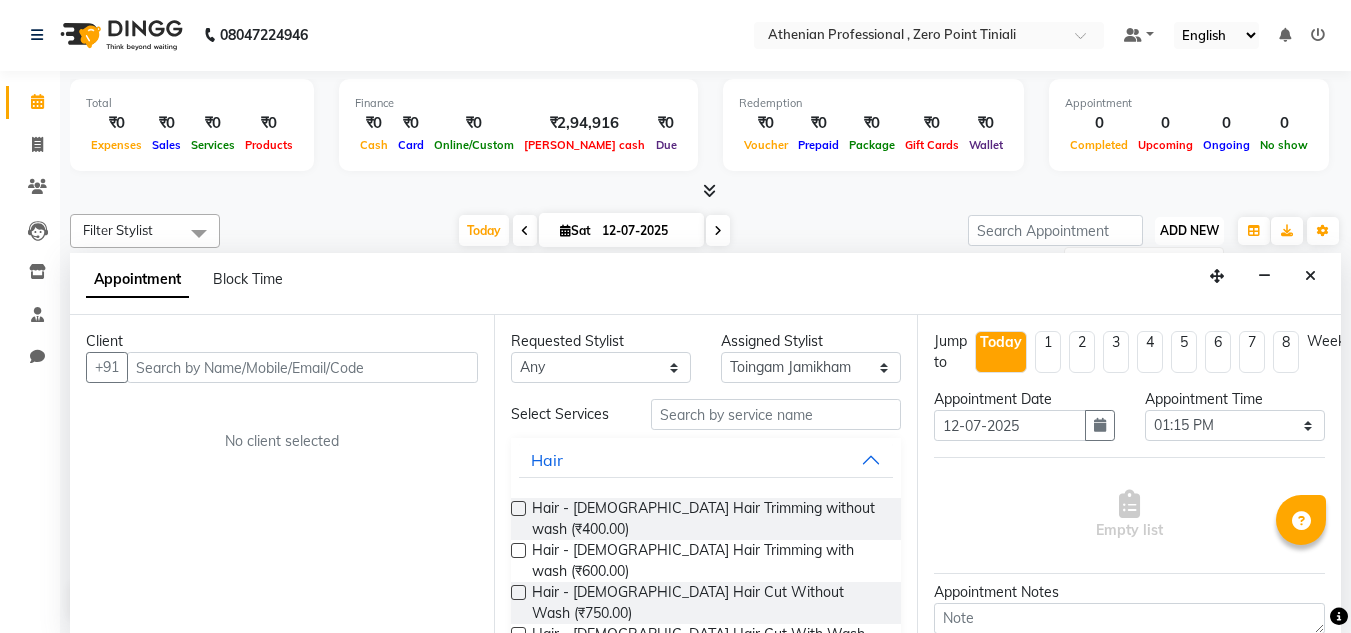 click on "ADD NEW" at bounding box center [1189, 230] 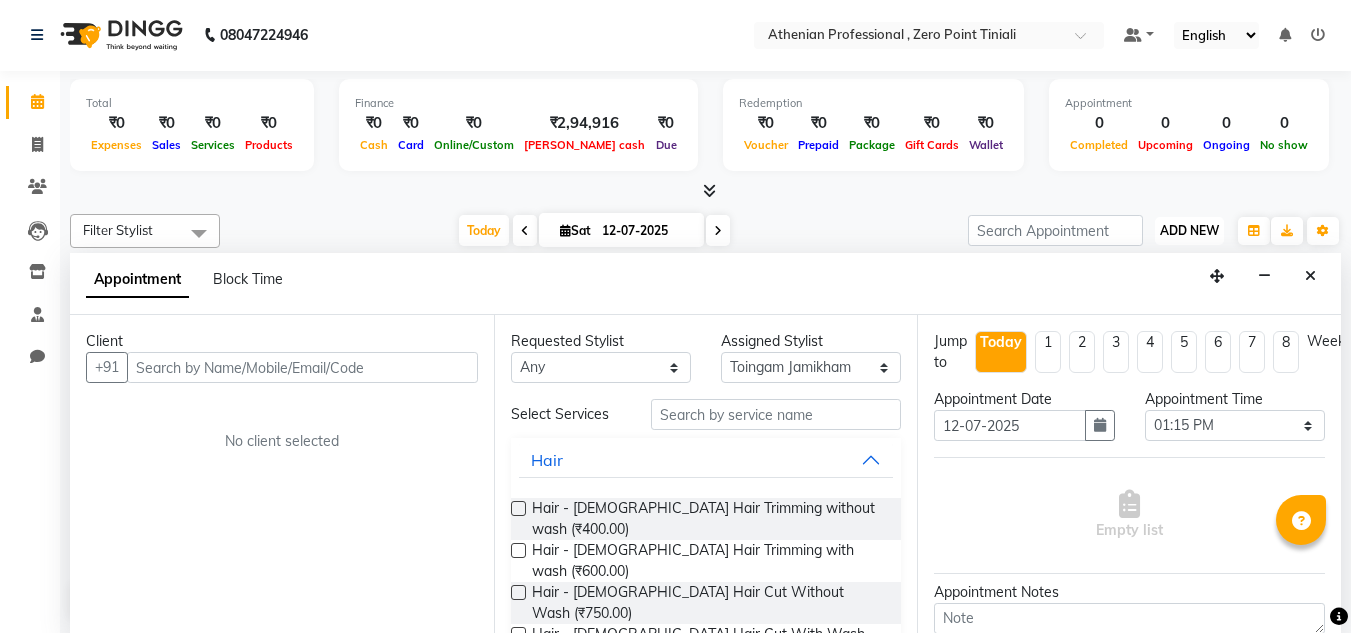 click on "ADD NEW Toggle Dropdown" at bounding box center (1189, 231) 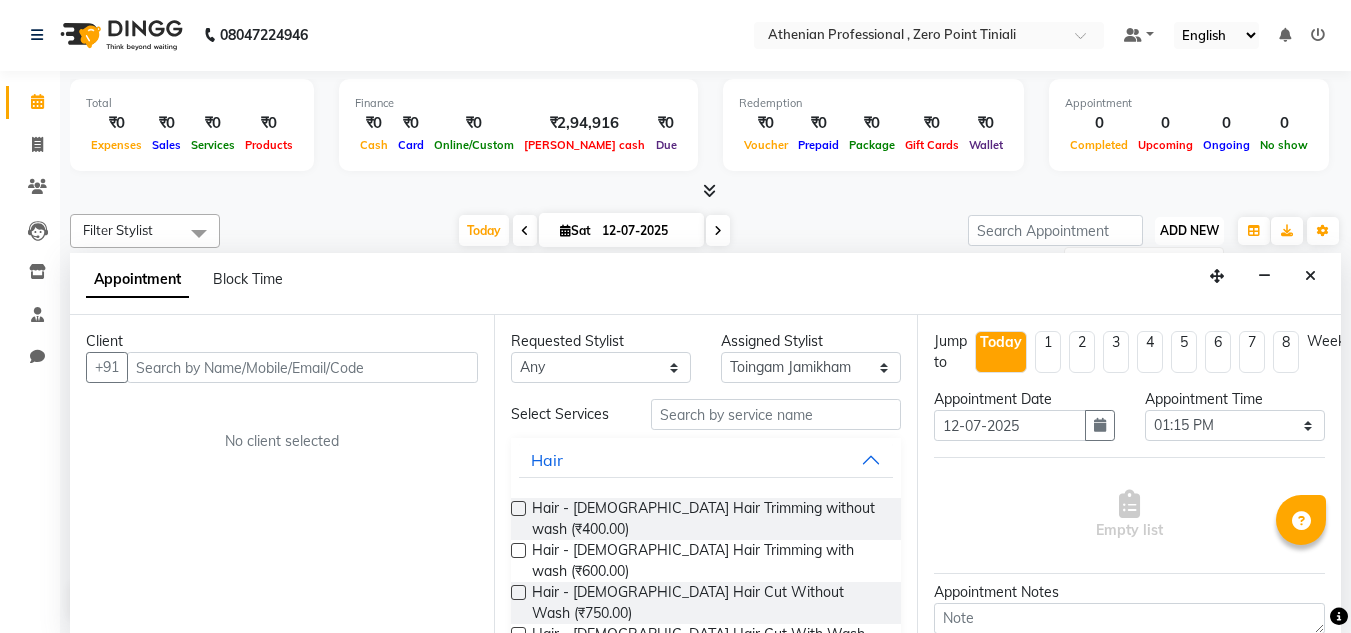 click on "ADD NEW Toggle Dropdown" at bounding box center (1189, 231) 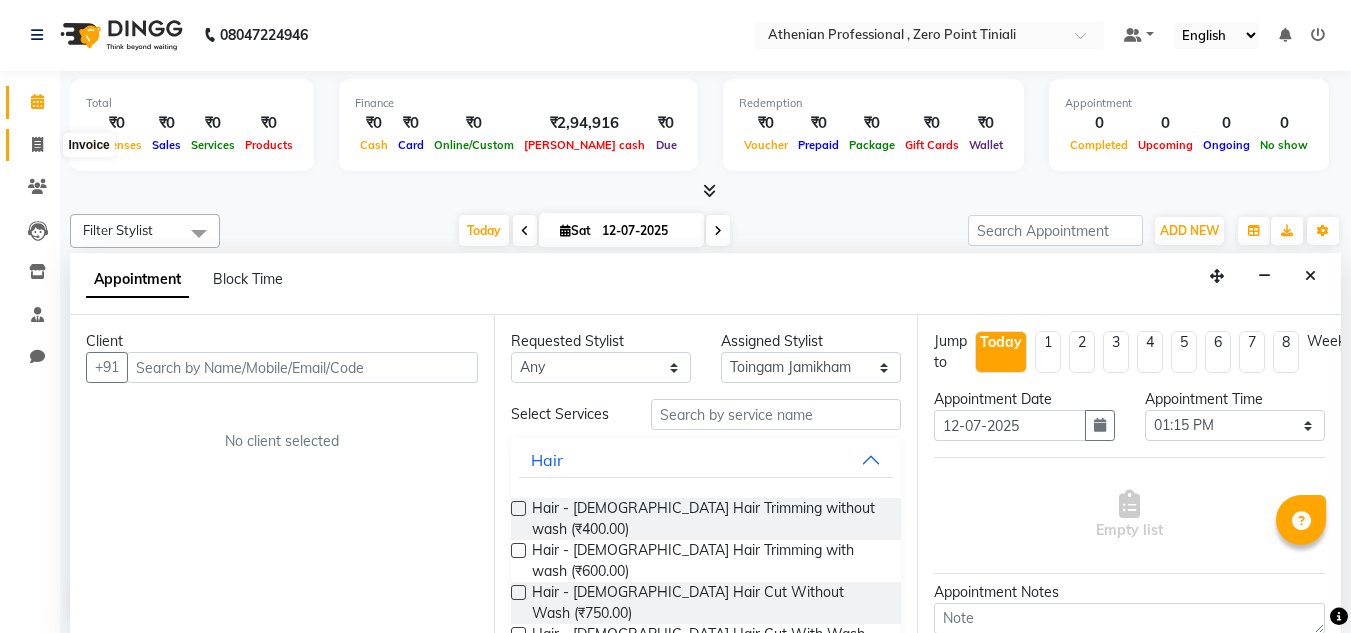 click 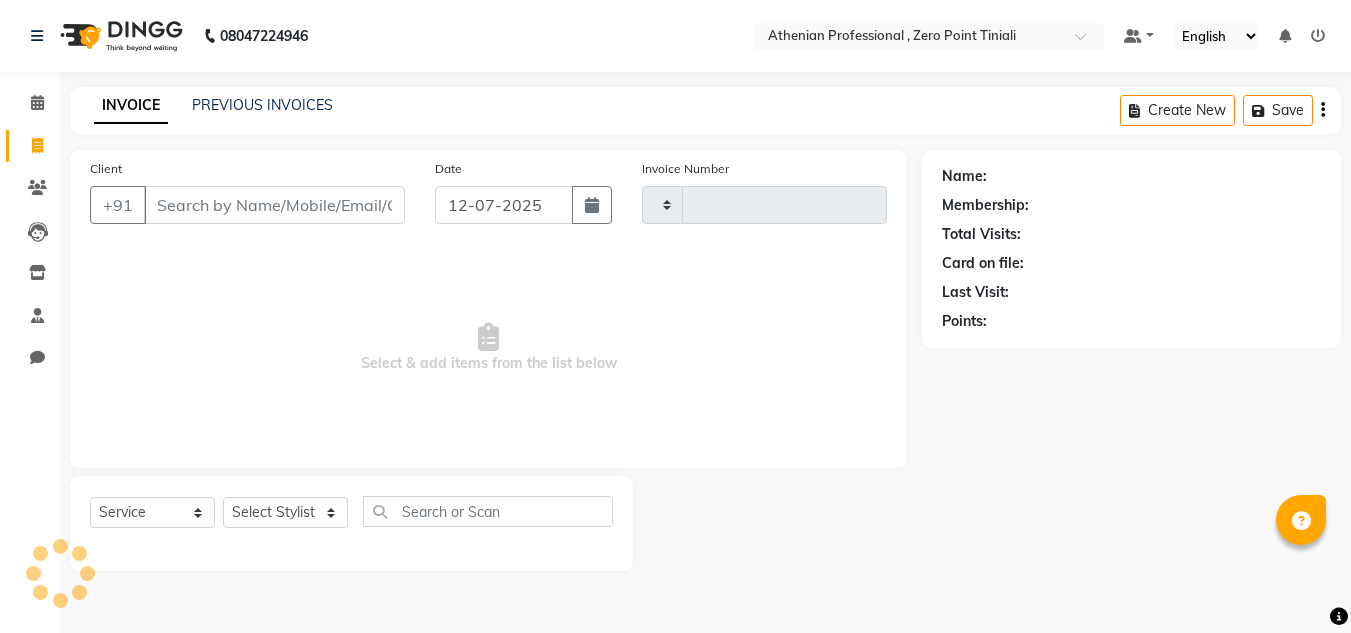 type on "1512" 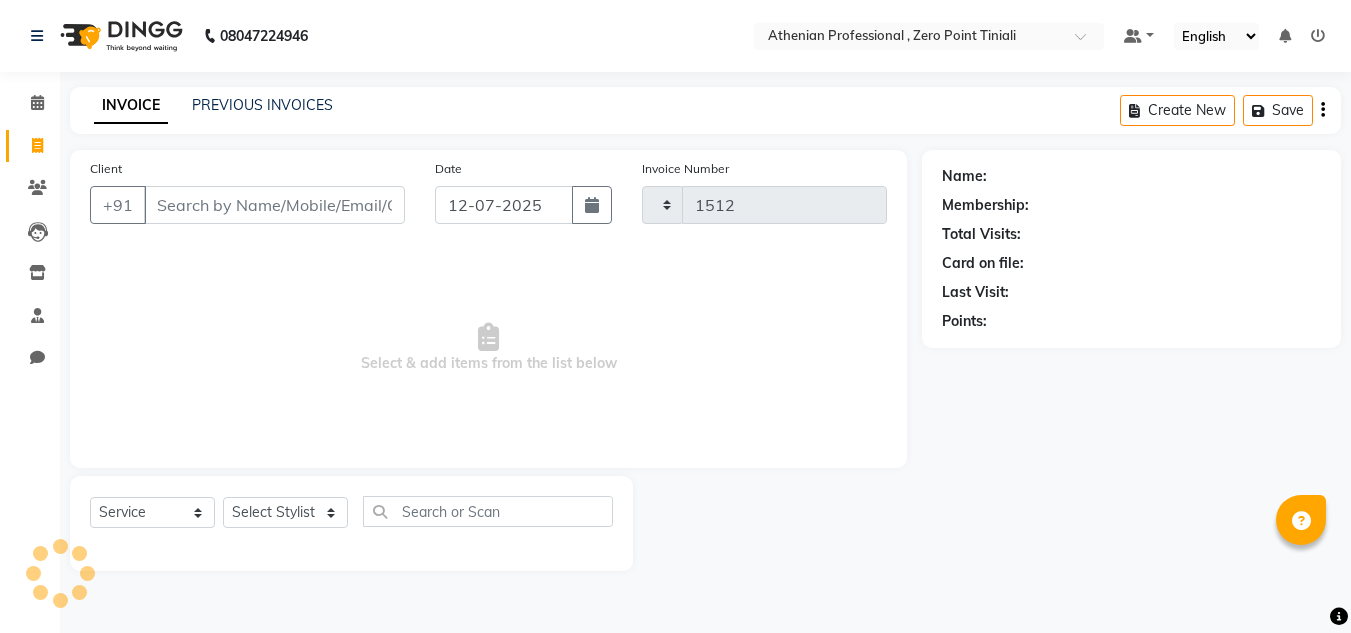 select on "8300" 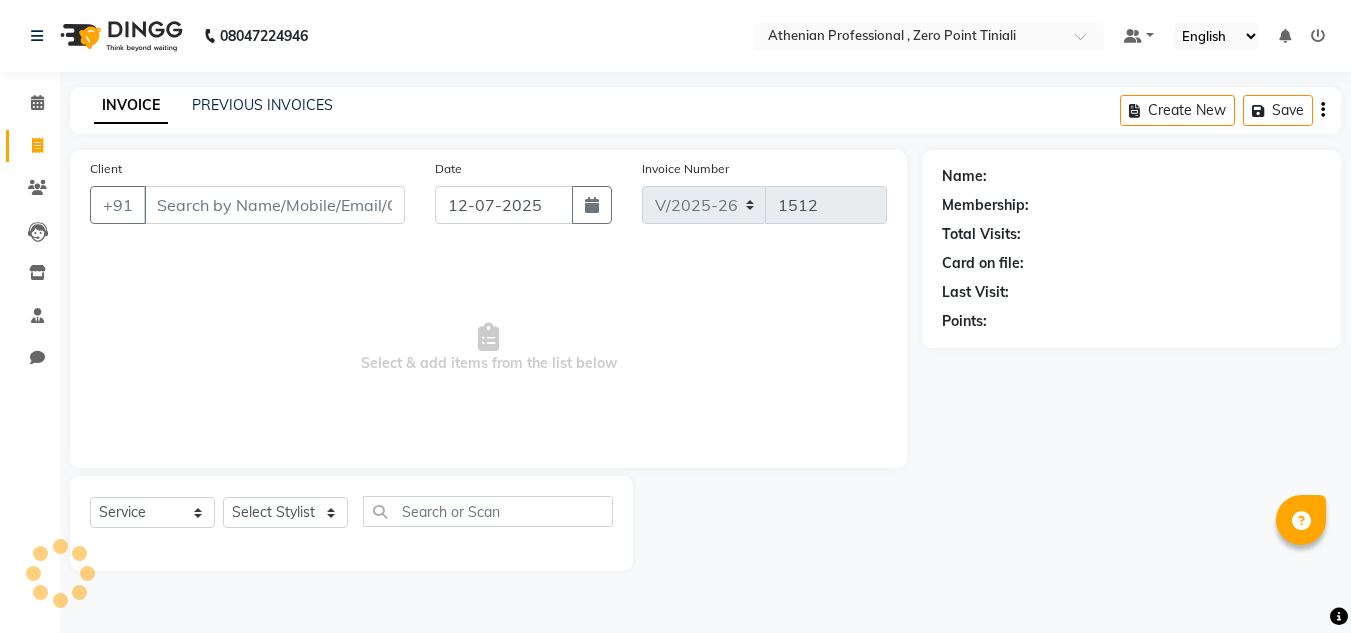 scroll, scrollTop: 0, scrollLeft: 0, axis: both 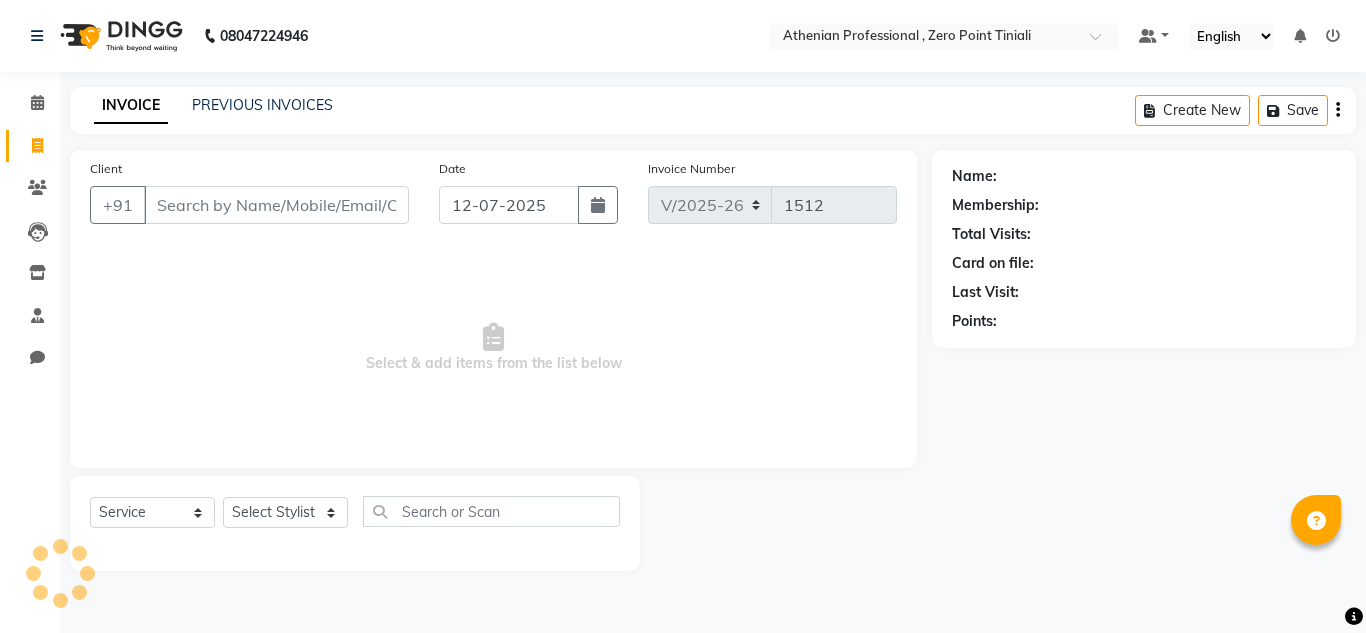 click on "Client" at bounding box center [276, 205] 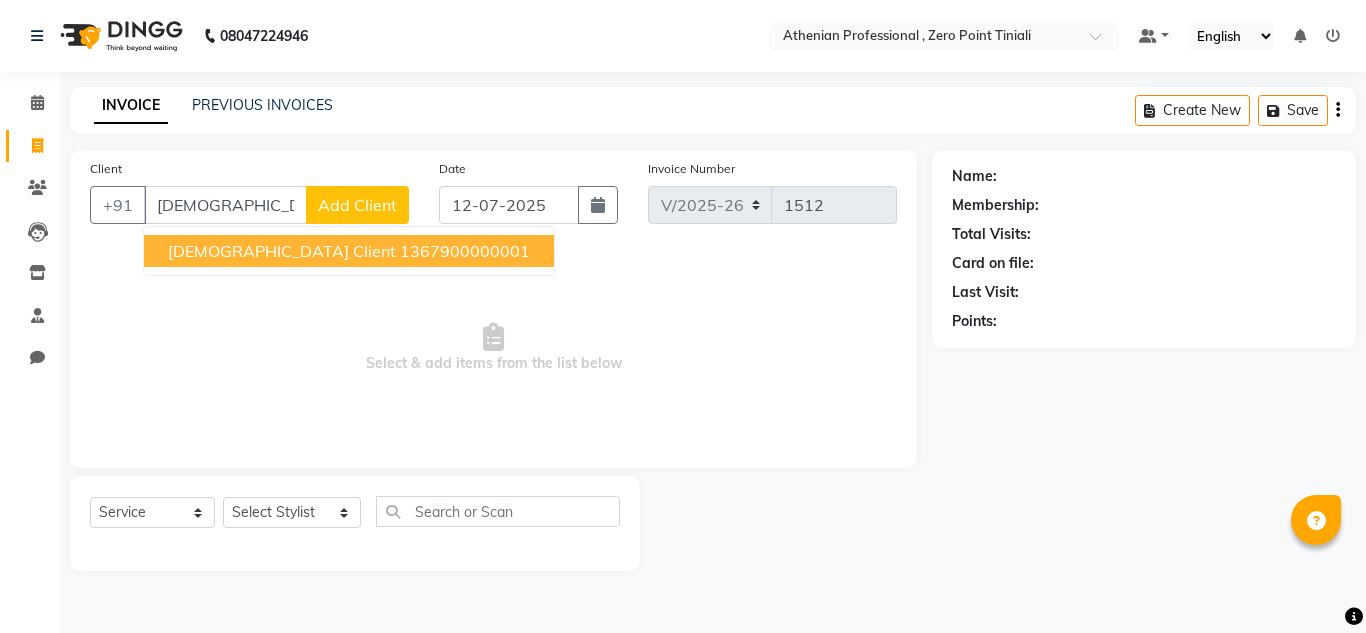 click on "[DEMOGRAPHIC_DATA] Client" at bounding box center [282, 251] 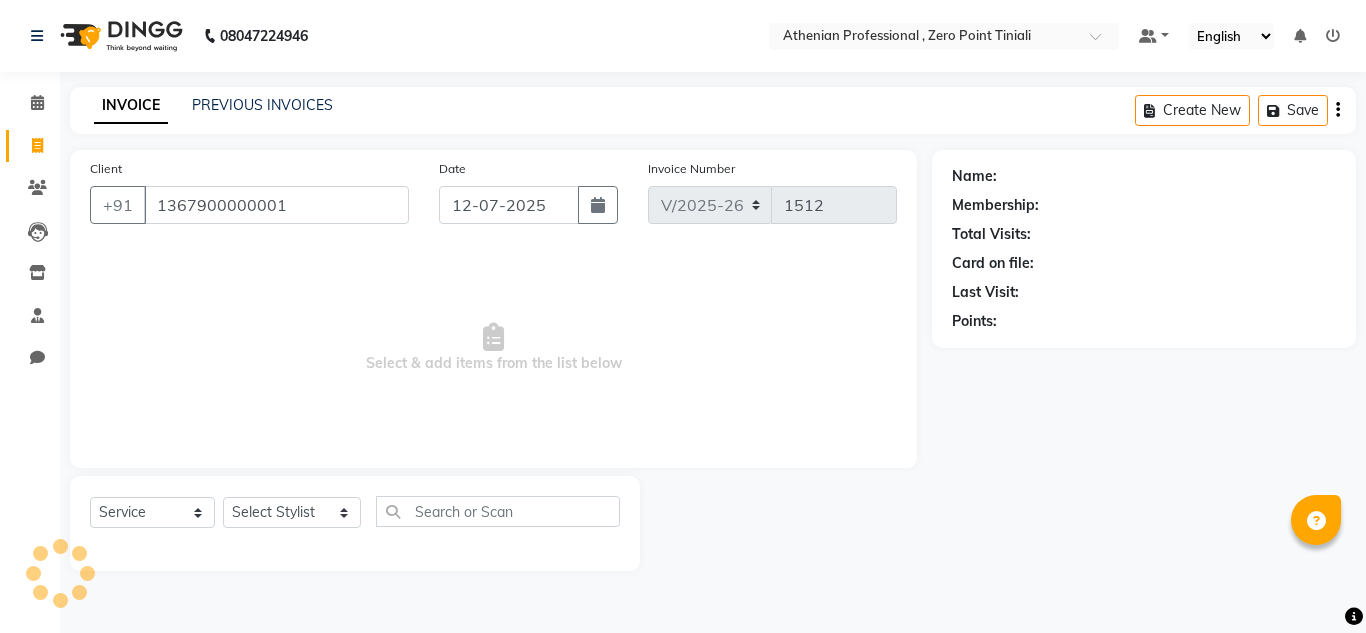 type on "1367900000001" 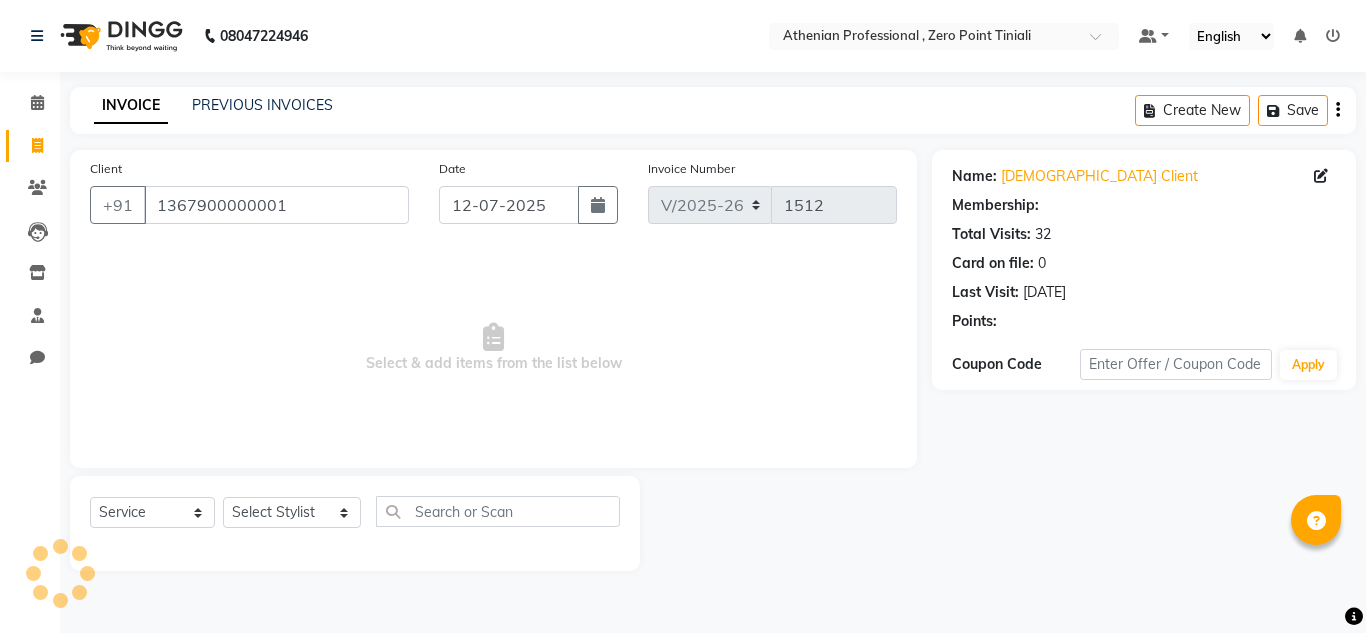 select on "1: Object" 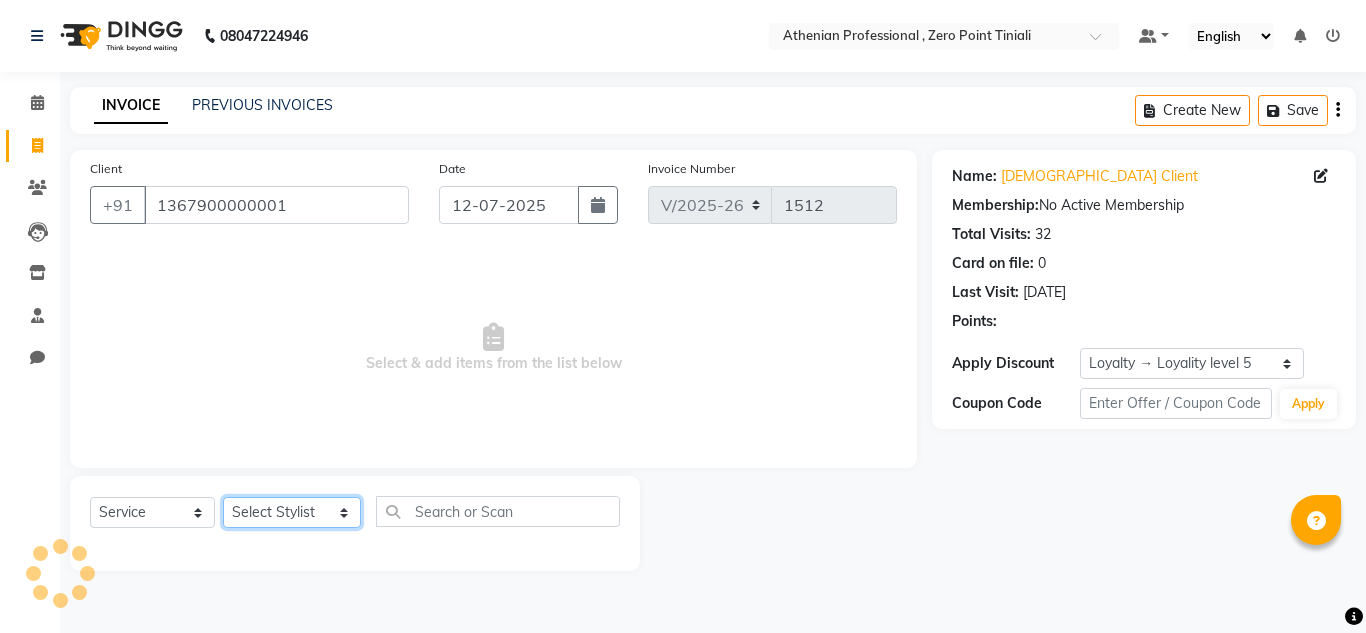 click on "Select Stylist [PERSON_NAME][MEDICAL_DATA] Admin [PERSON_NAME] KOLAM WANGSU KOSHEH BIHAM LINDUM NEME MAHINDRA [PERSON_NAME] Manager [PERSON_NAME] MINUKA [PERSON_NAME] NGAMNON RALONGHAM [PERSON_NAME] [PERSON_NAME] SUMI [PERSON_NAME] DEVI [PERSON_NAME] Jamikham YELLI LIKHA" 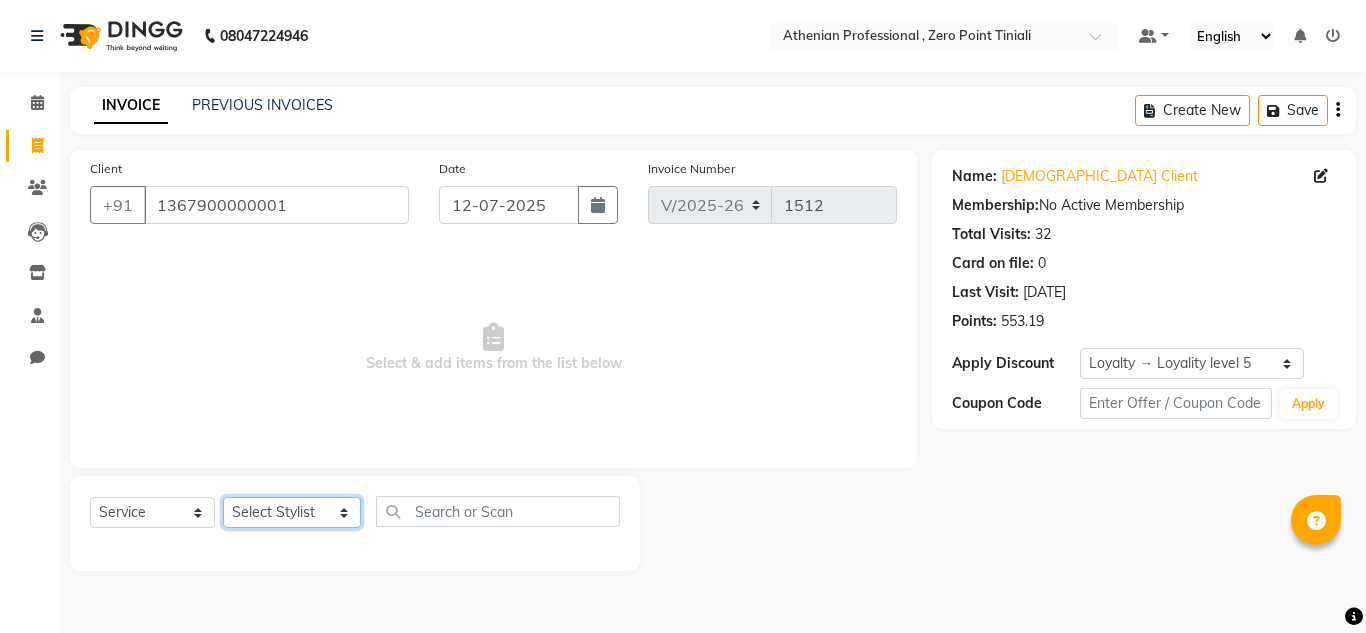 select on "80198" 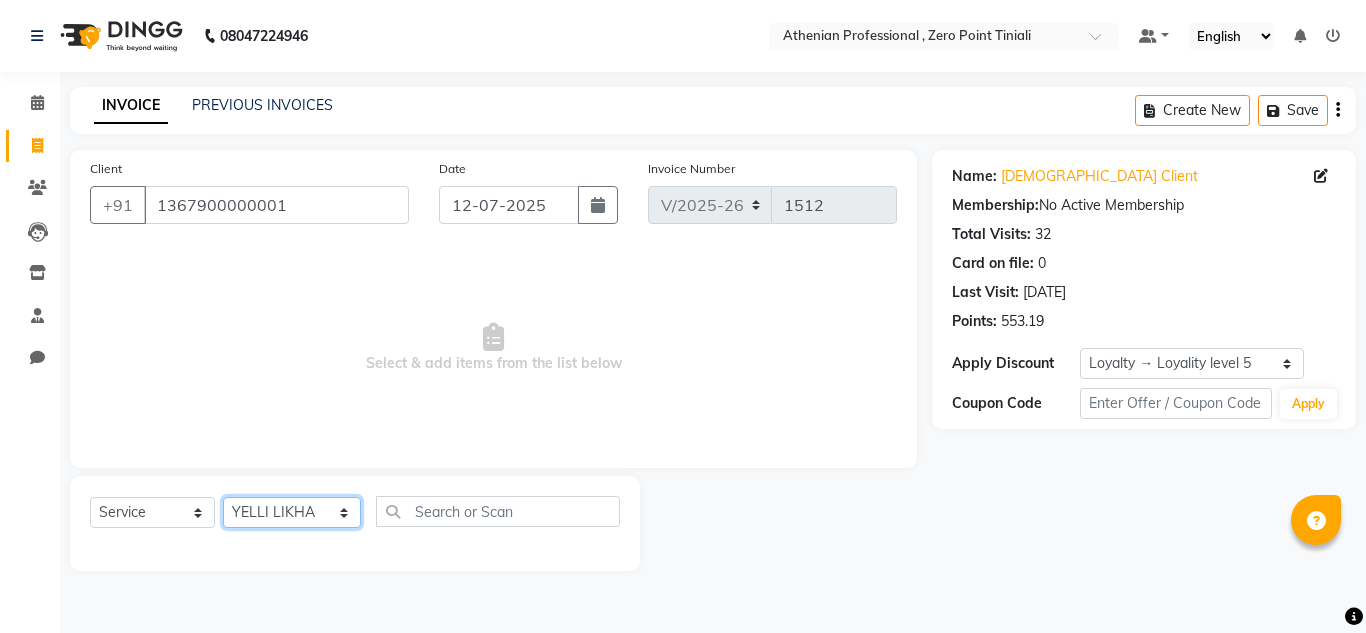 click on "Select Stylist [PERSON_NAME][MEDICAL_DATA] Admin [PERSON_NAME] KOLAM WANGSU KOSHEH BIHAM LINDUM NEME MAHINDRA [PERSON_NAME] Manager [PERSON_NAME] MINUKA [PERSON_NAME] NGAMNON RALONGHAM [PERSON_NAME] [PERSON_NAME] SUMI [PERSON_NAME] DEVI [PERSON_NAME] Jamikham YELLI LIKHA" 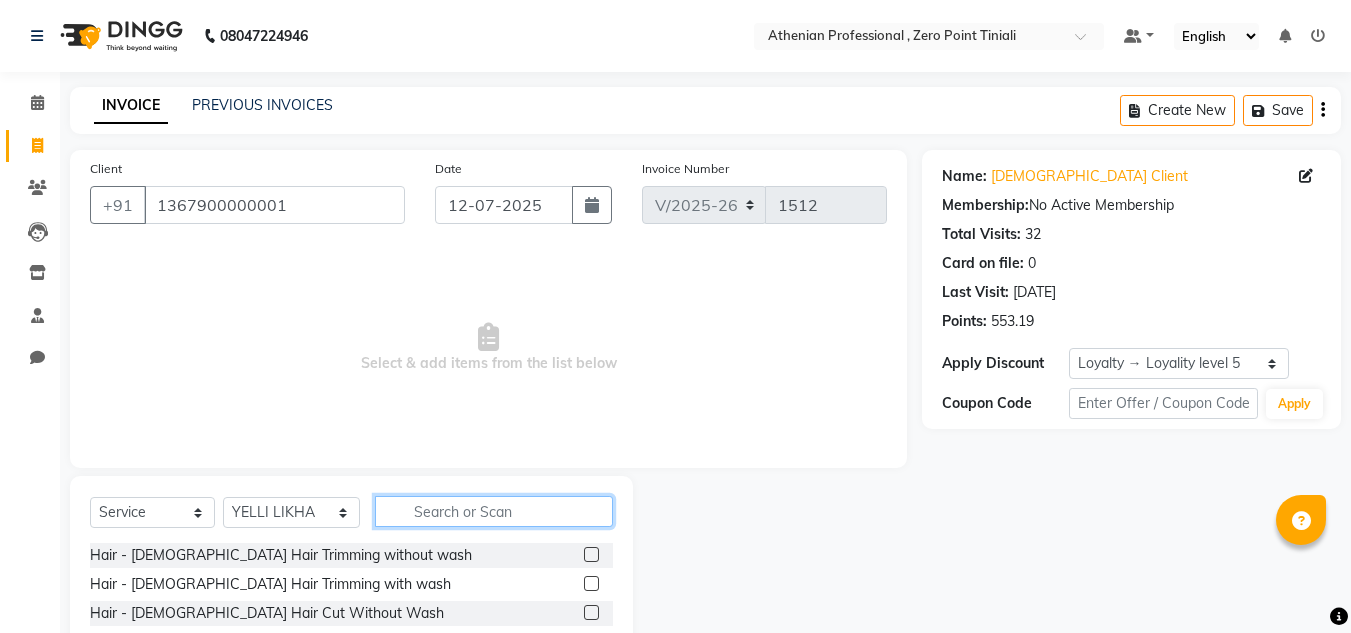 click 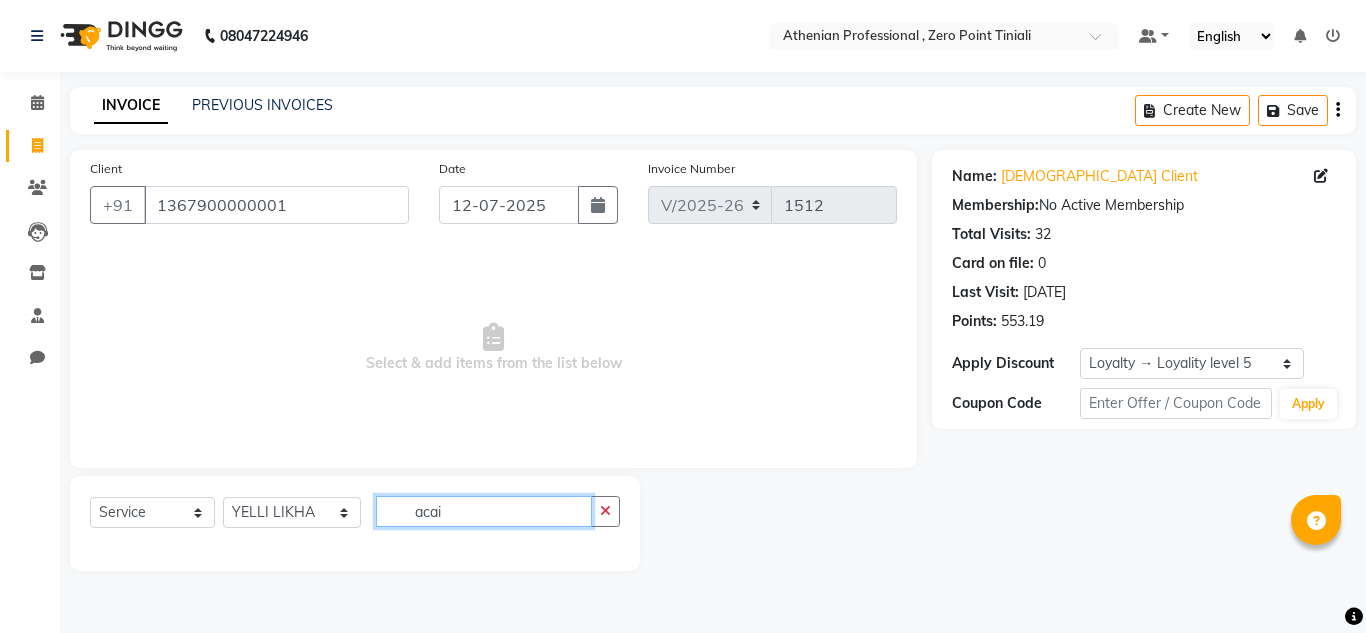 type on "acai" 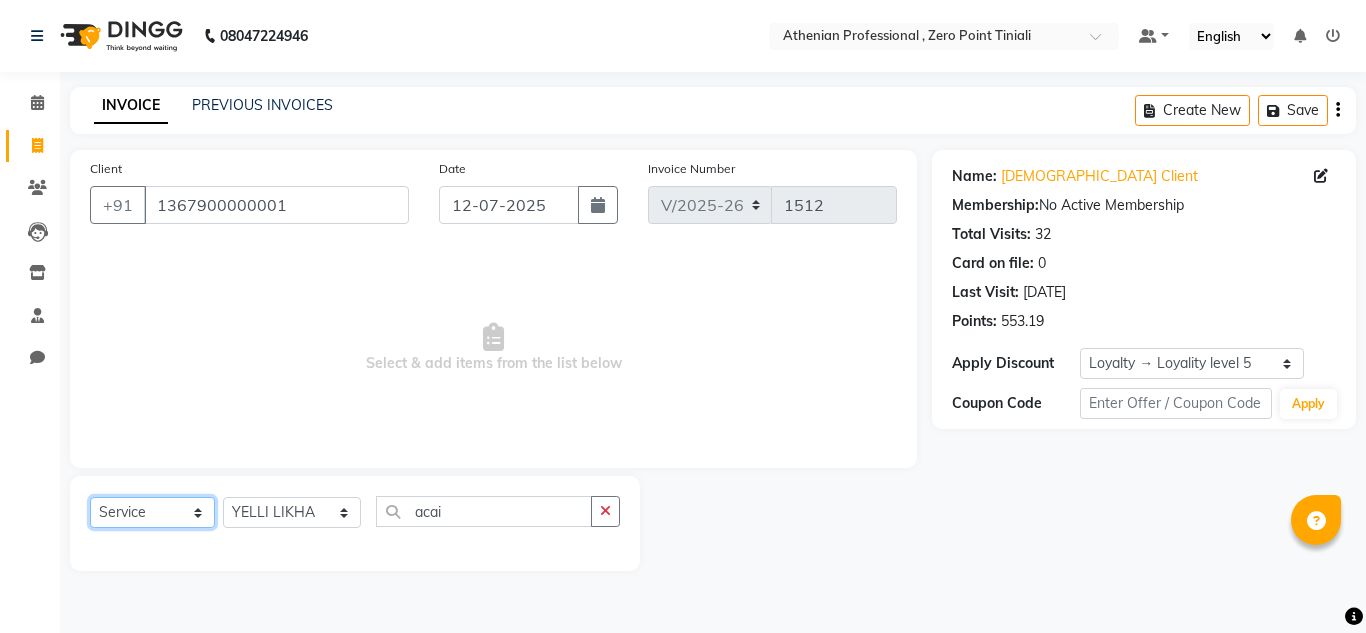 click on "Select  Service  Product  Membership  Package Voucher Prepaid Gift Card" 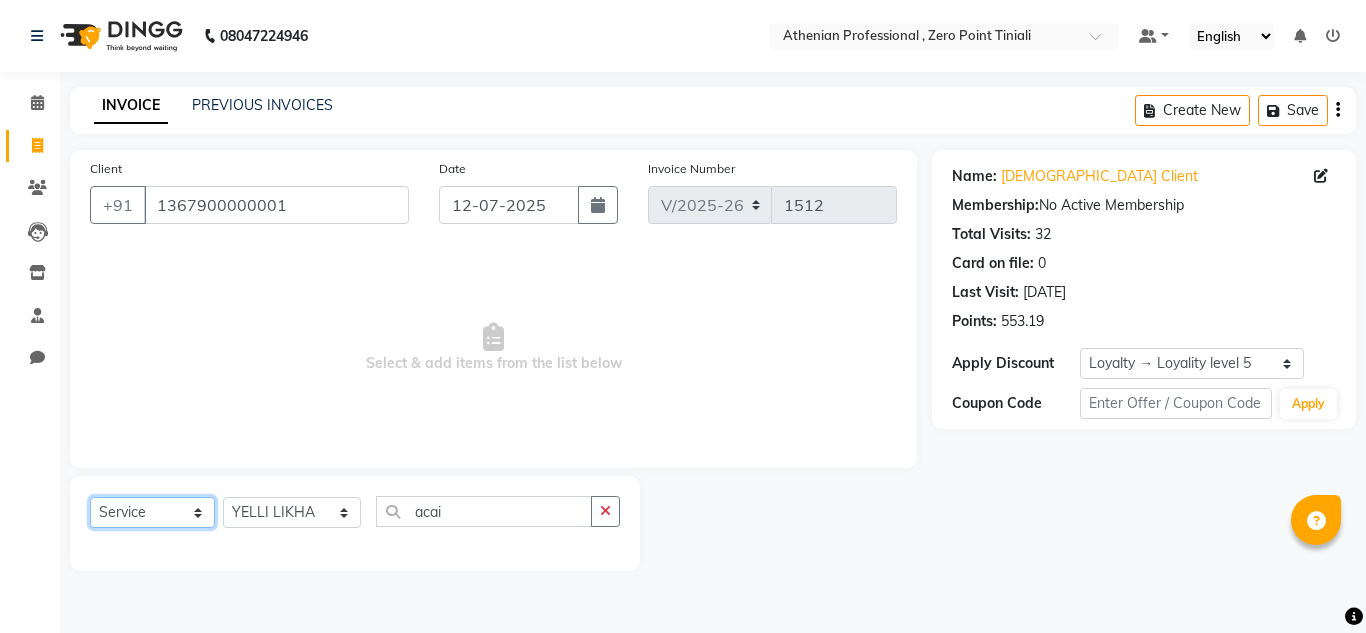 select on "product" 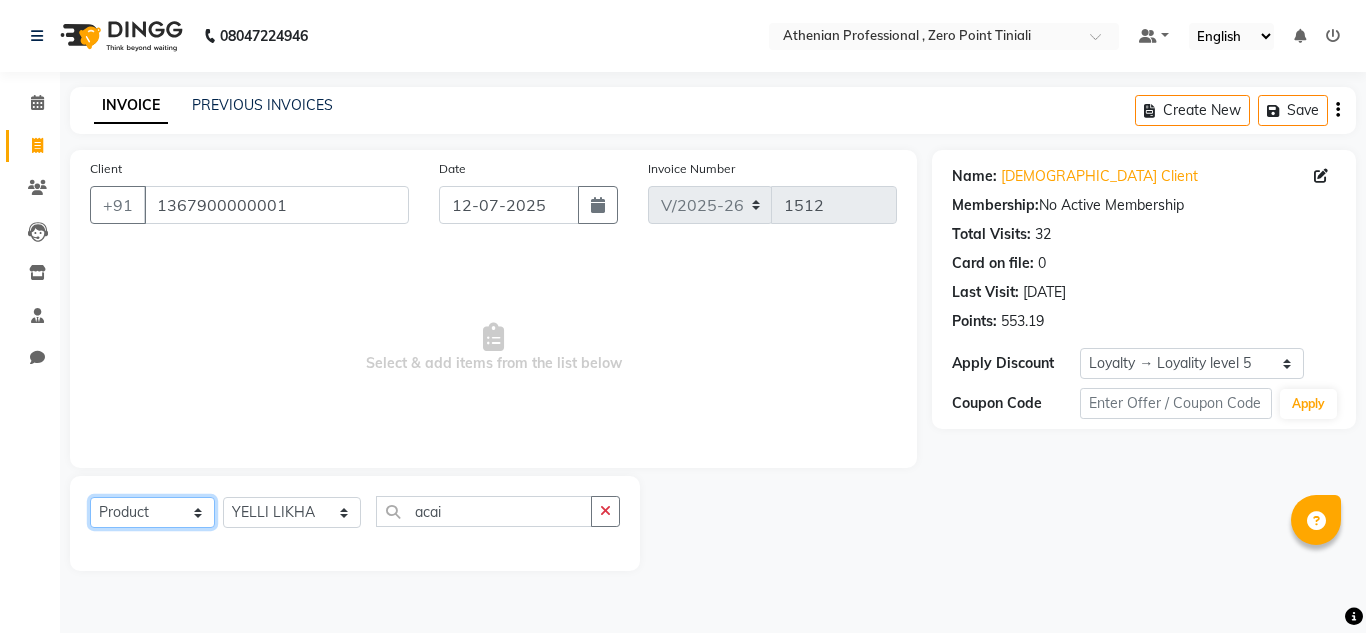 click on "Select  Service  Product  Membership  Package Voucher Prepaid Gift Card" 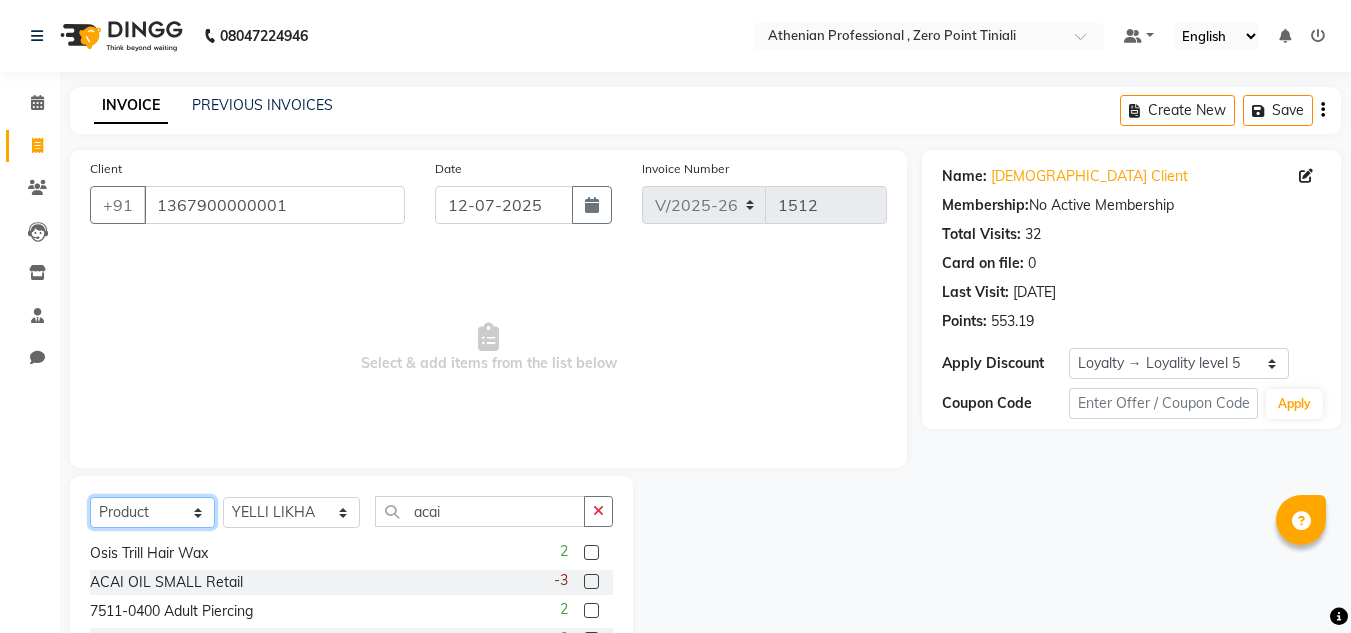 scroll, scrollTop: 32, scrollLeft: 0, axis: vertical 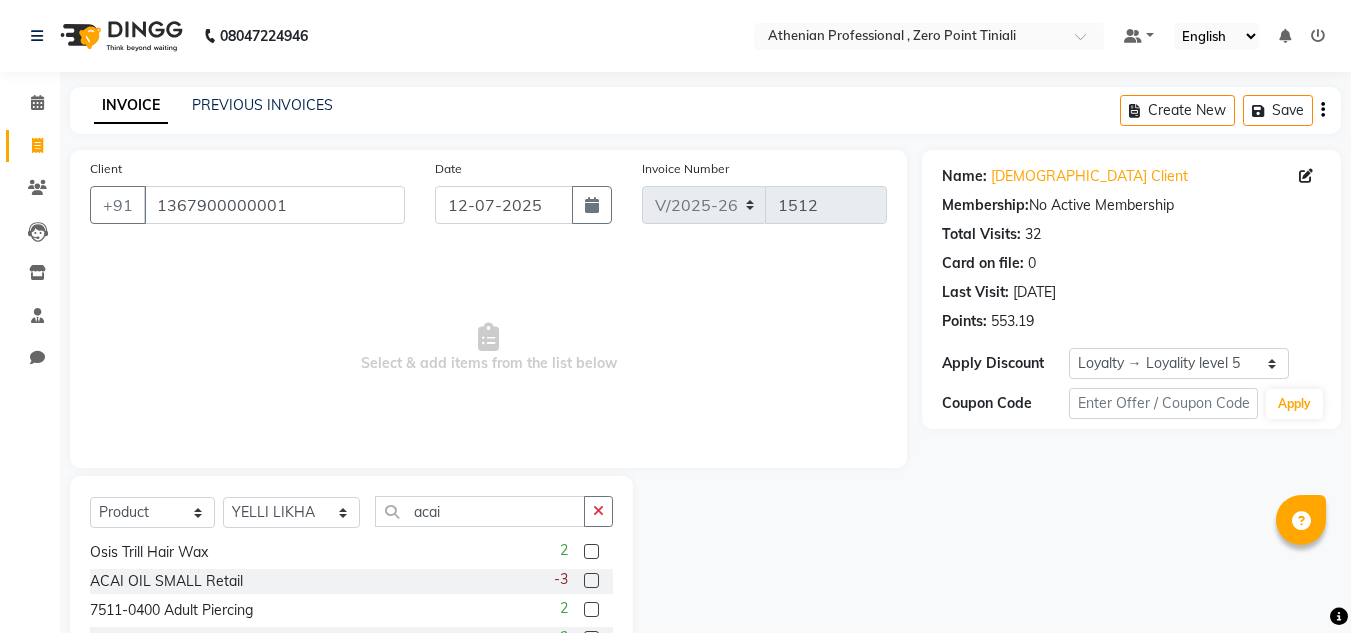 click 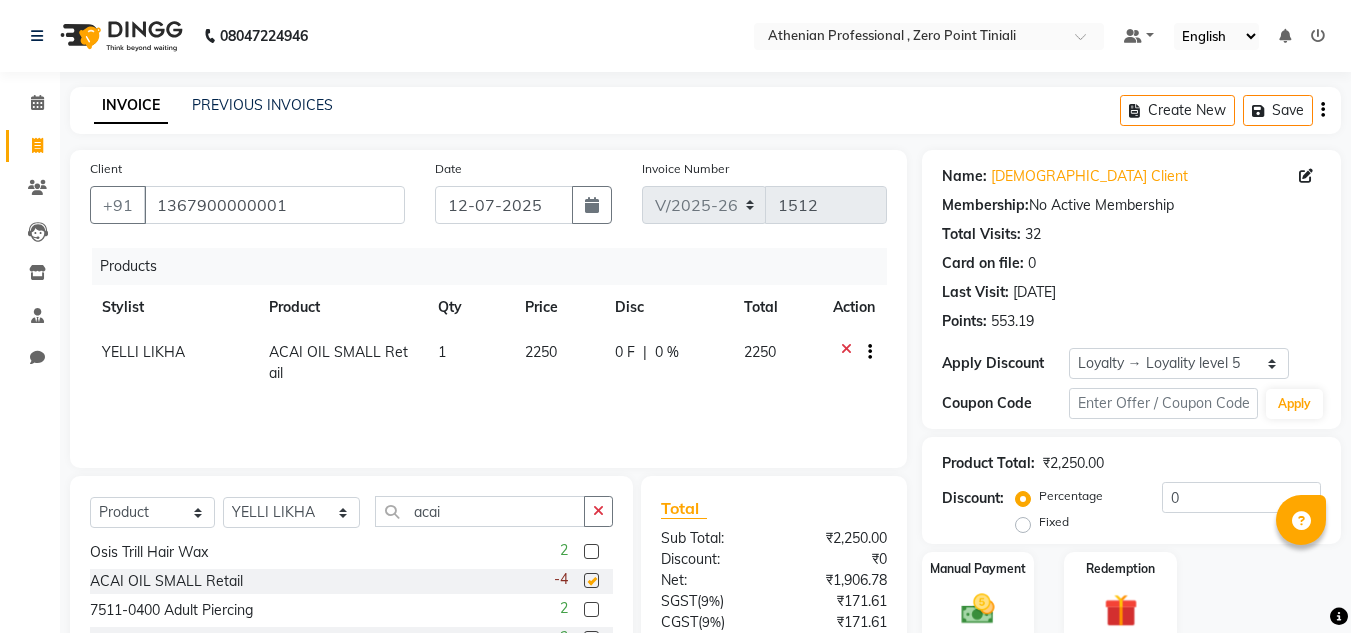 checkbox on "false" 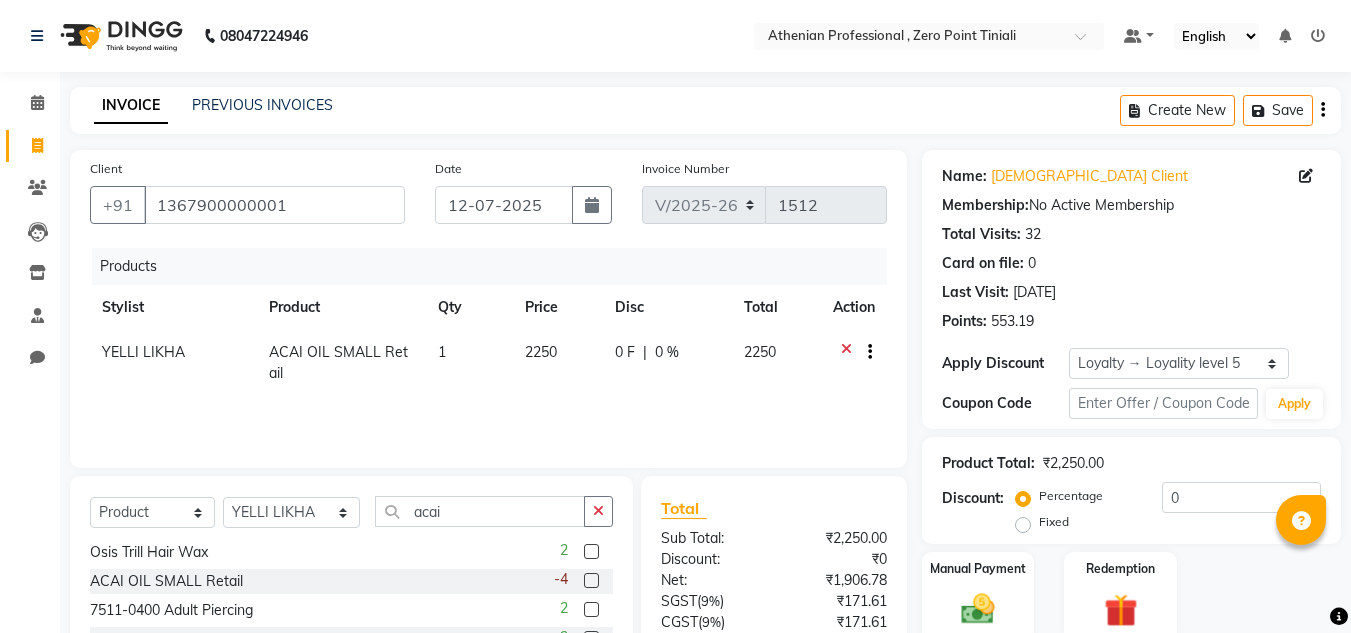 scroll, scrollTop: 111, scrollLeft: 0, axis: vertical 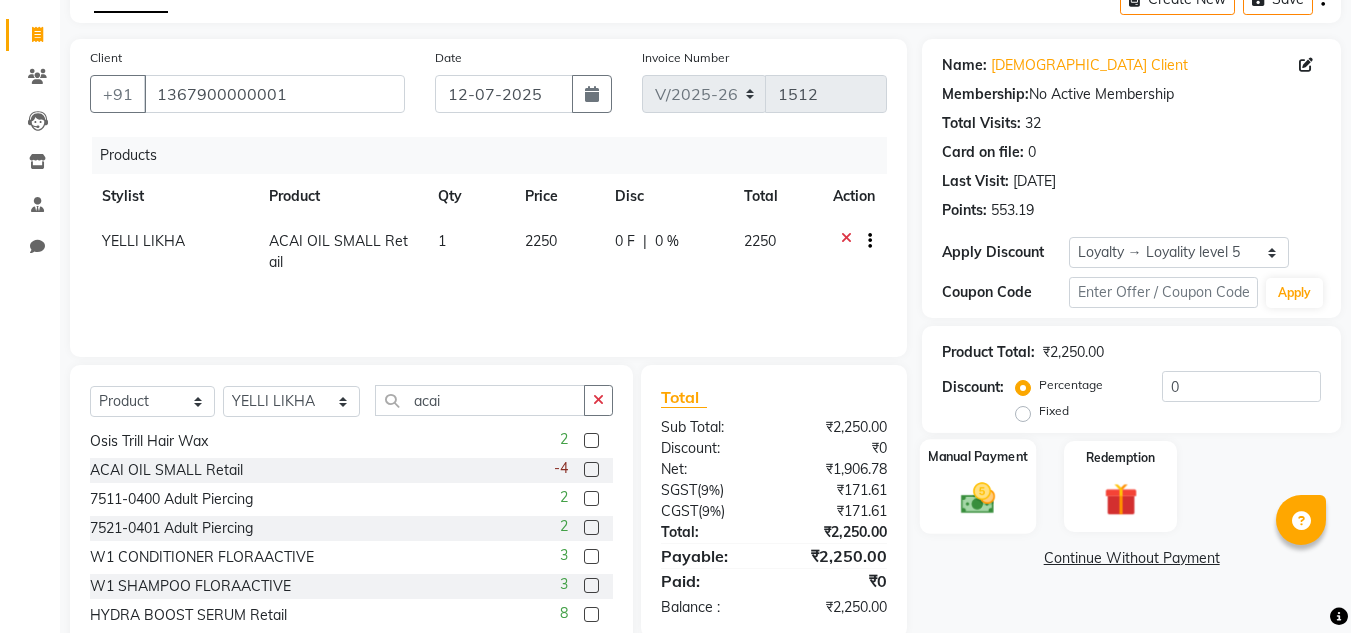 click 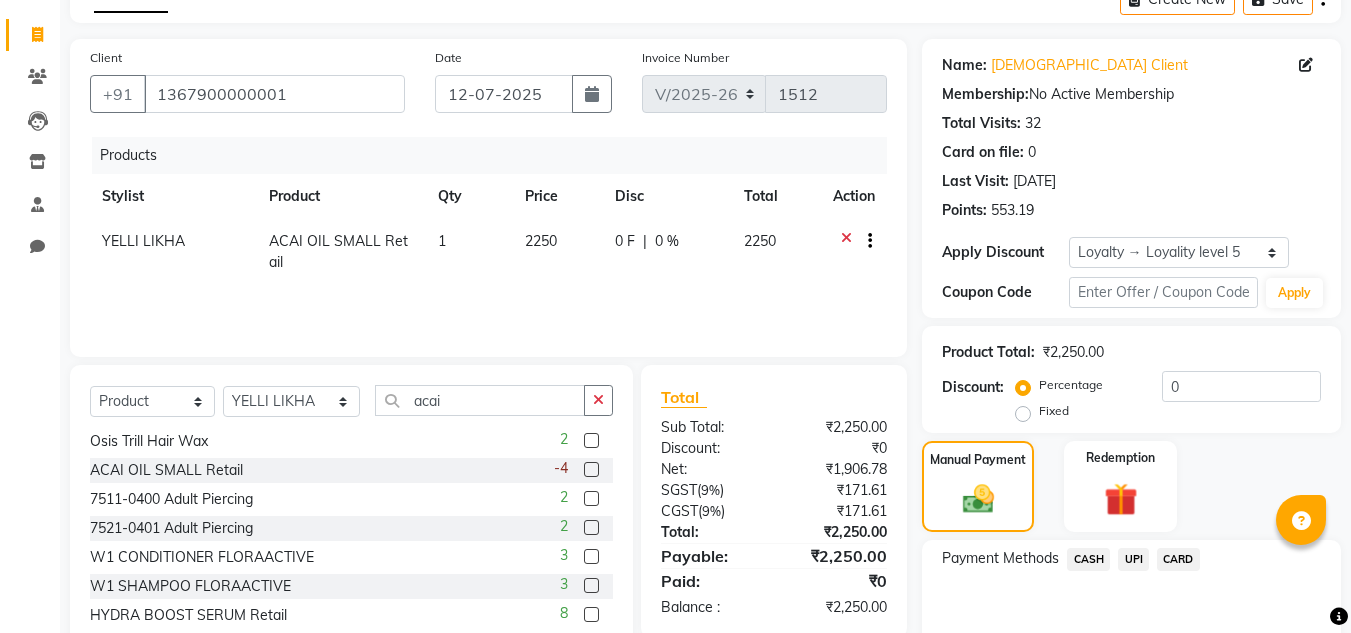 click on "UPI" 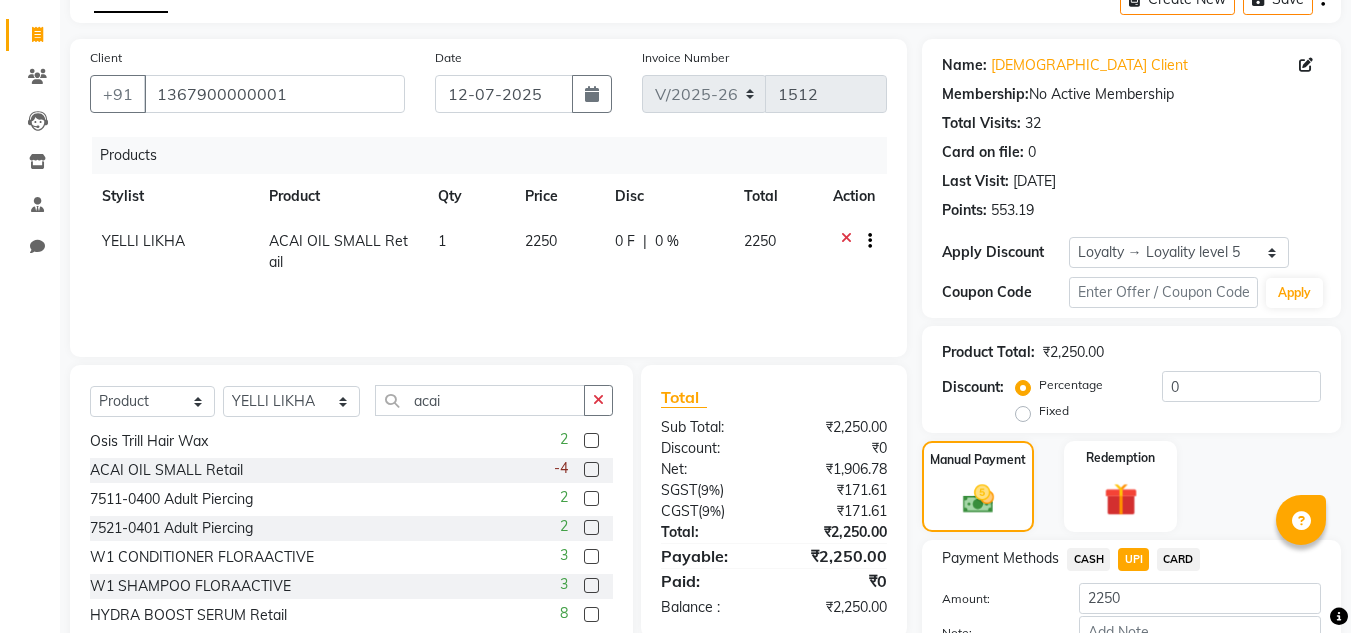 scroll, scrollTop: 238, scrollLeft: 0, axis: vertical 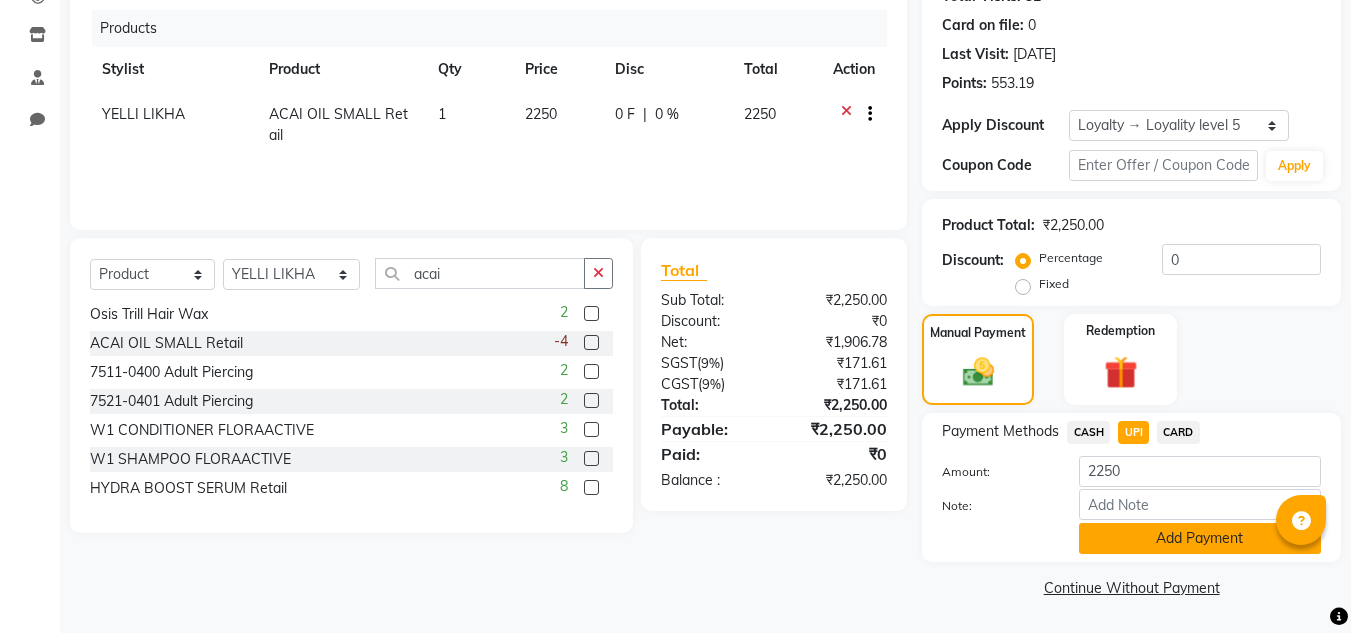 click on "Add Payment" 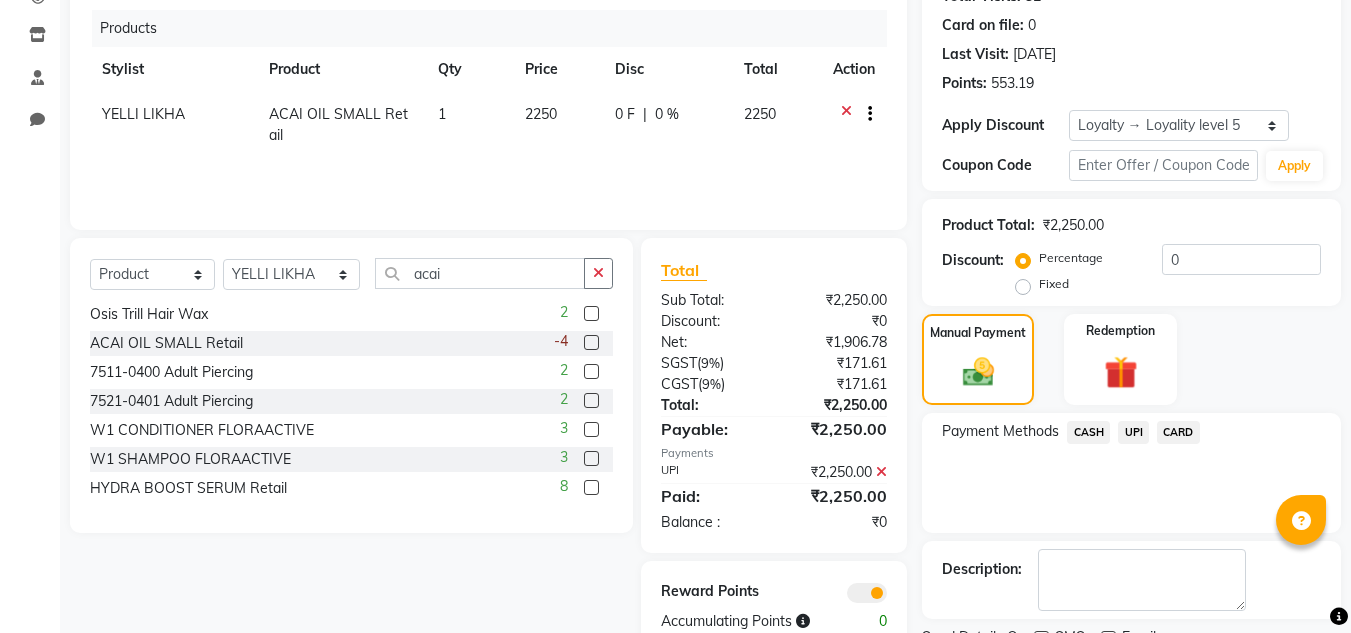scroll, scrollTop: 322, scrollLeft: 0, axis: vertical 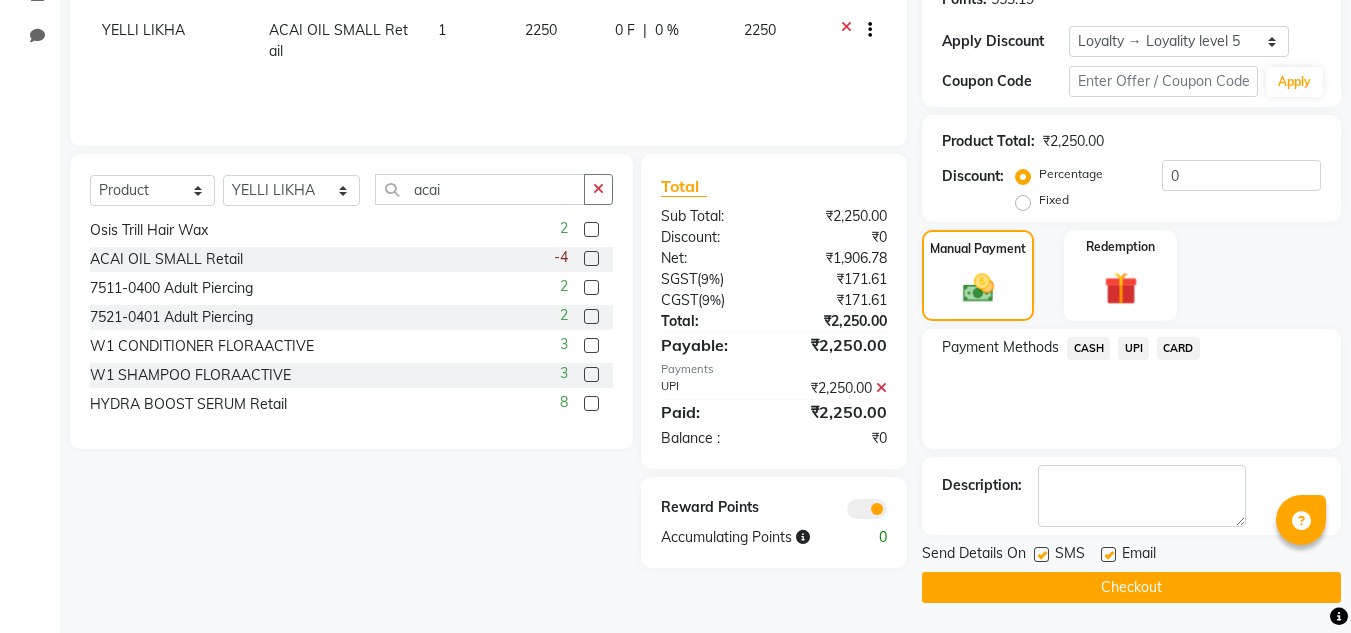 click 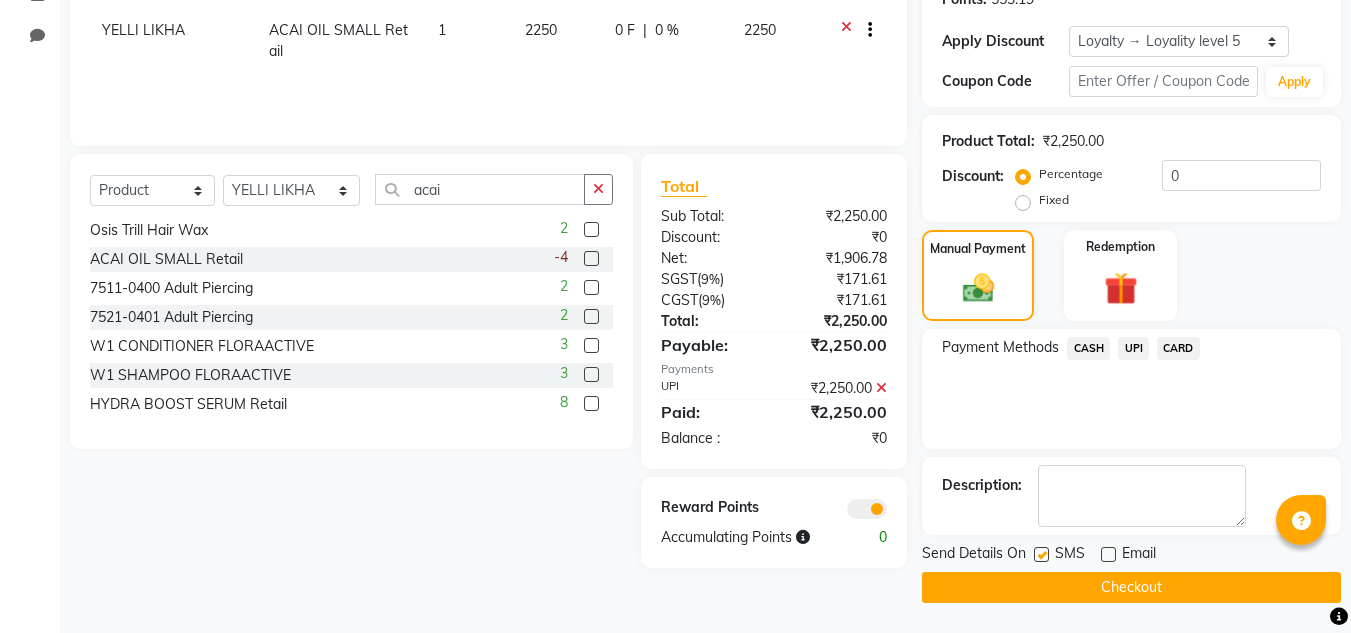 click 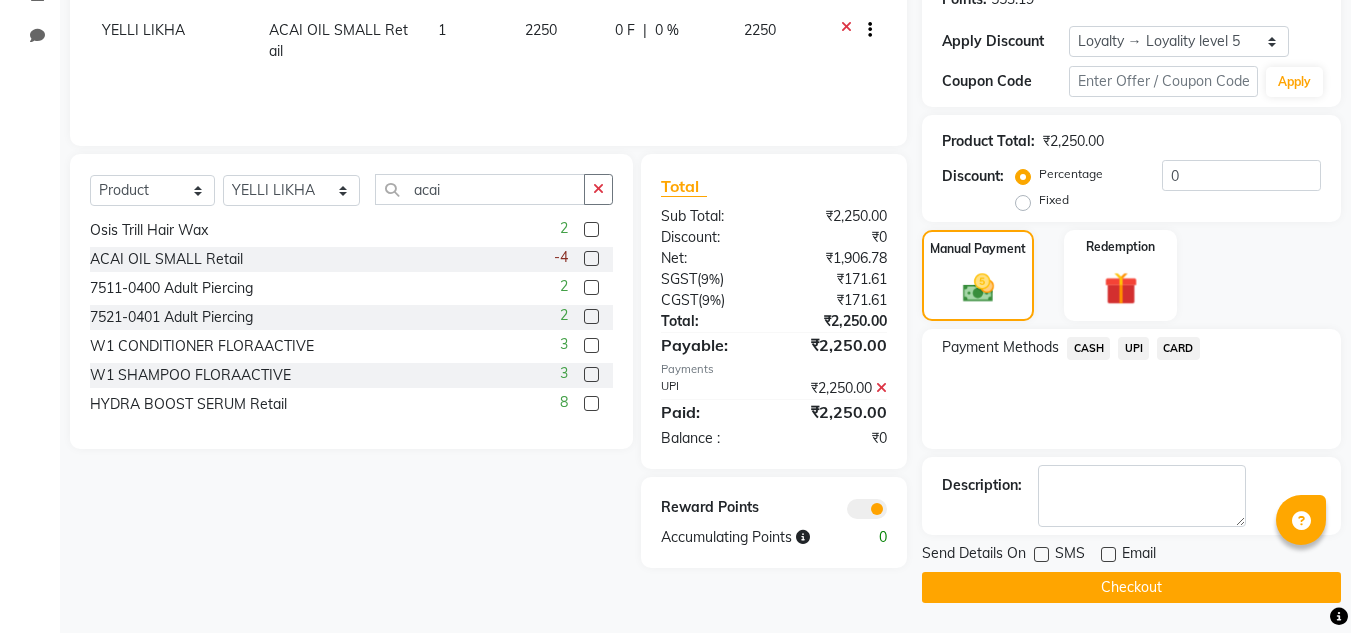 click on "Checkout" 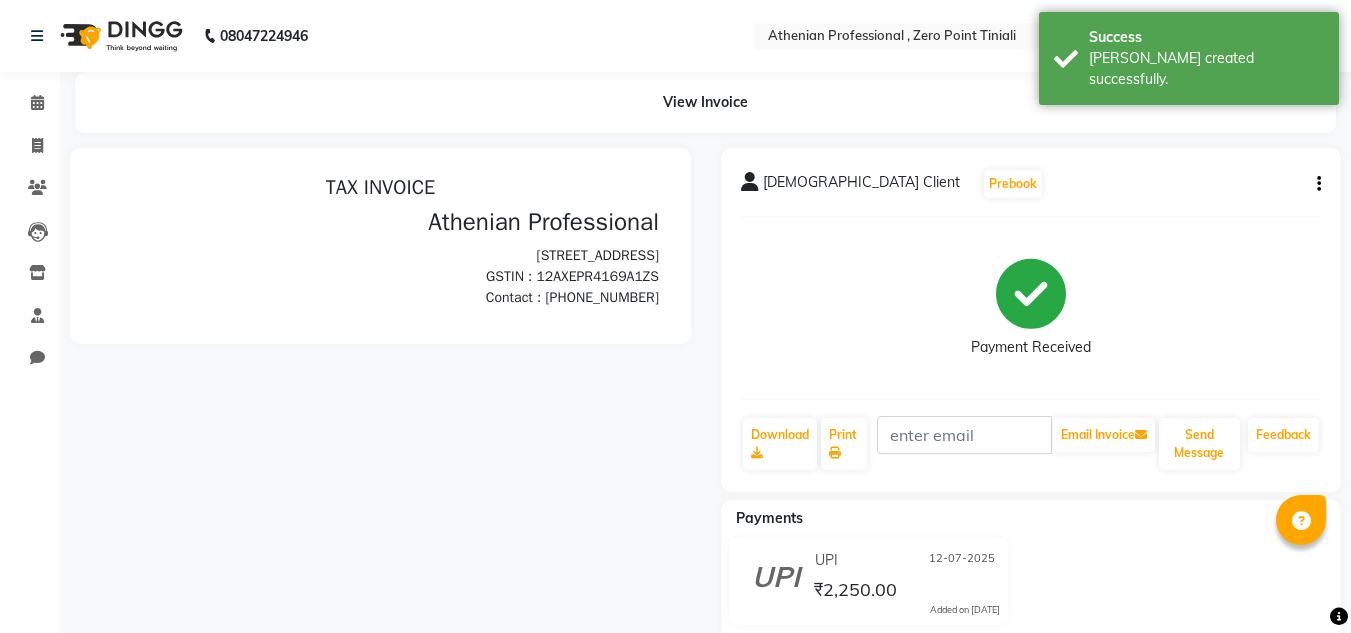 scroll, scrollTop: 0, scrollLeft: 0, axis: both 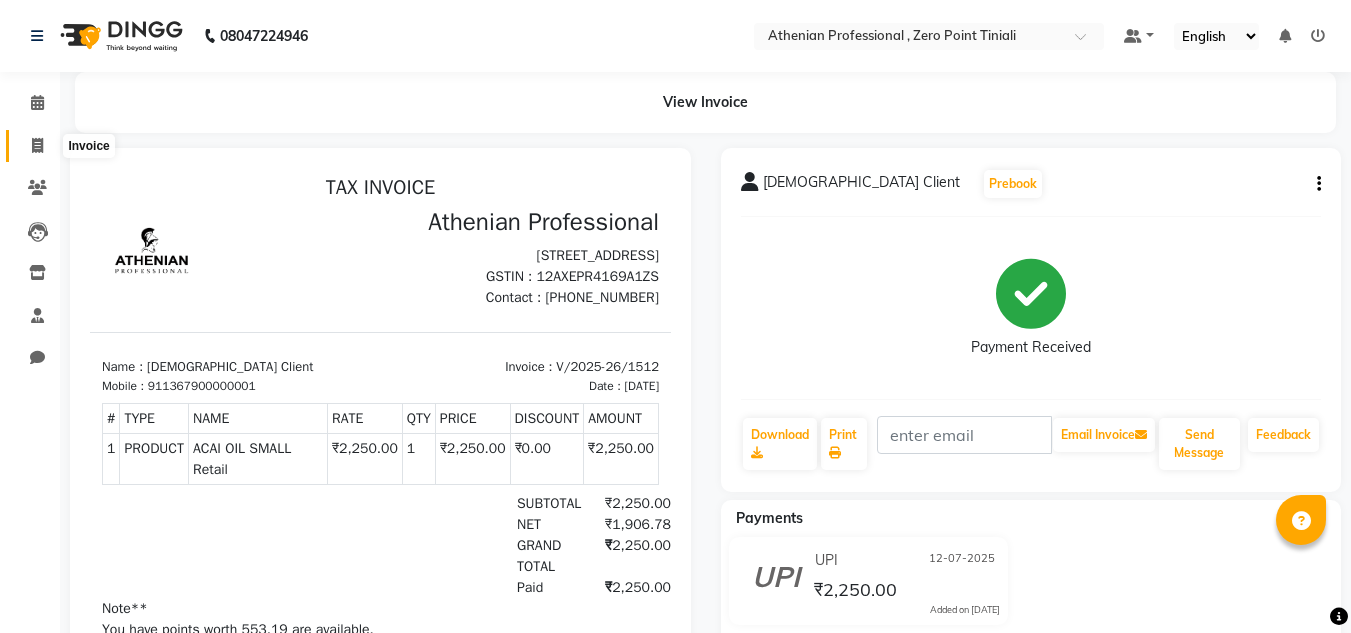 click 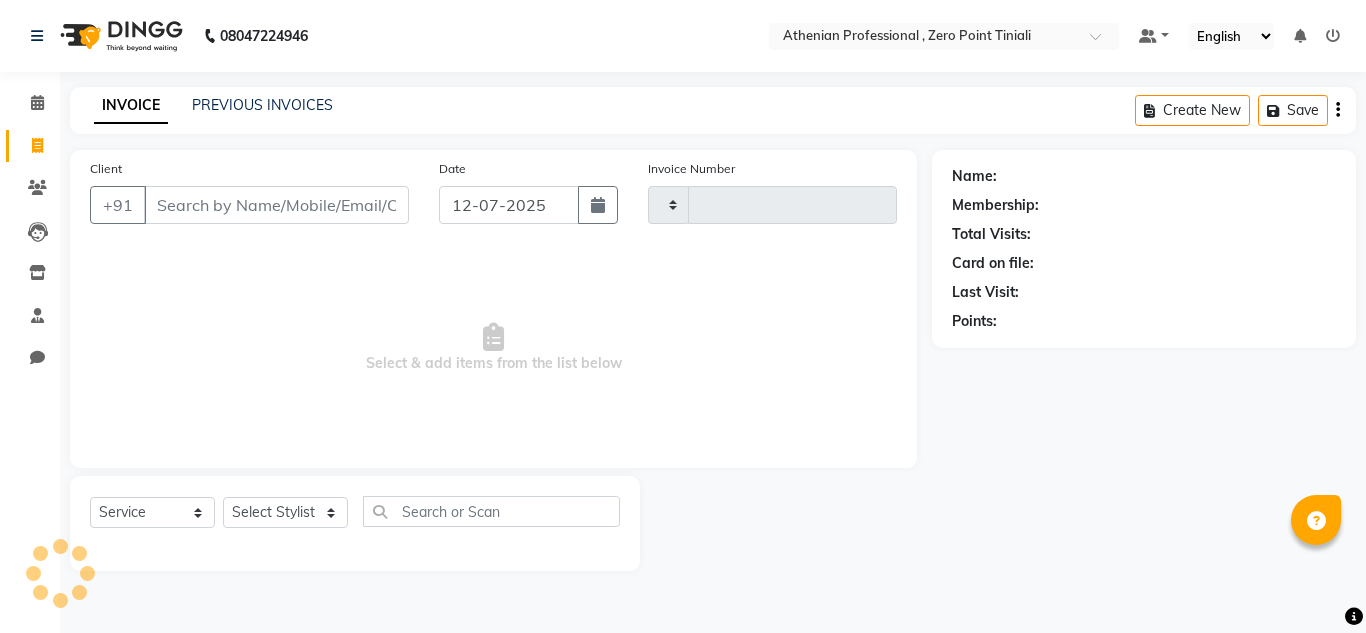 type on "1513" 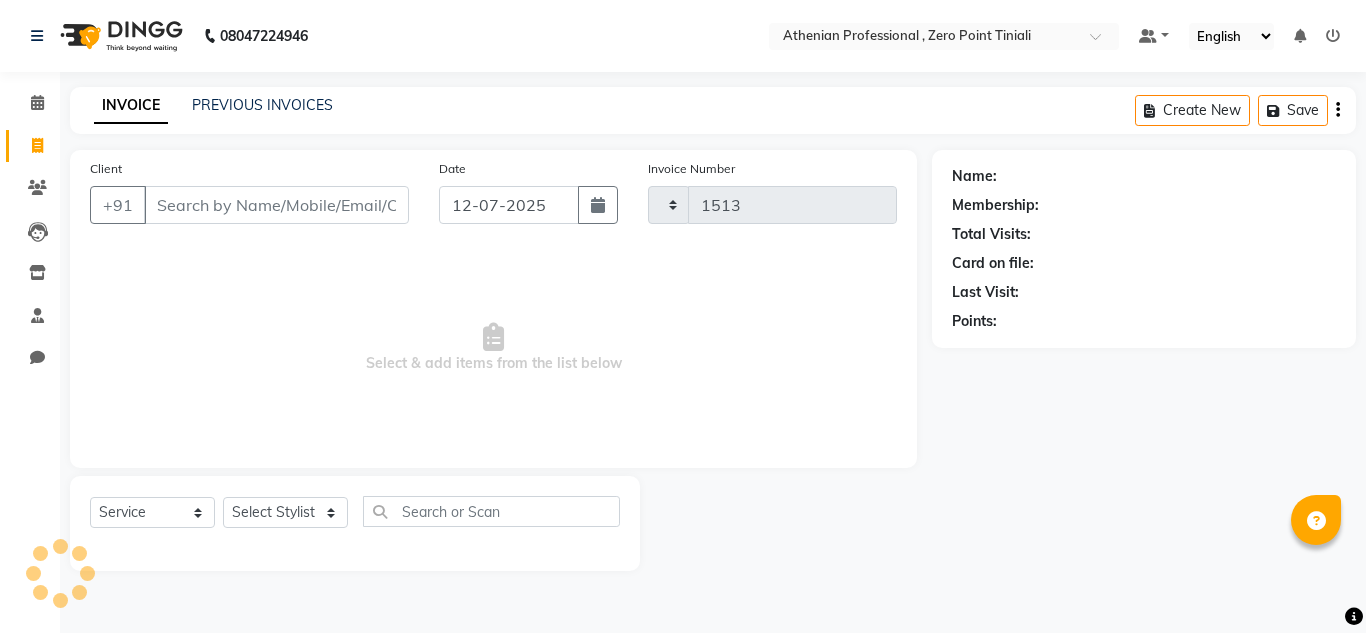select on "8300" 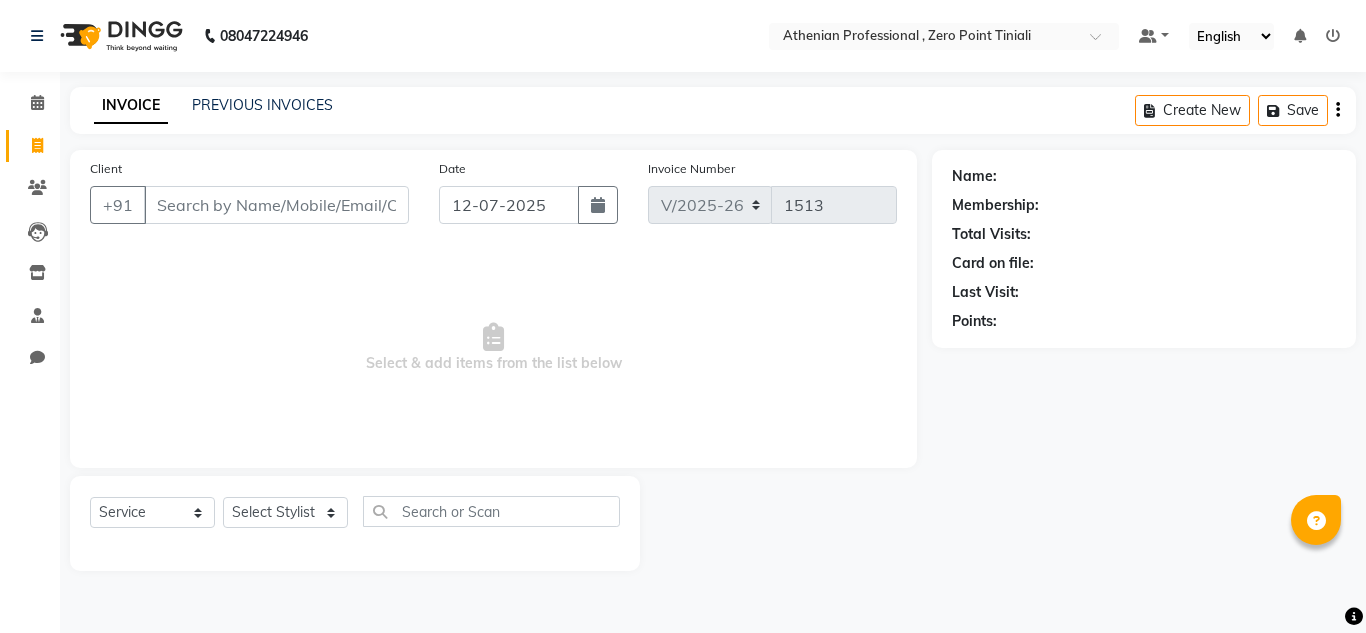 click on "PREVIOUS INVOICES" 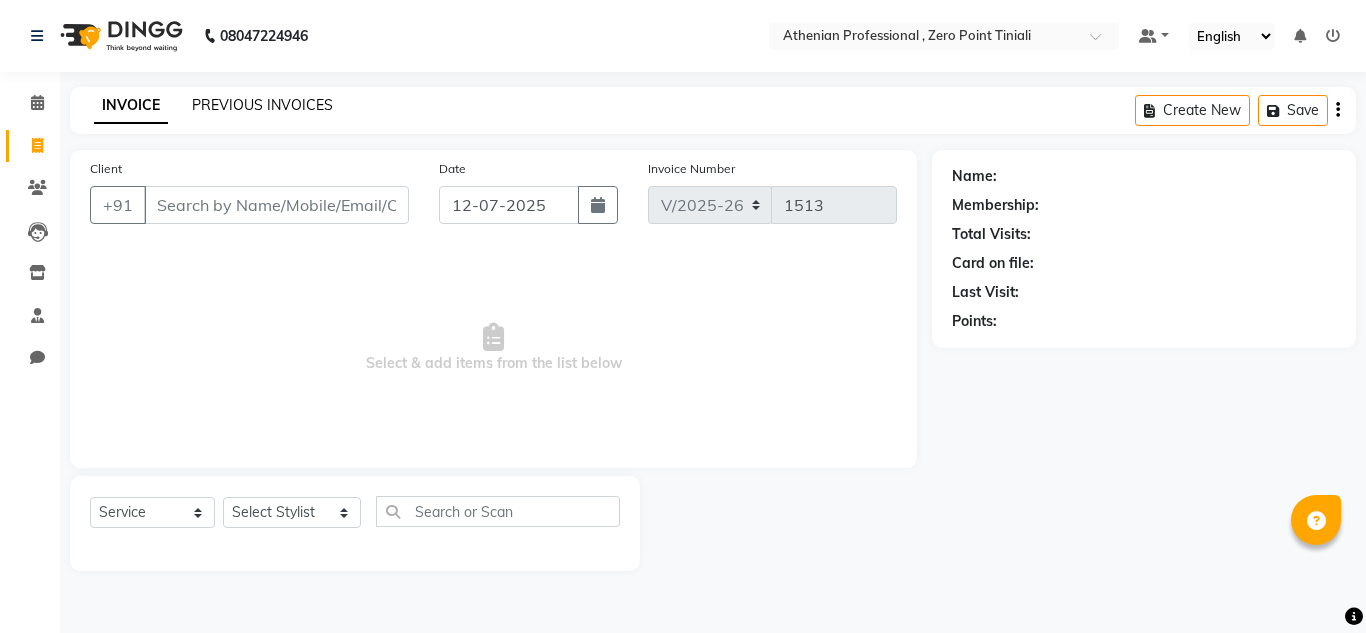 click on "PREVIOUS INVOICES" 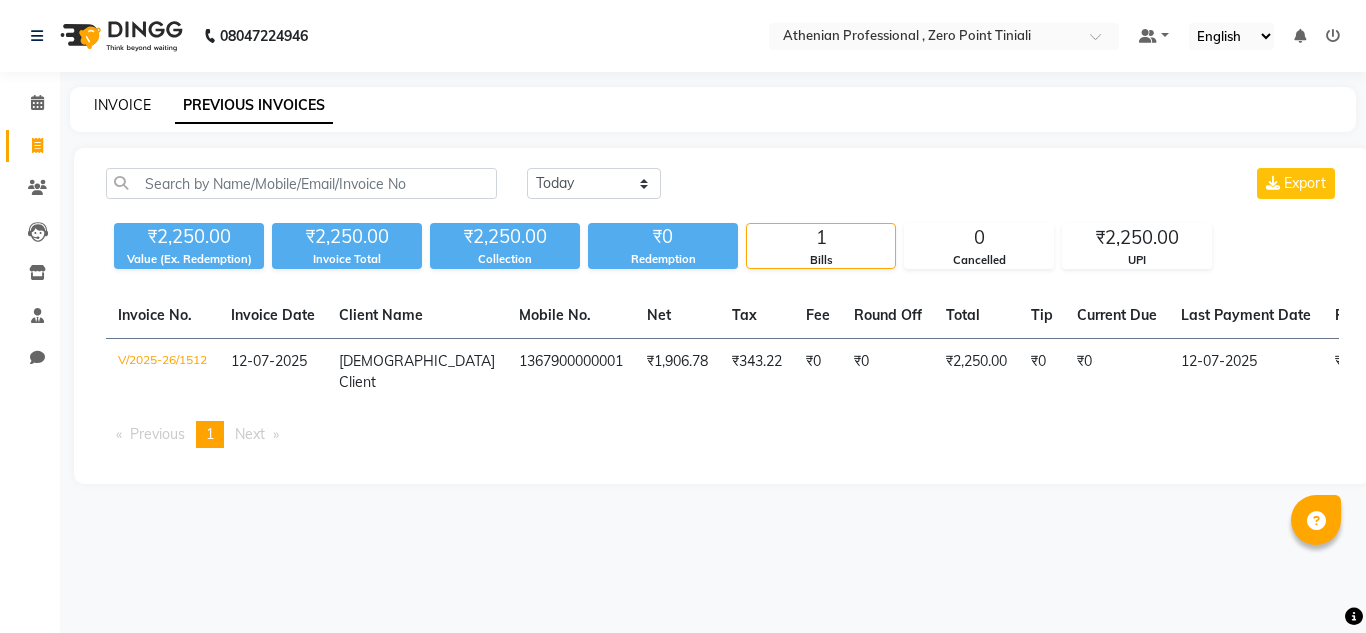 click on "INVOICE" 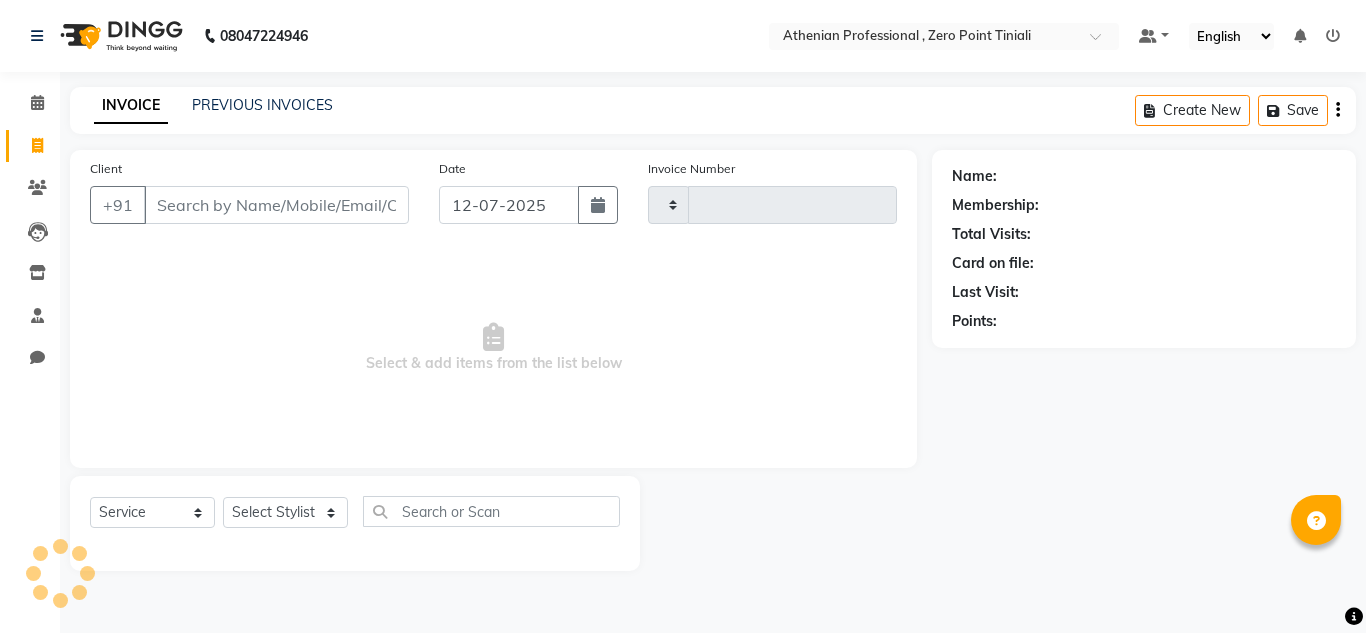 type on "1513" 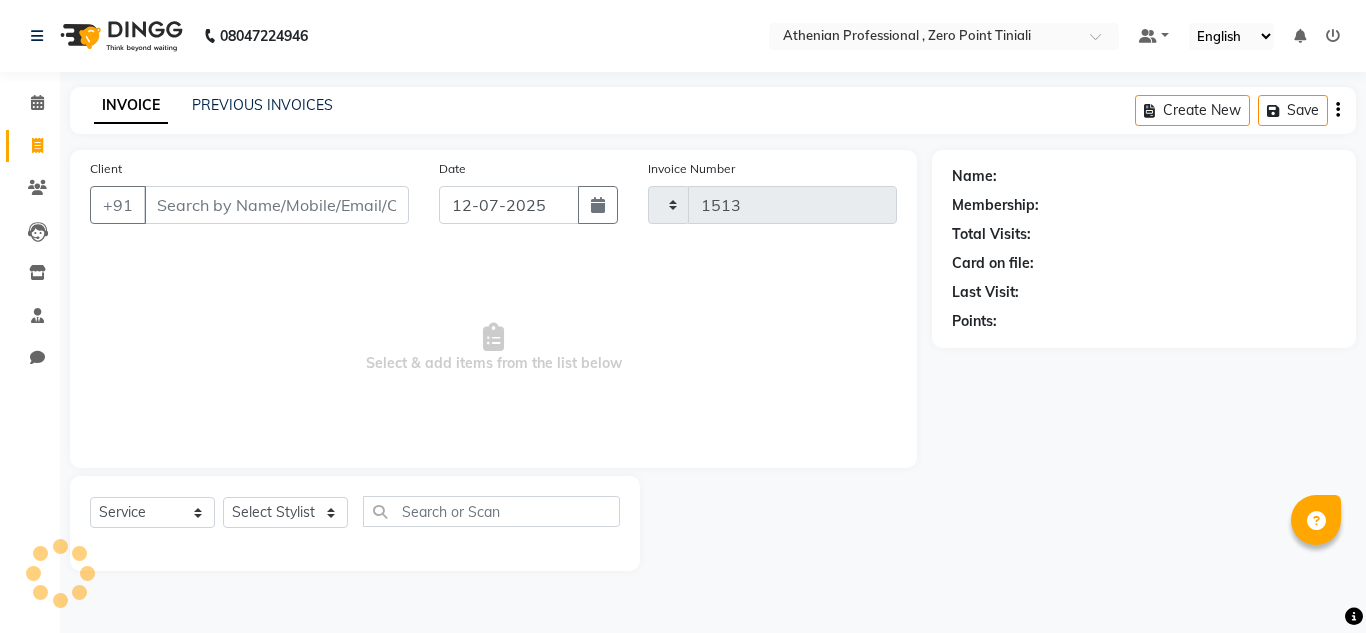 select on "8300" 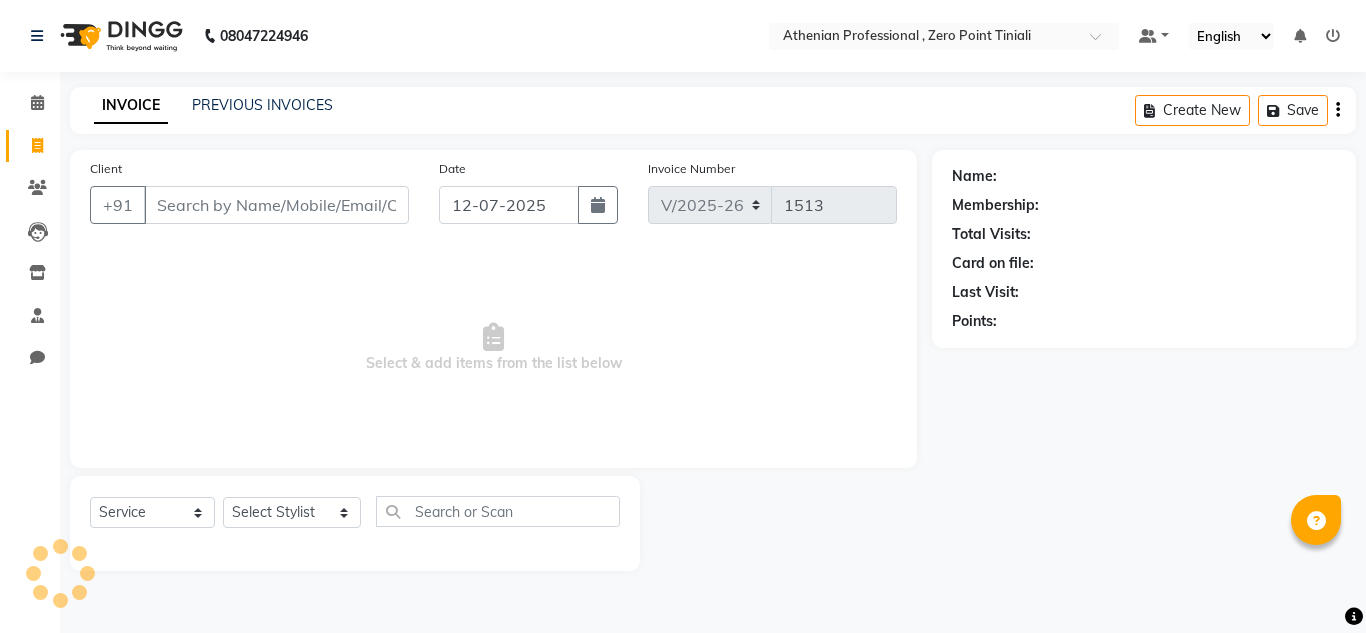 click on "Client +91 Date [DATE] Invoice Number V/2025 V/[PHONE_NUMBER]  Select & add items from the list below" 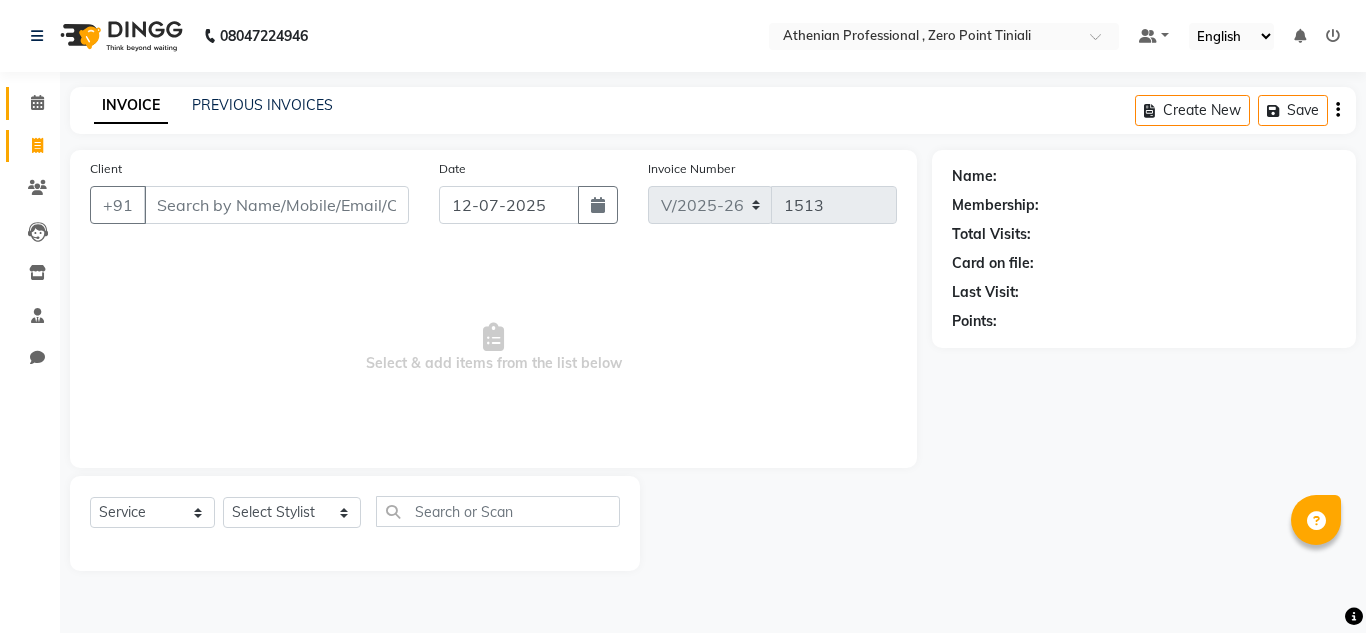 click 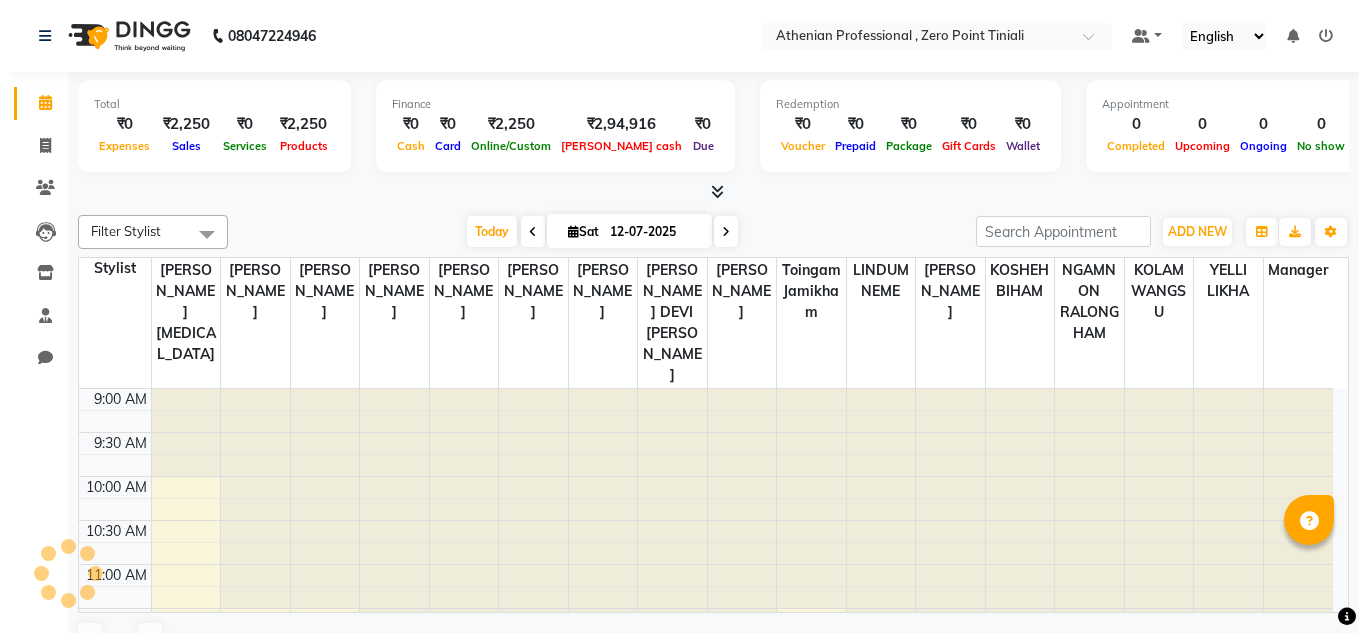 scroll, scrollTop: 265, scrollLeft: 0, axis: vertical 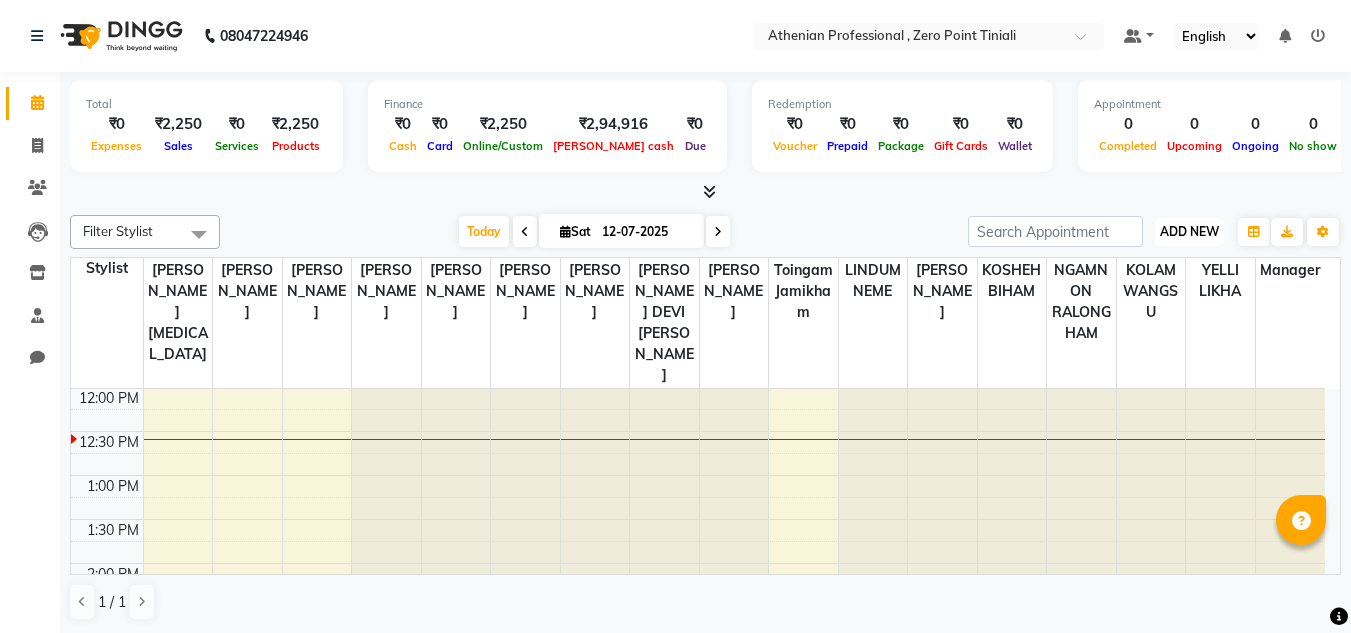 click on "ADD NEW" at bounding box center [1189, 231] 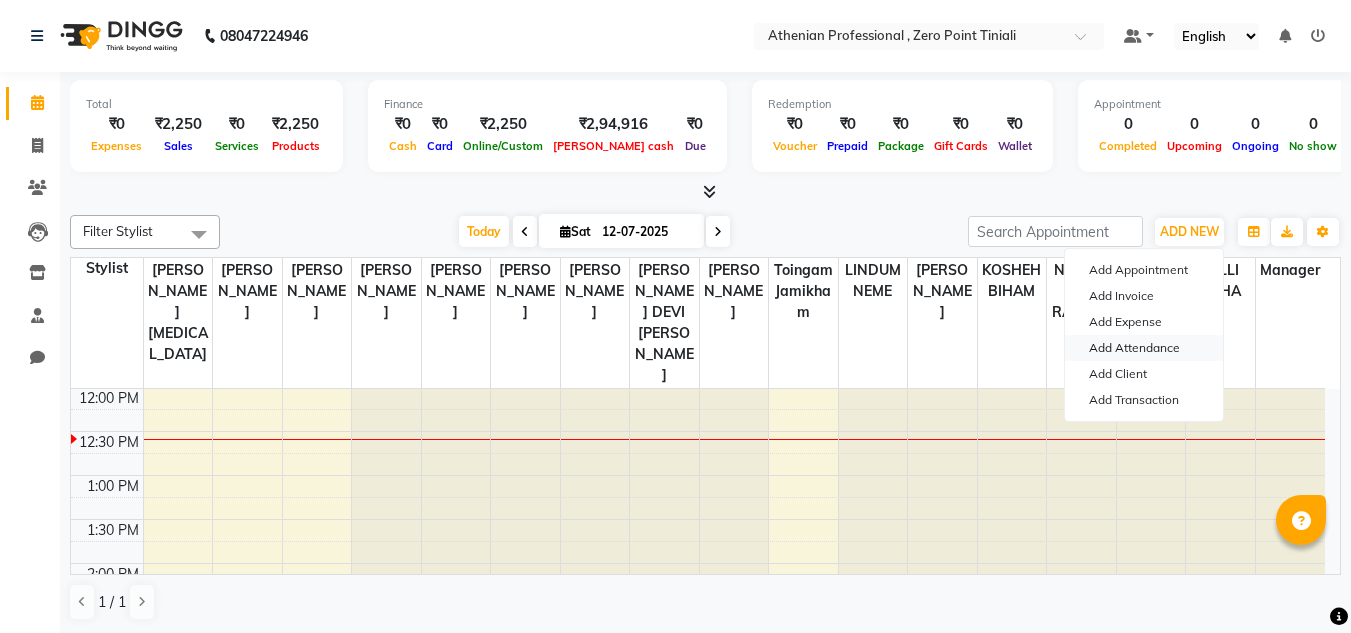 click on "Add Attendance" at bounding box center (1144, 348) 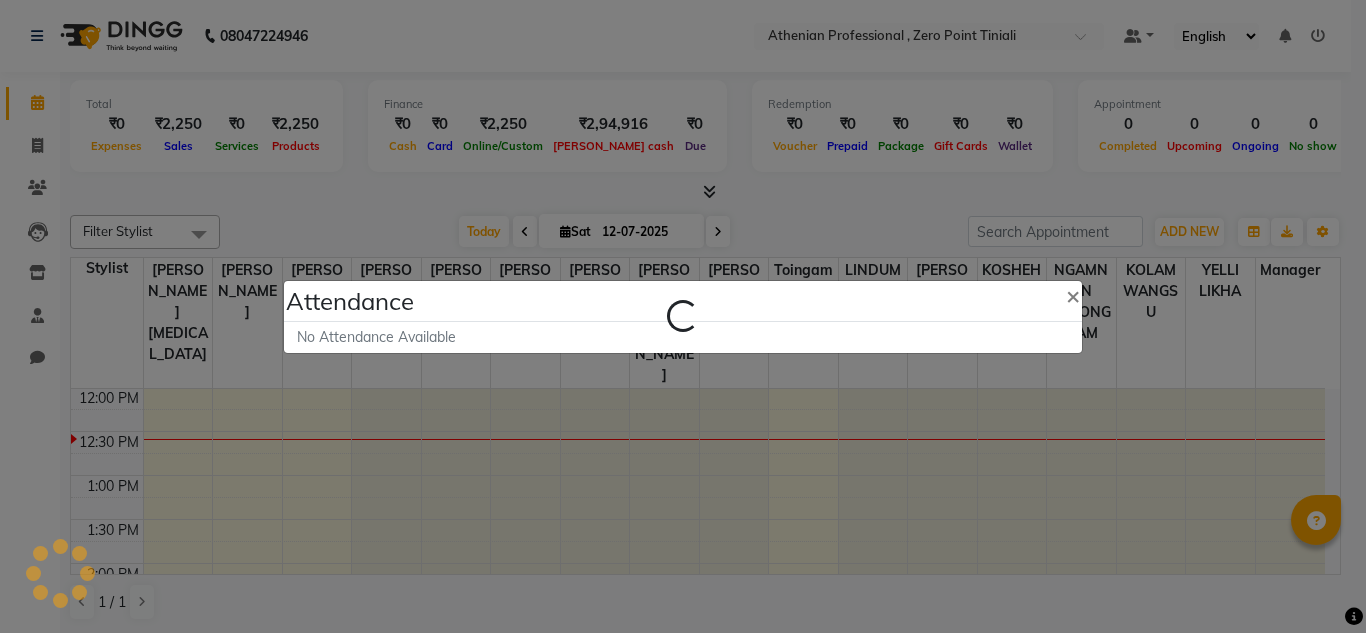 select on "A" 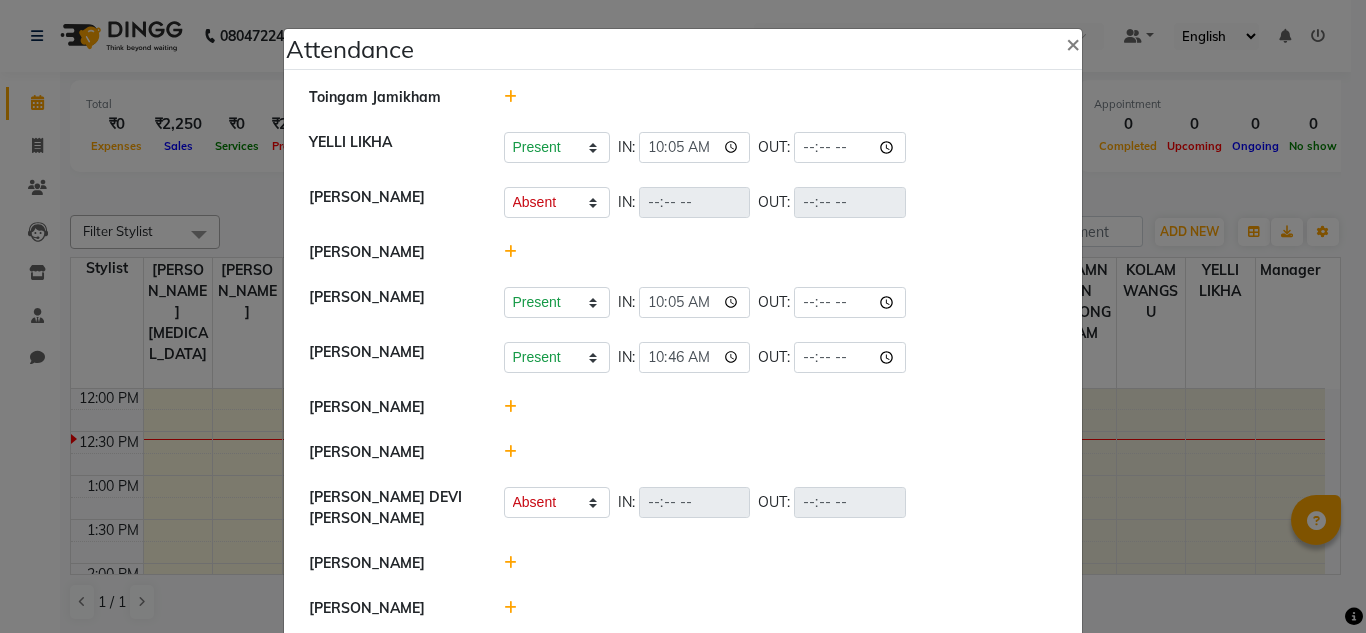 click 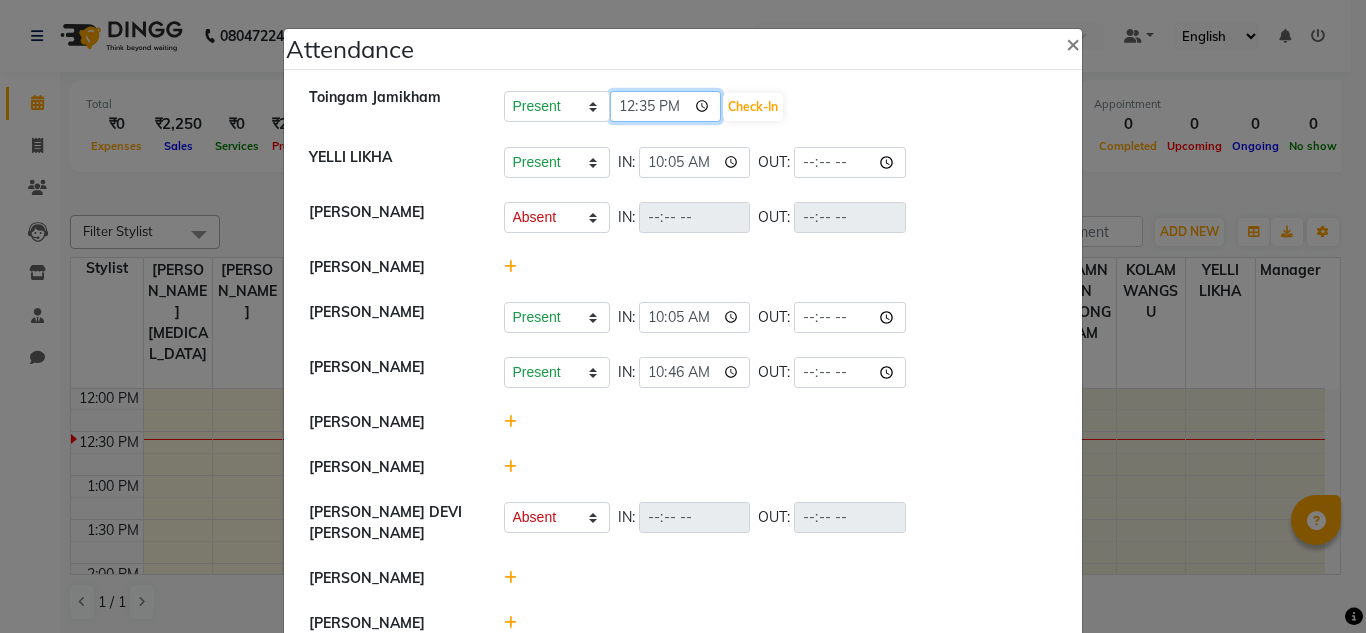 click on "12:35" 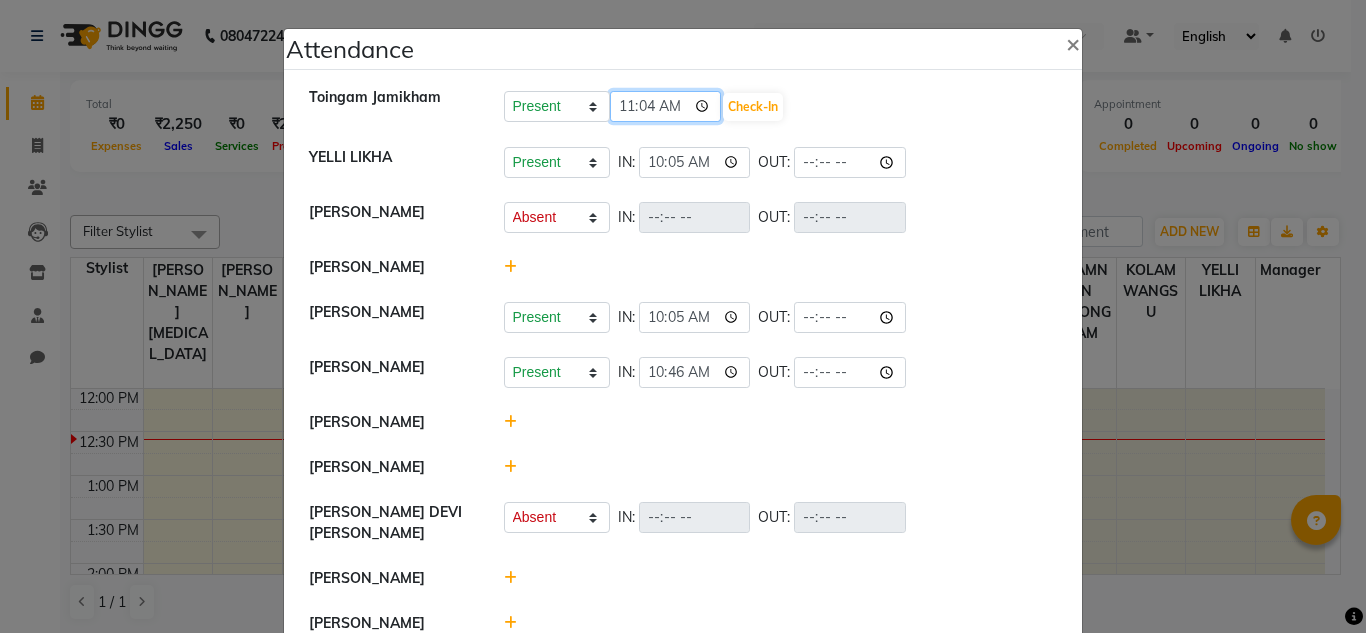 type on "11:40" 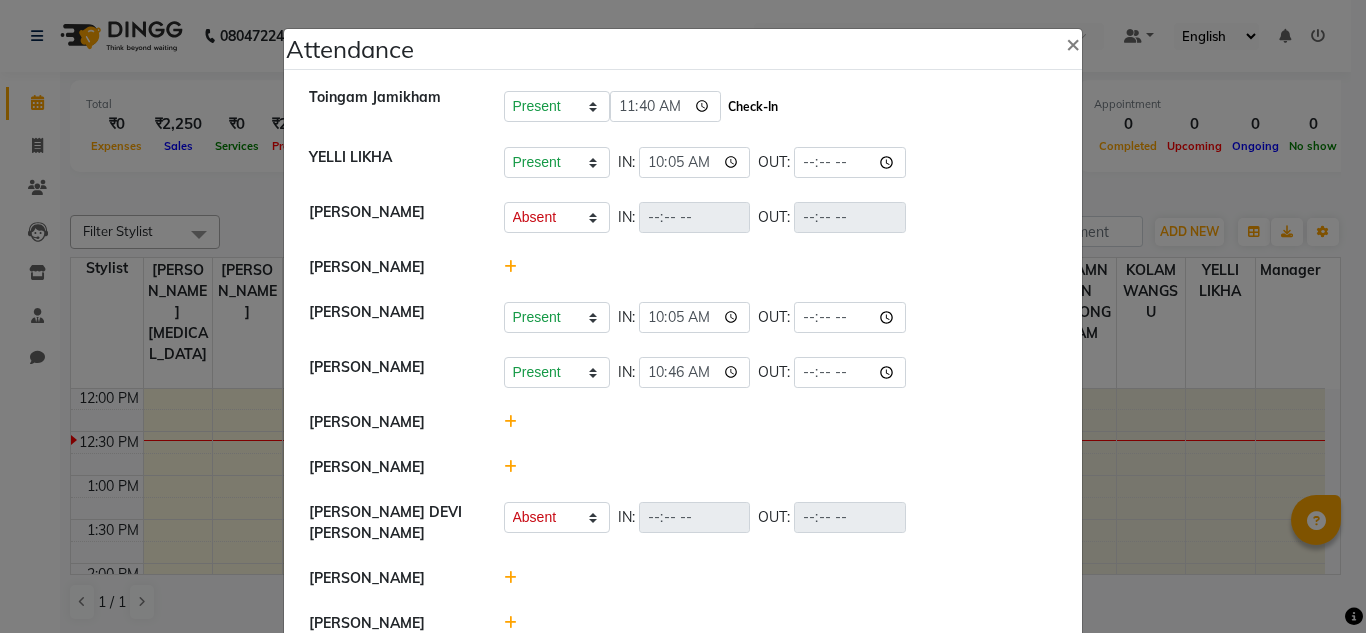 click on "Check-In" 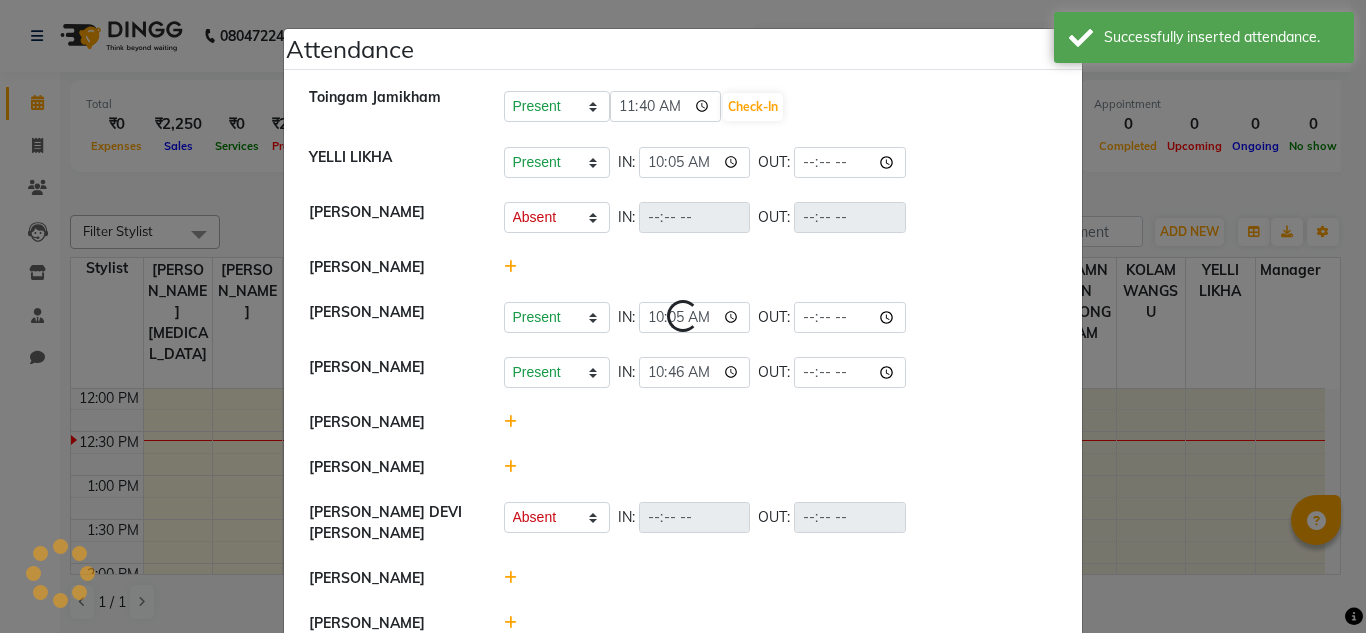 select on "A" 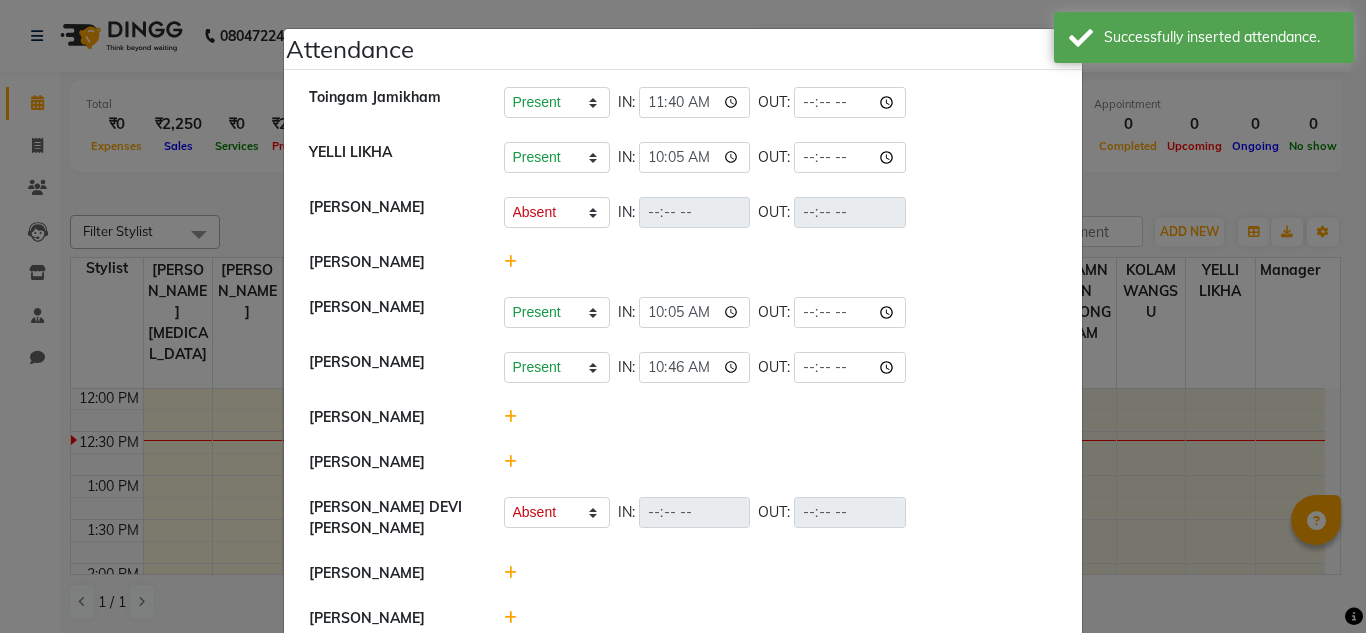 click 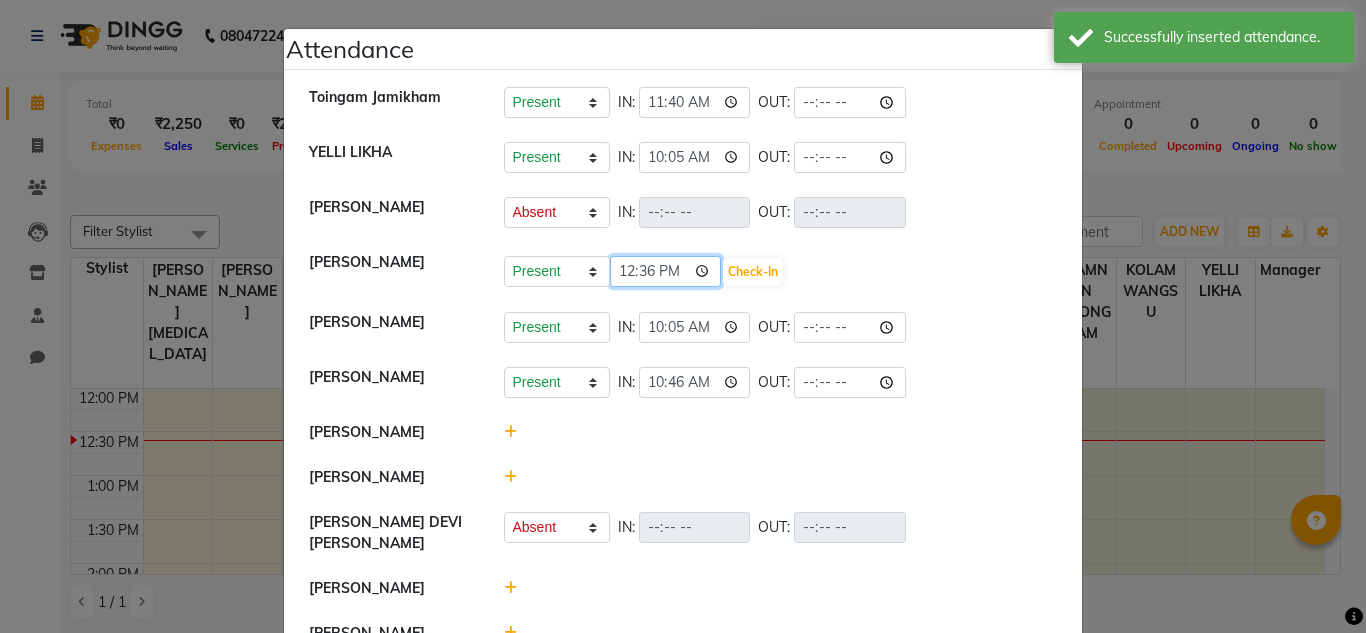 click on "12:36" 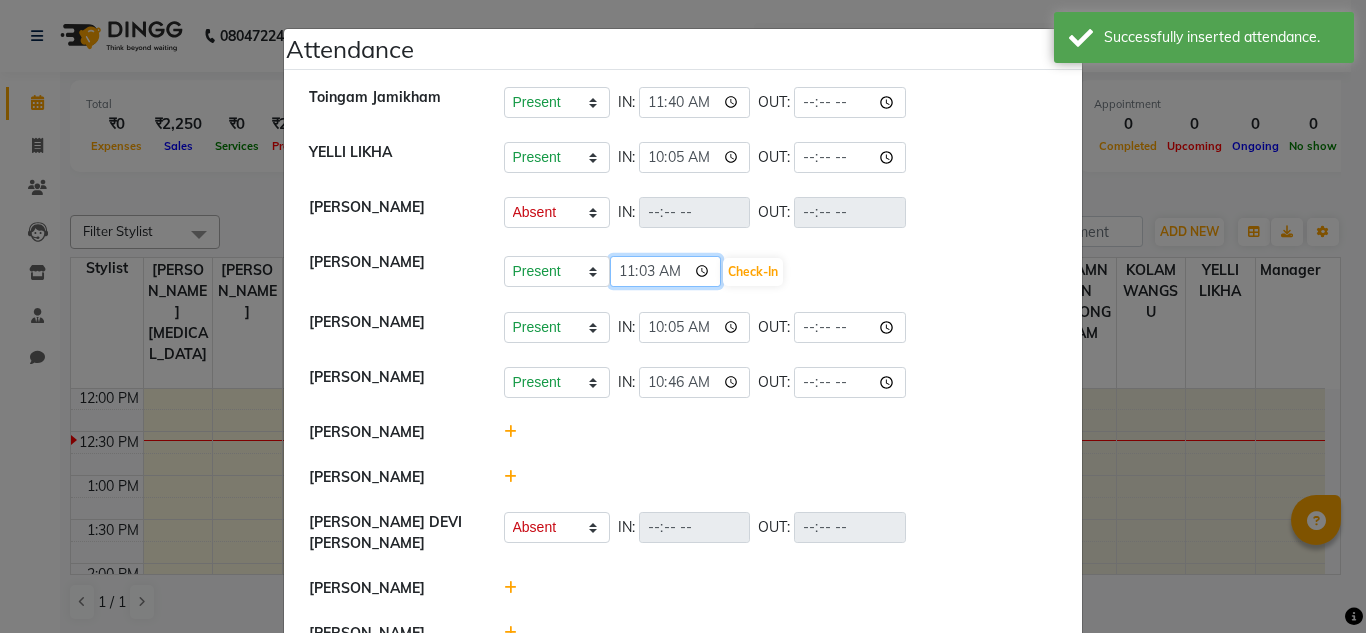 type on "11:30" 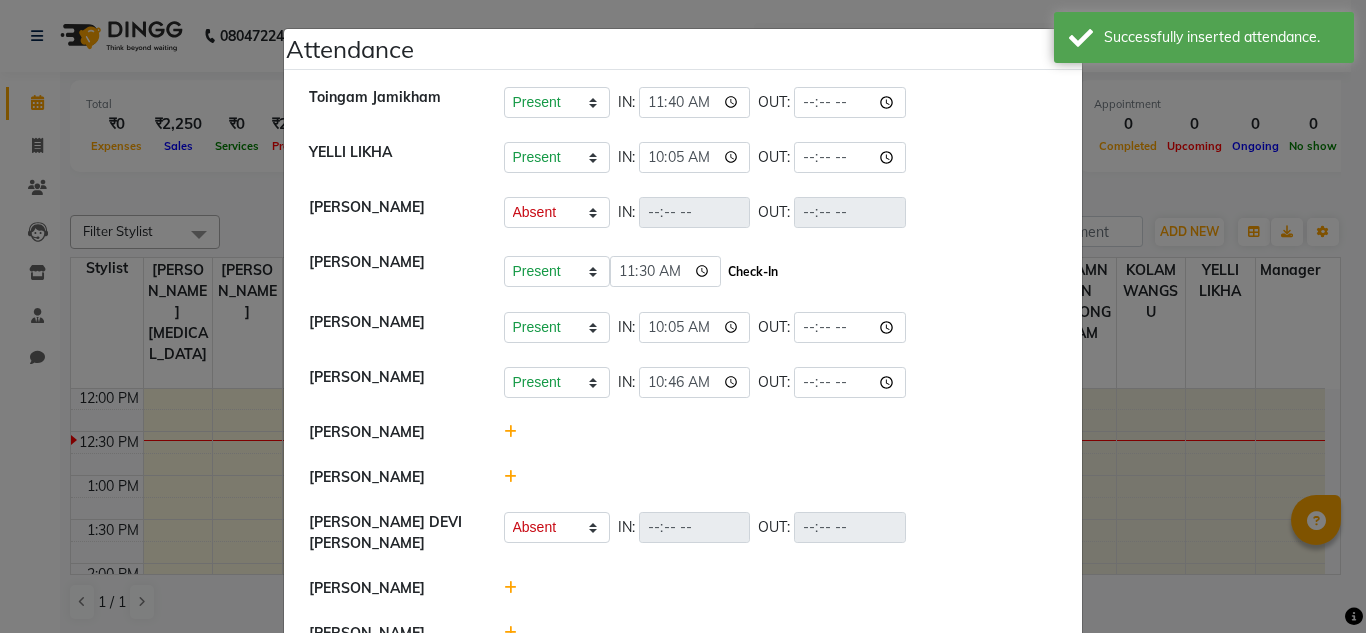 click on "Check-In" 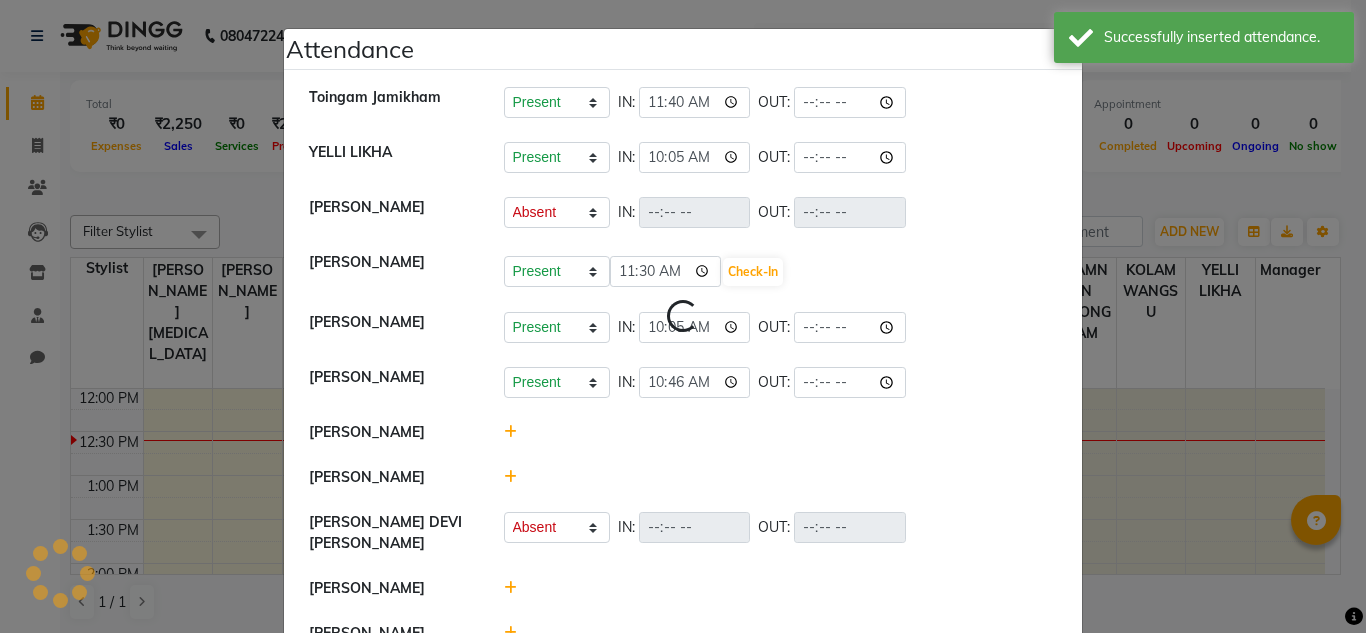 select on "A" 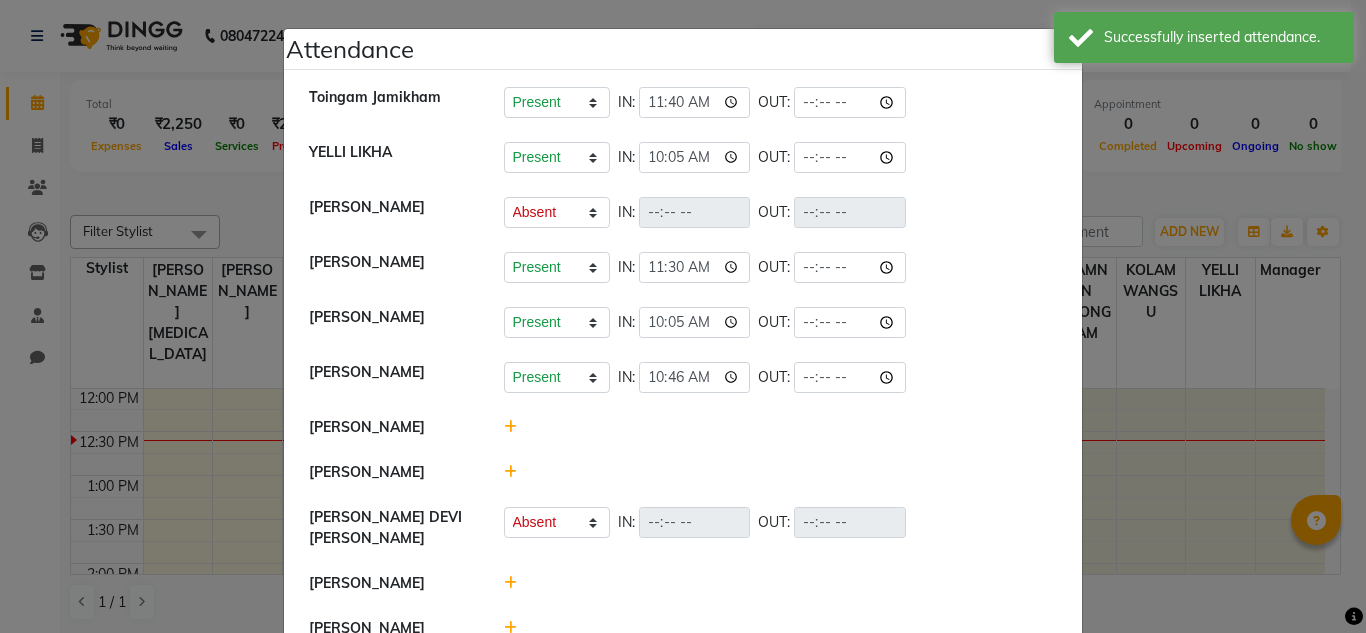 click 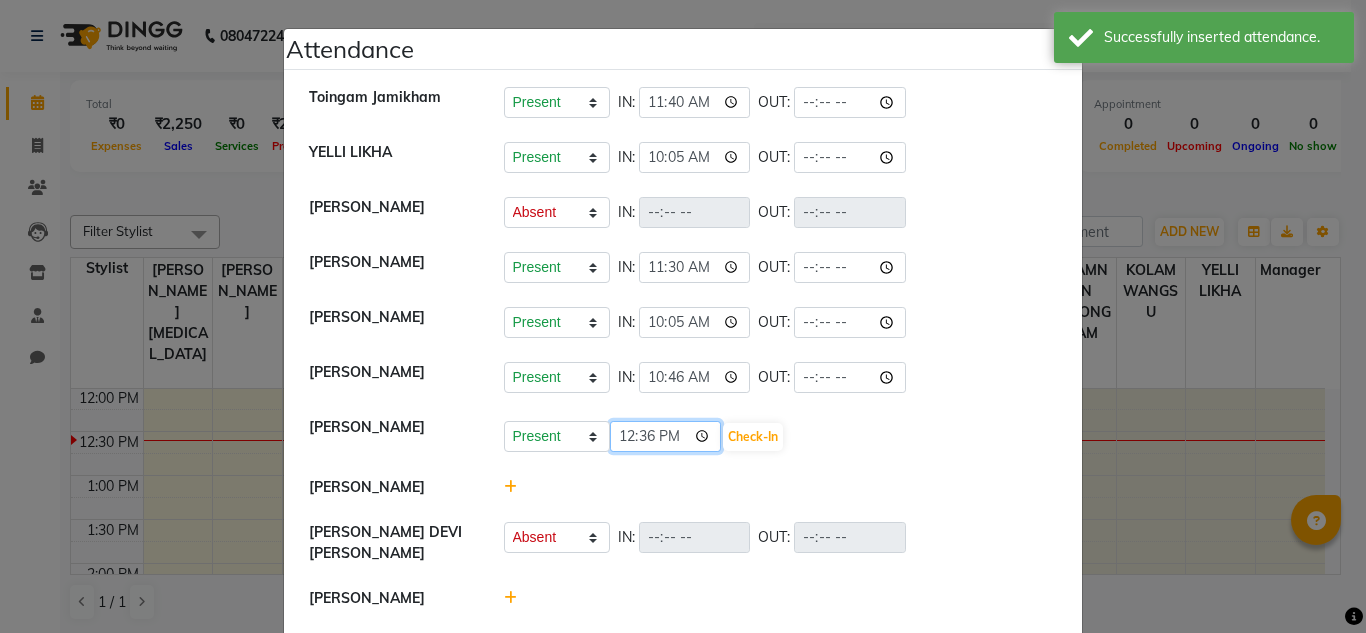click on "12:36" 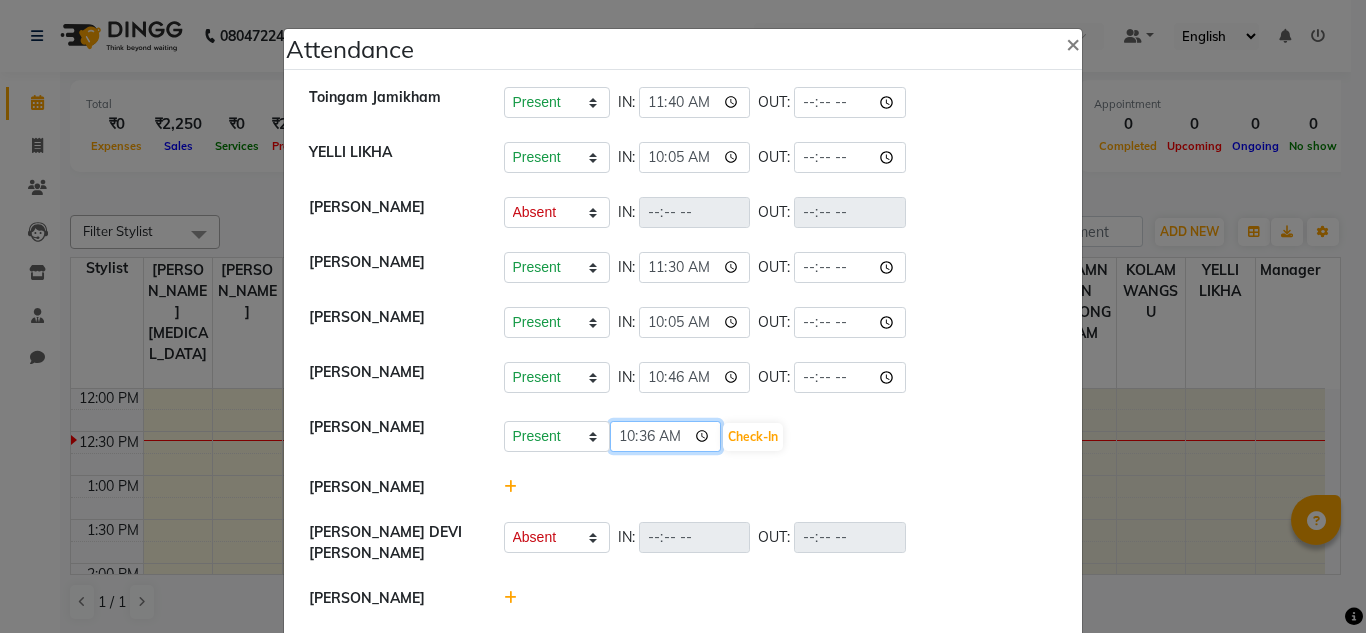type on "10:00" 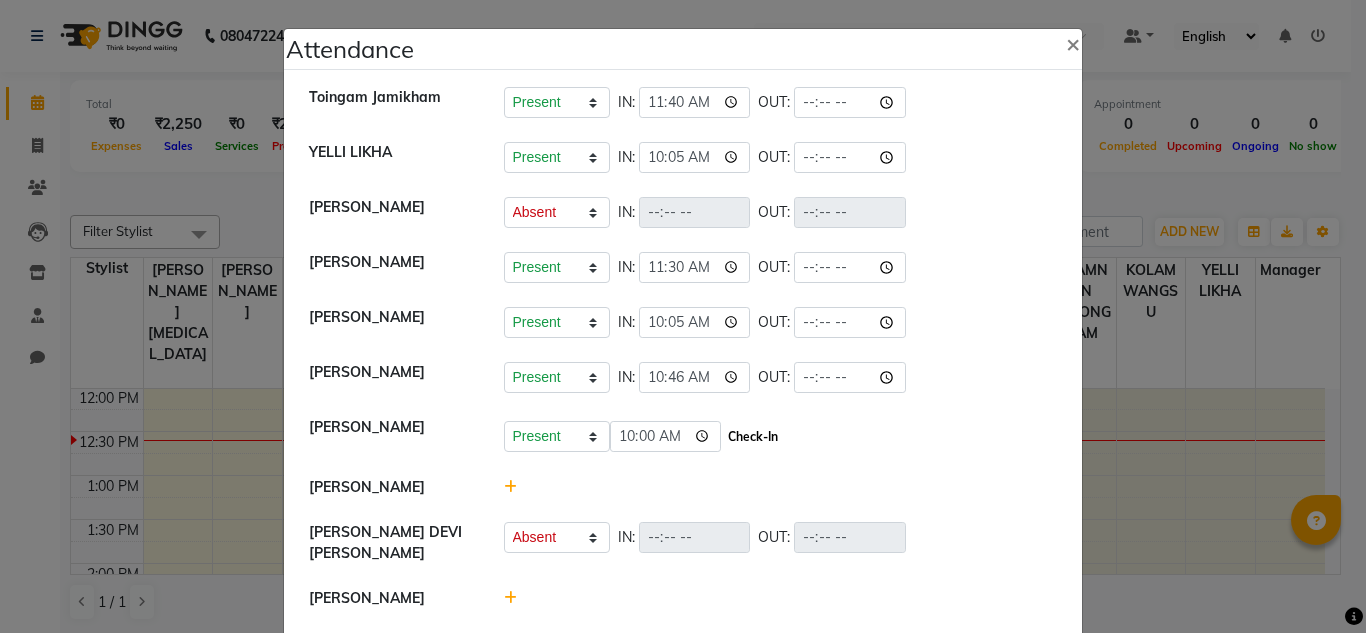 click on "Check-In" 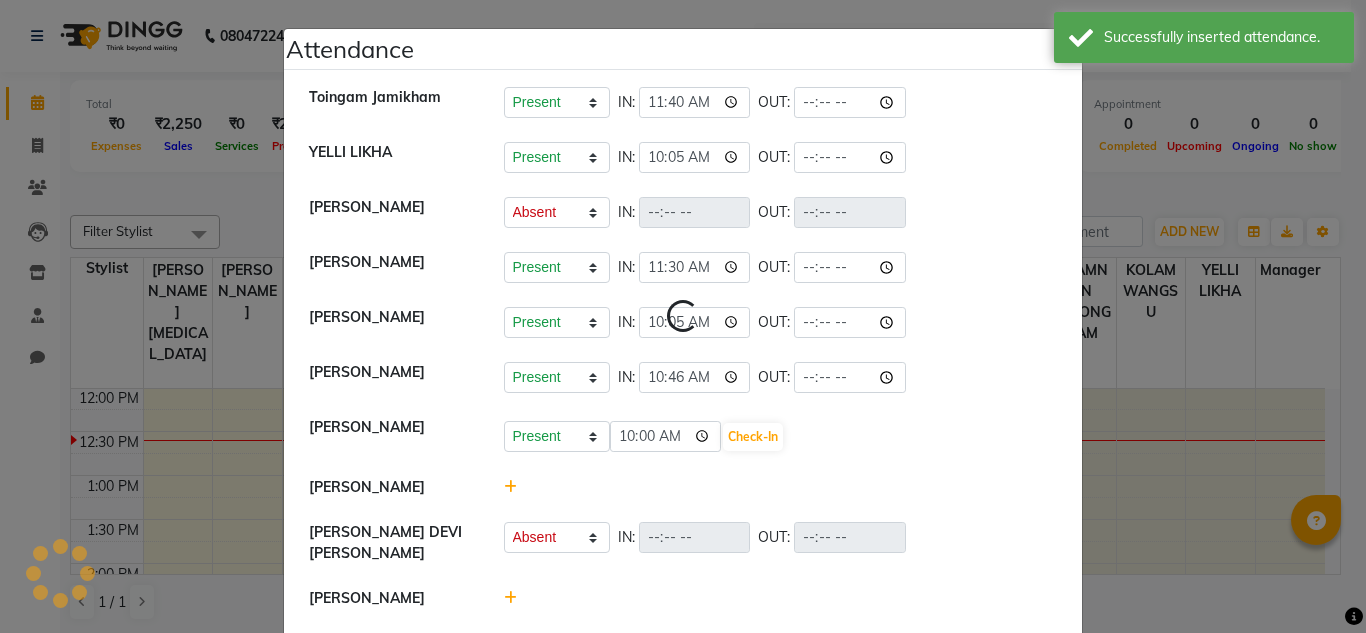 select on "A" 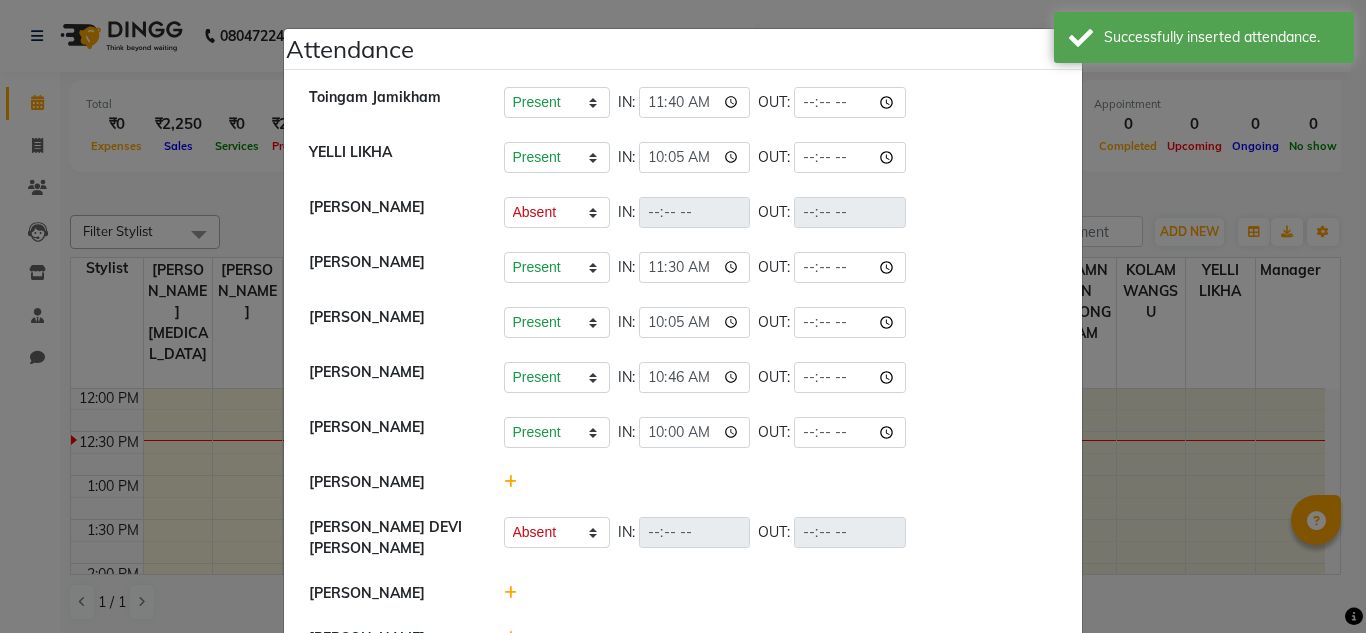 click 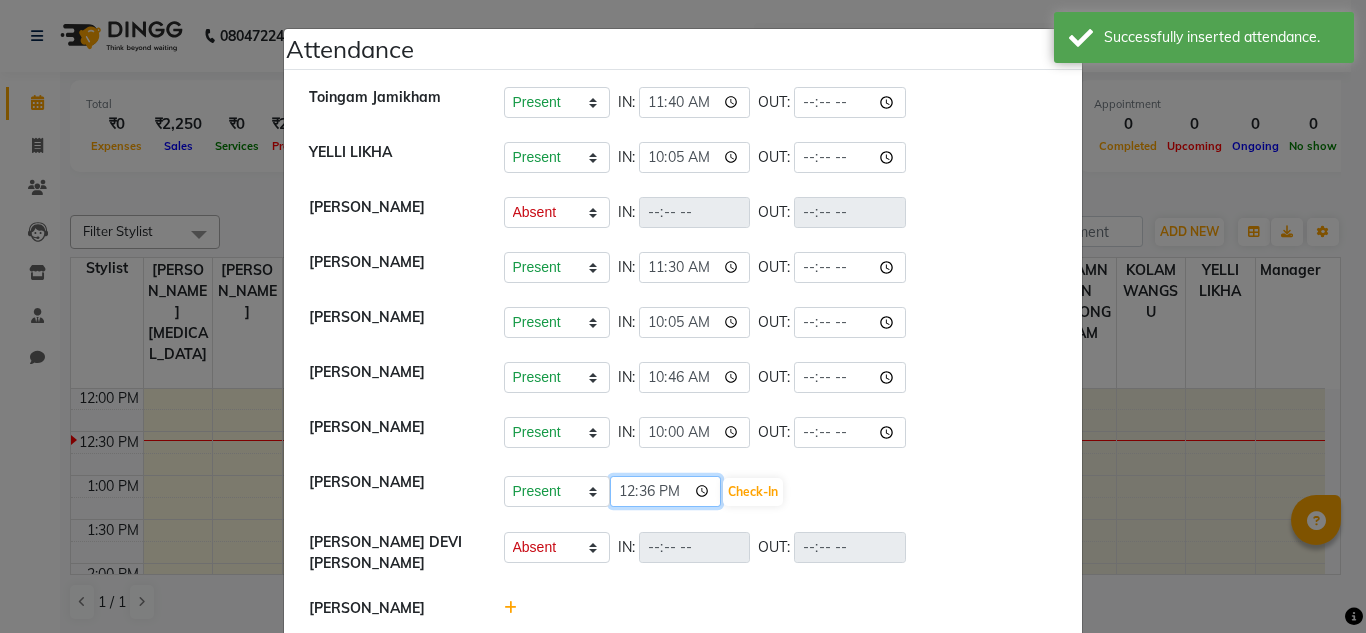 click on "12:36" 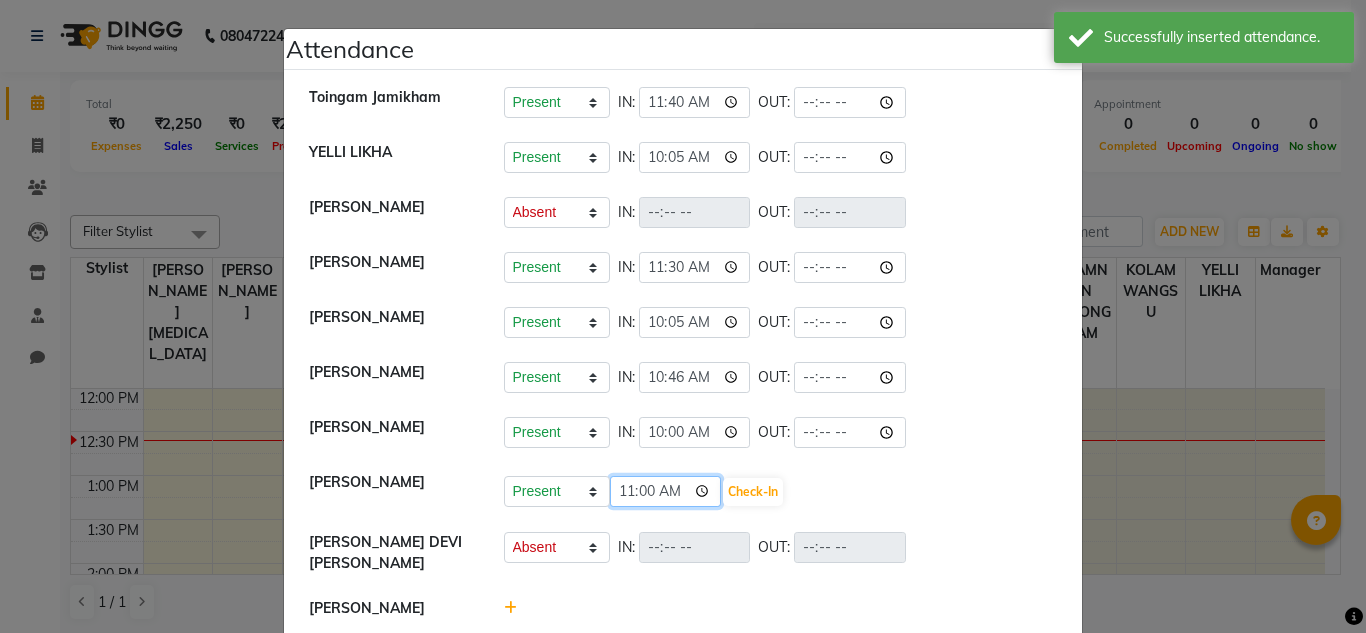 click on "11:00" 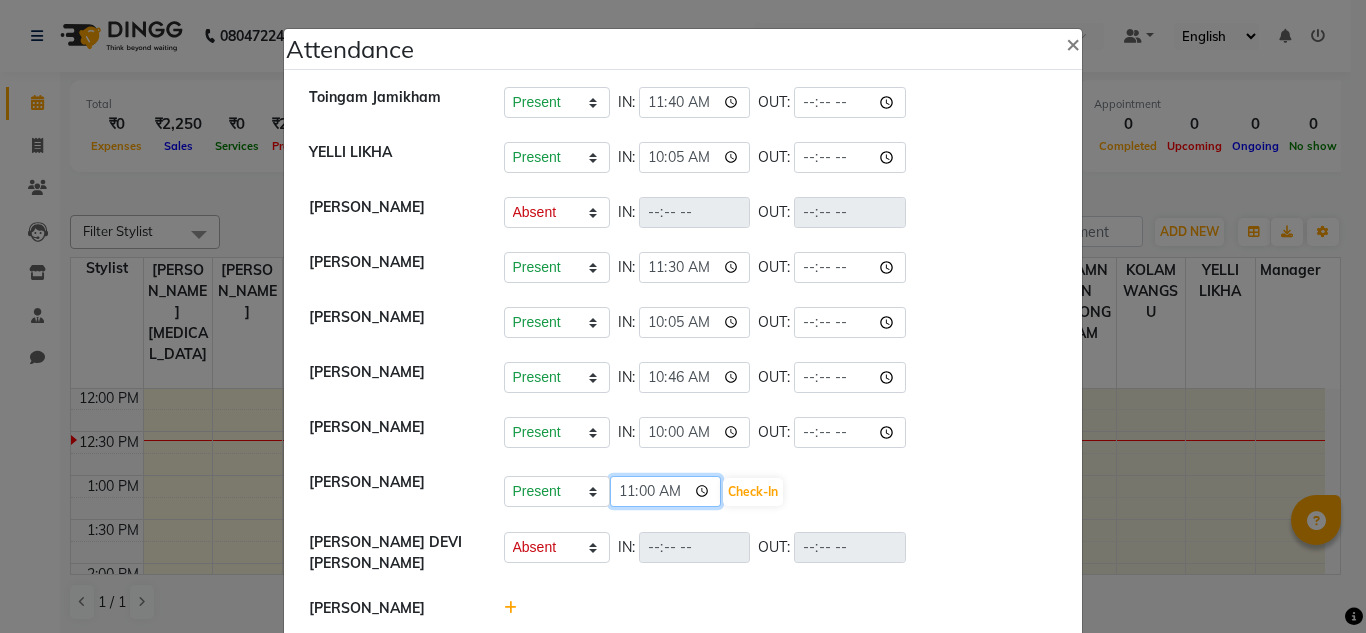 click on "11:00" 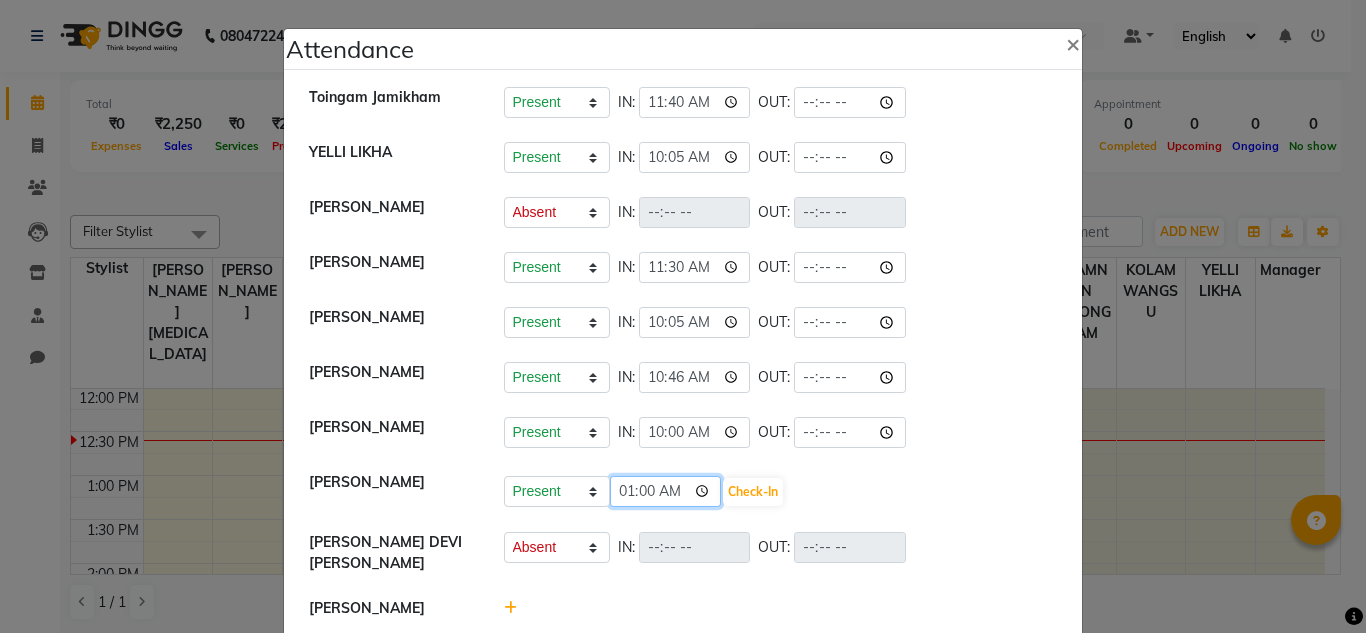 type on "10:00" 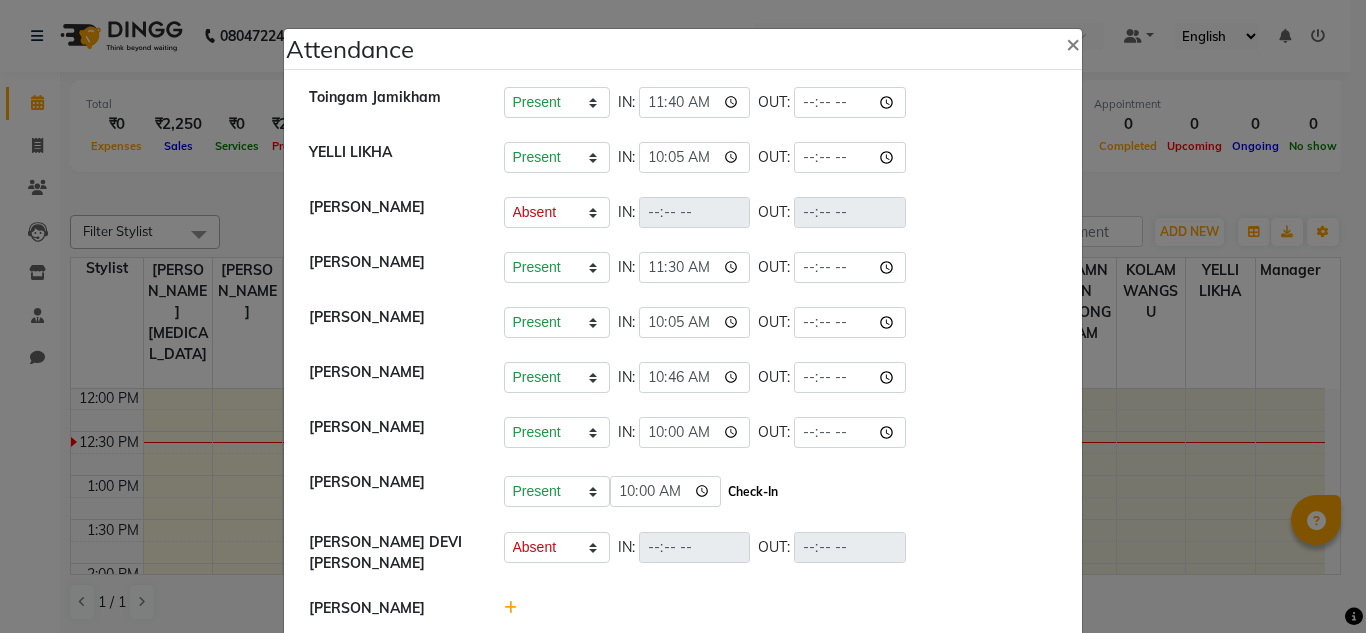click on "Check-In" 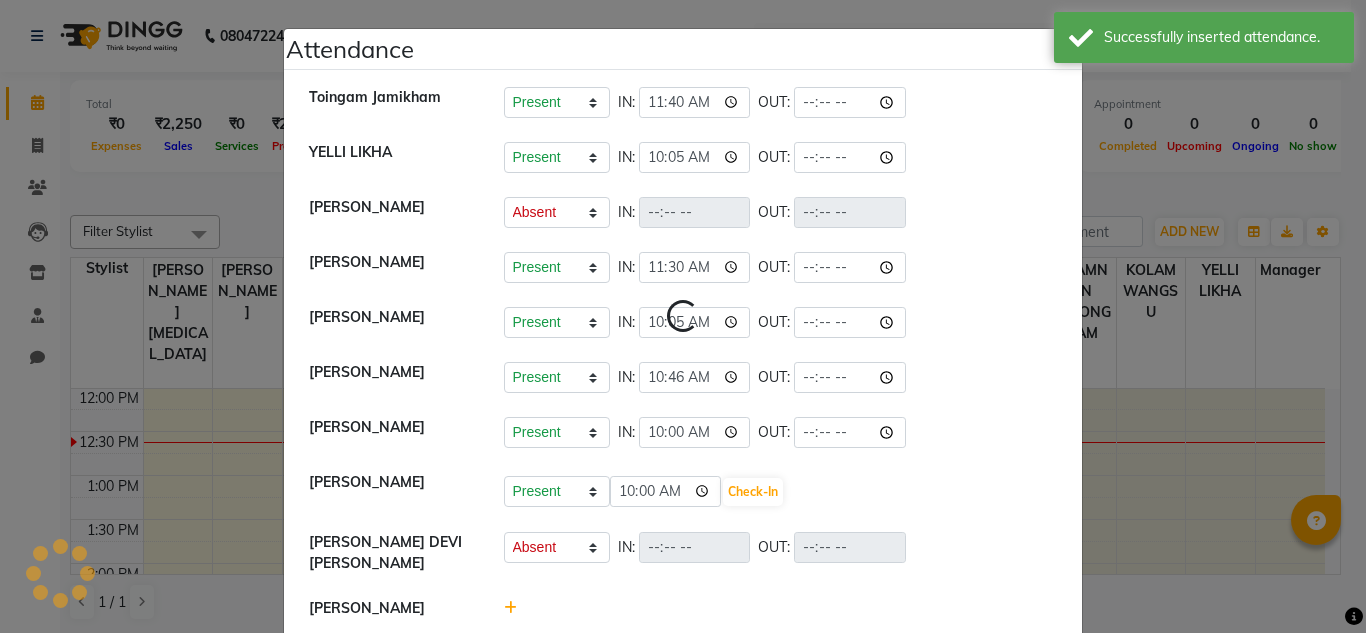 select on "A" 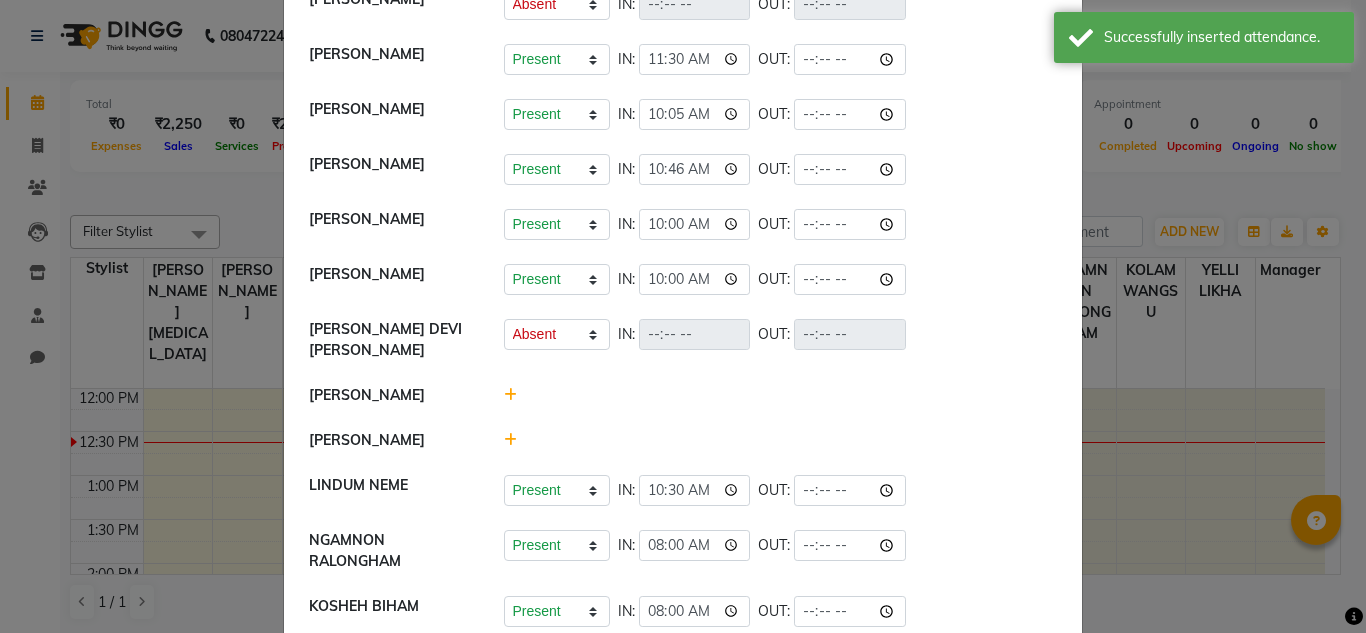 scroll, scrollTop: 211, scrollLeft: 0, axis: vertical 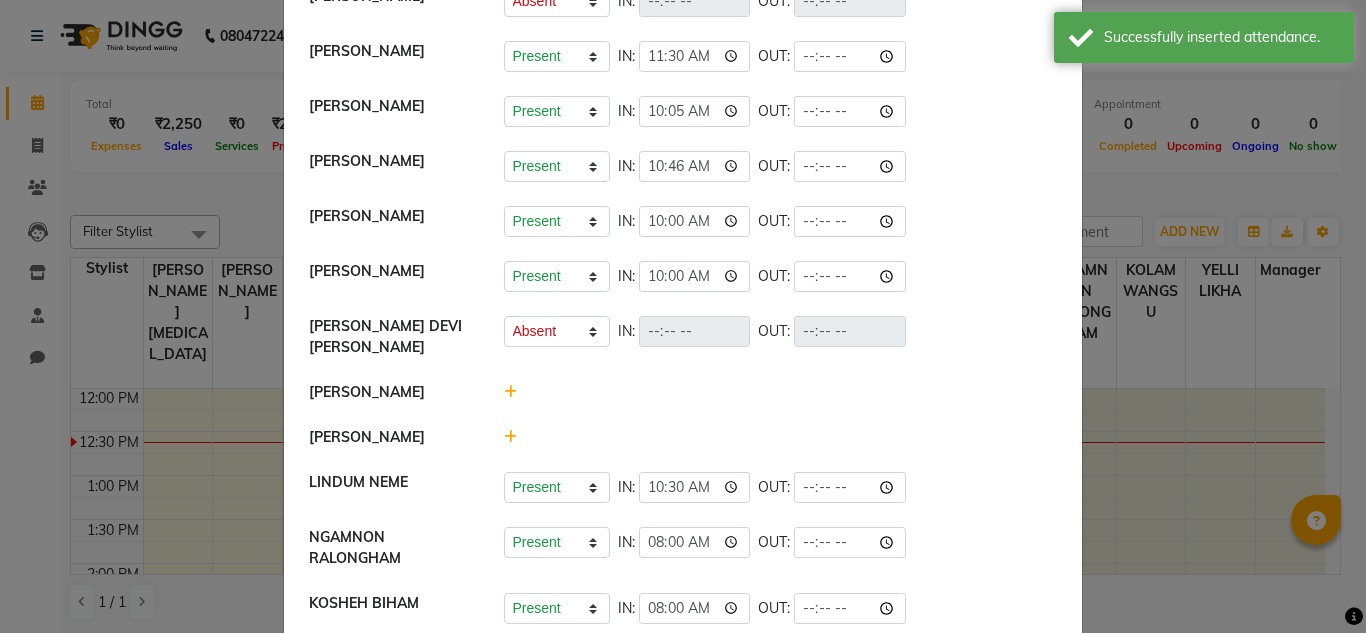 click 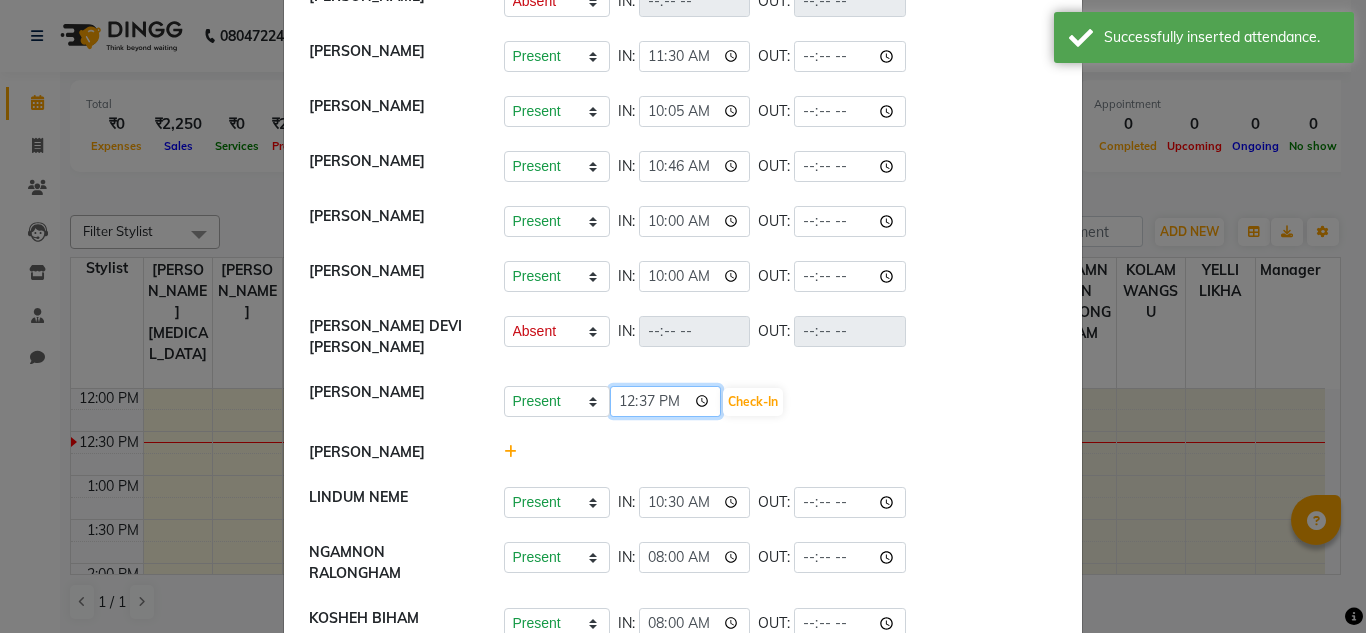 click on "12:37" 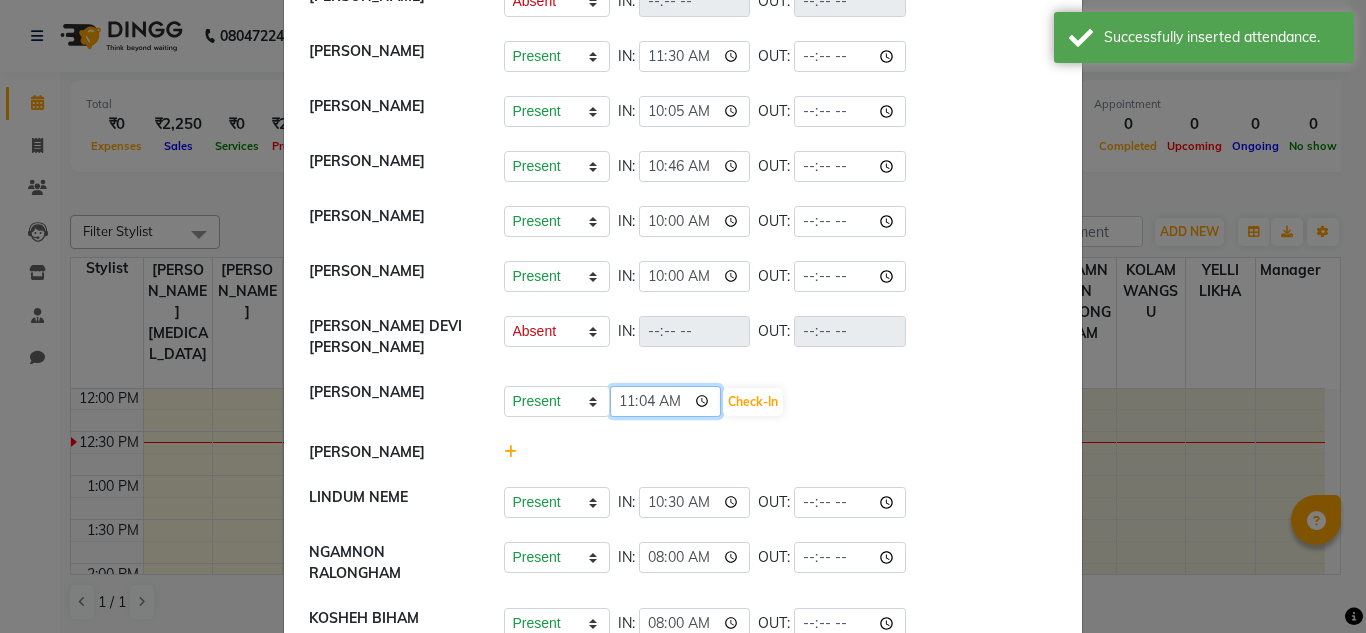 type on "11:40" 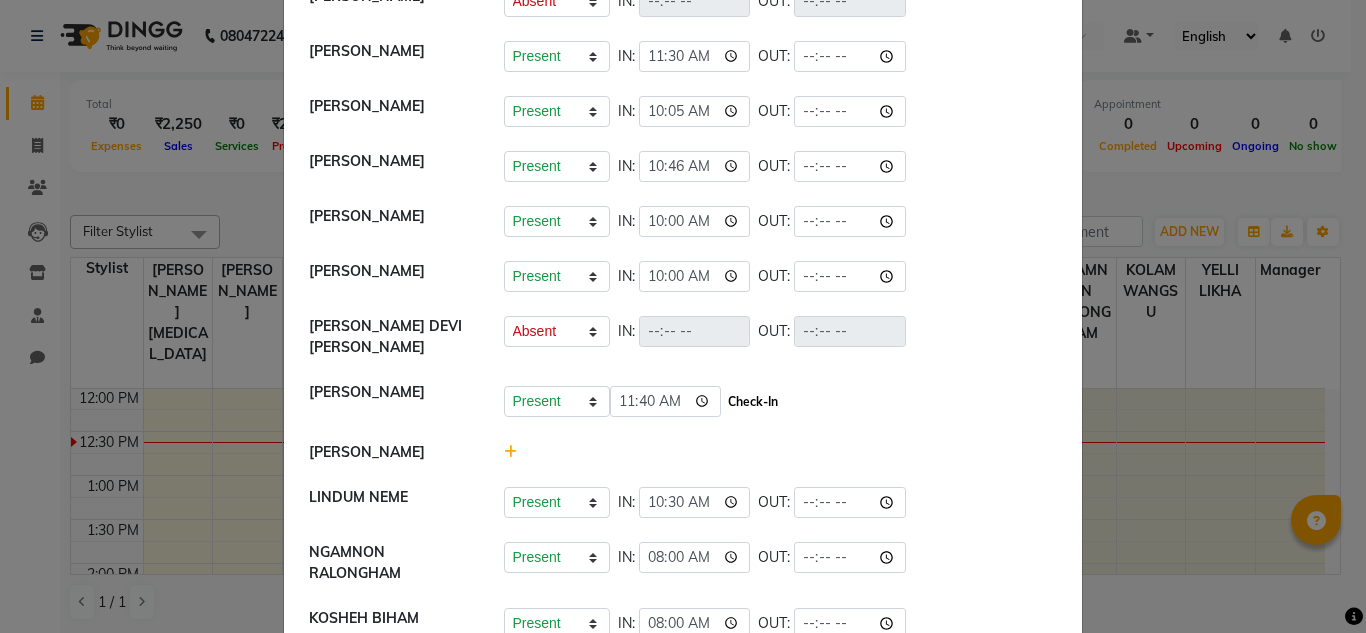 click on "Check-In" 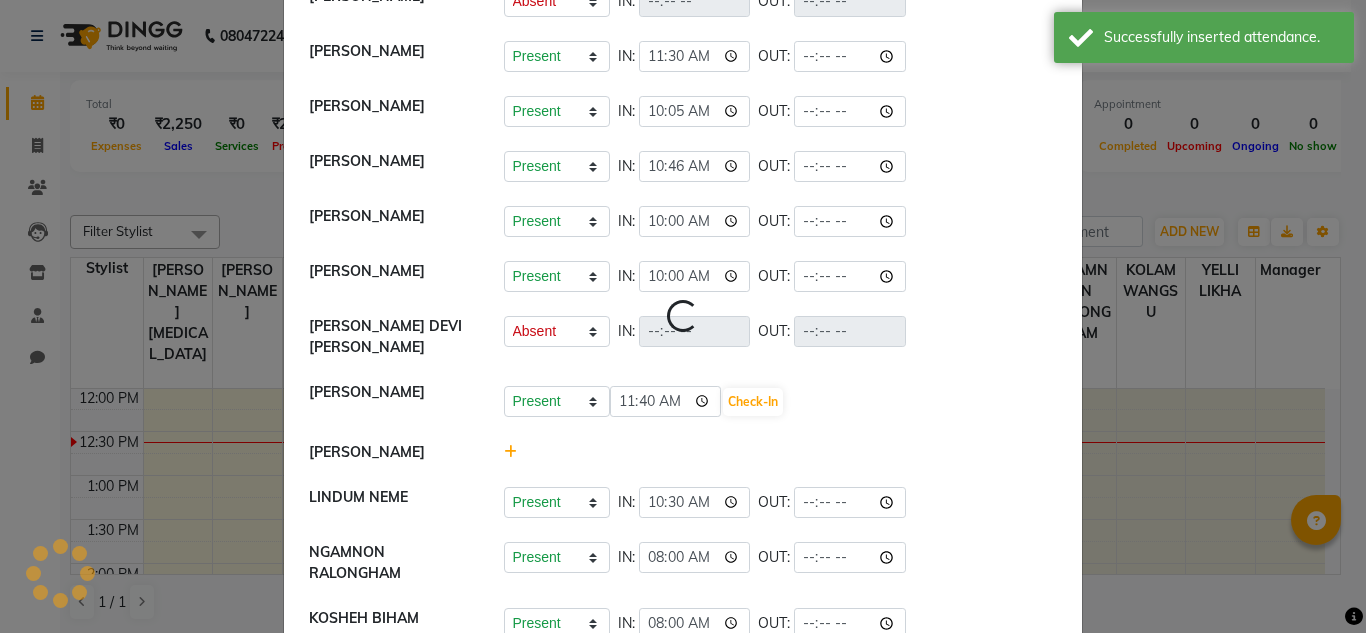 select on "A" 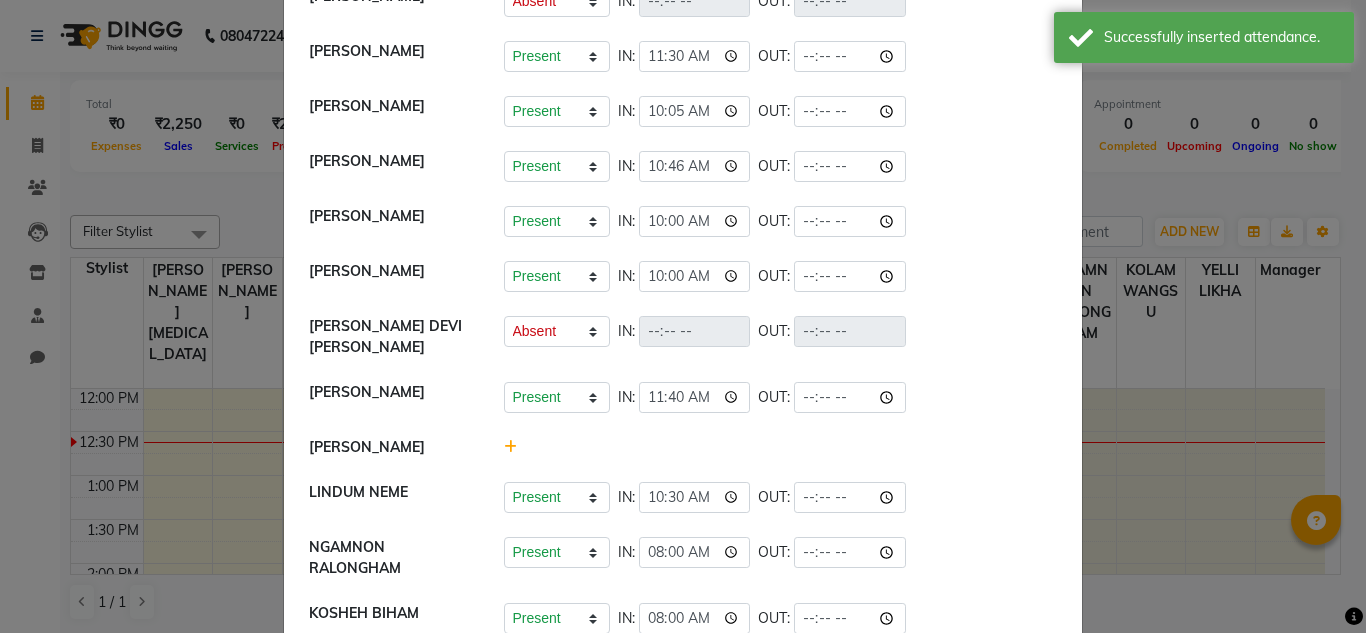 click 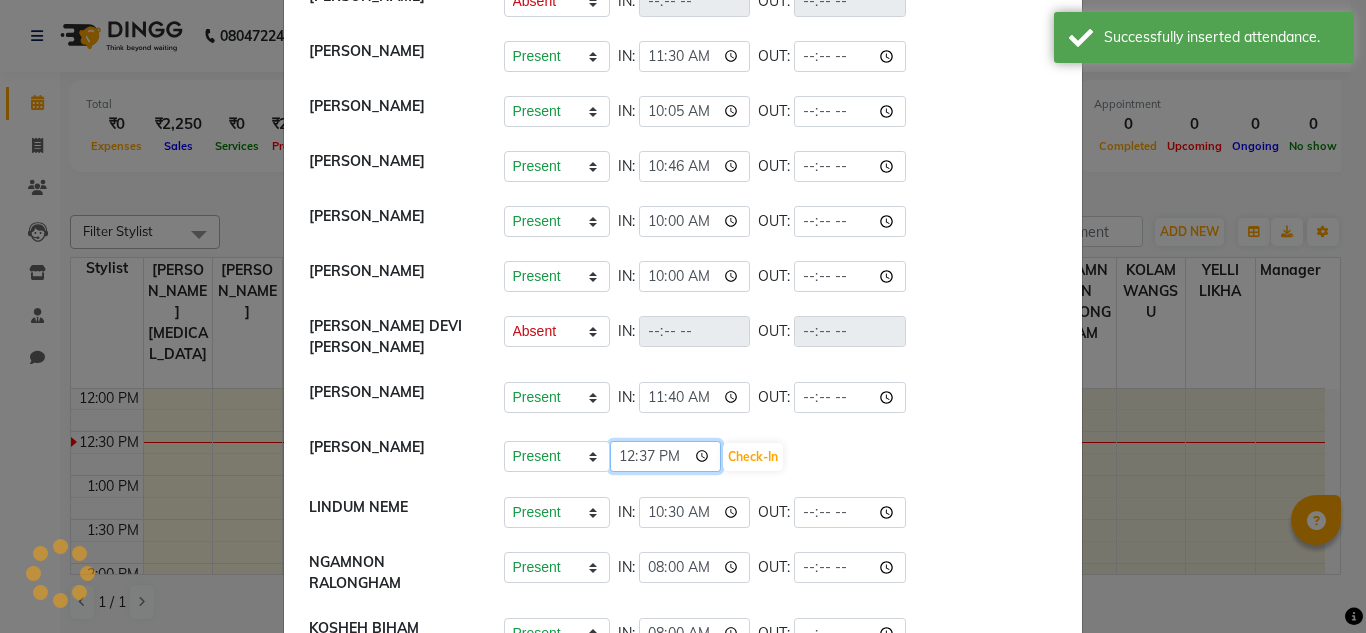 click on "12:37" 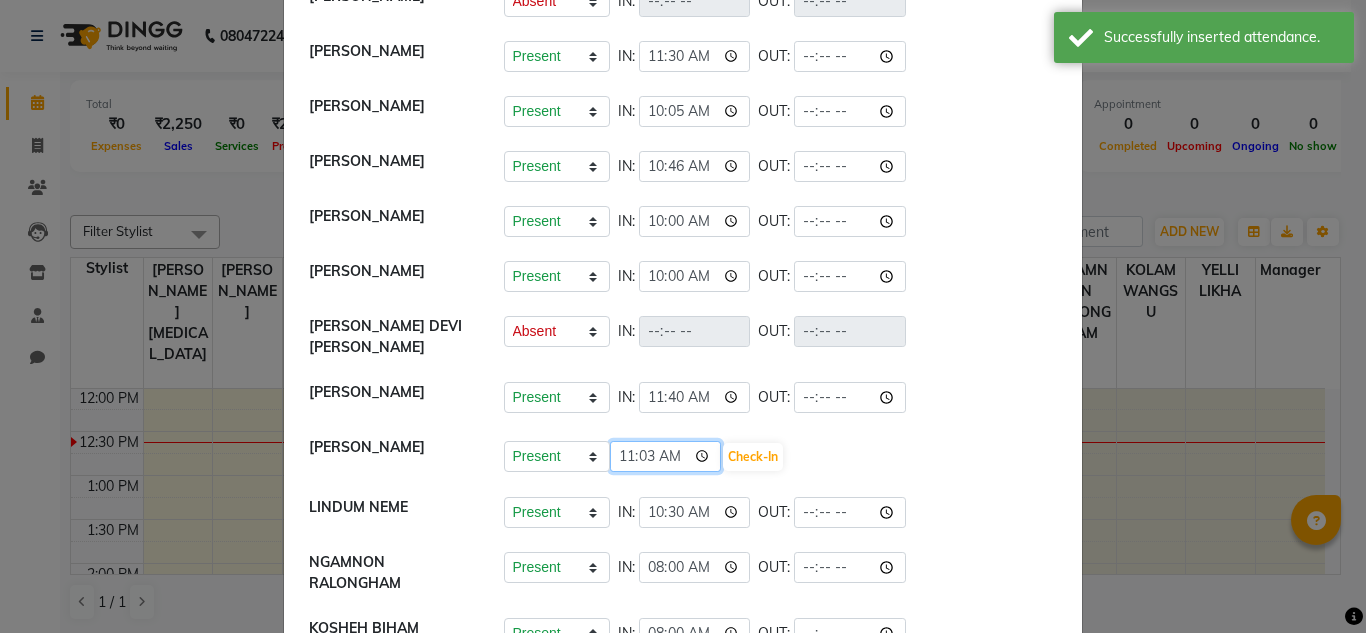 type on "11:30" 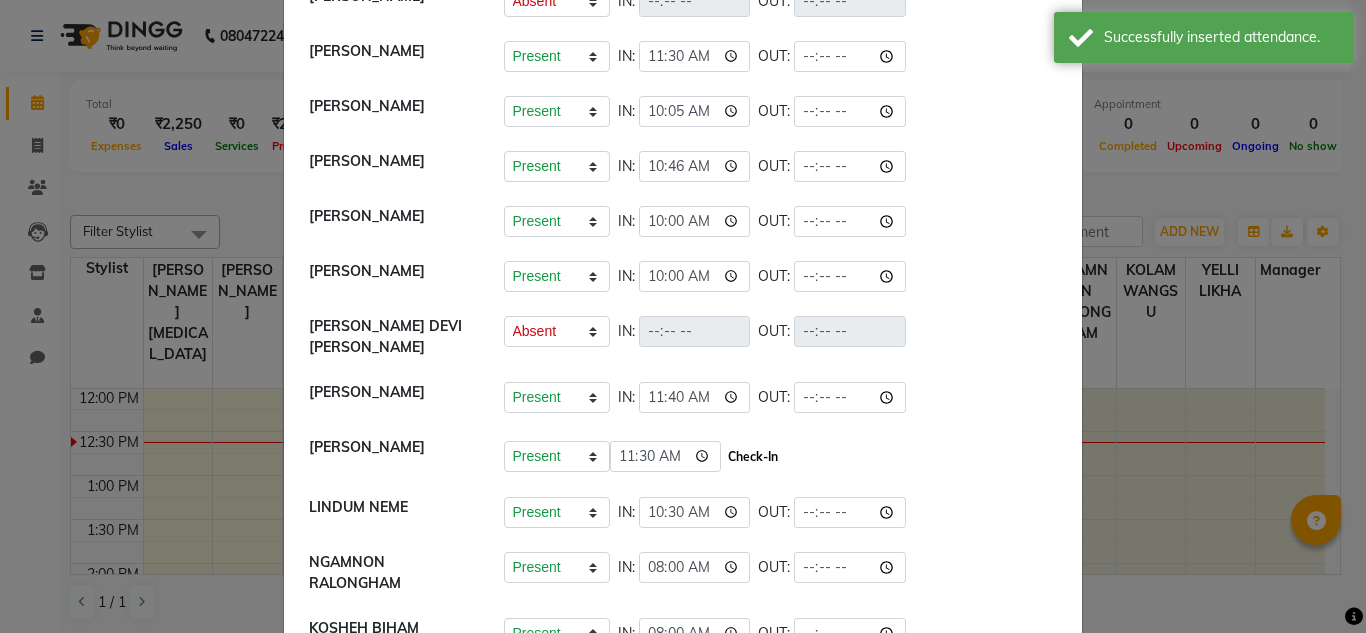 click on "Check-In" 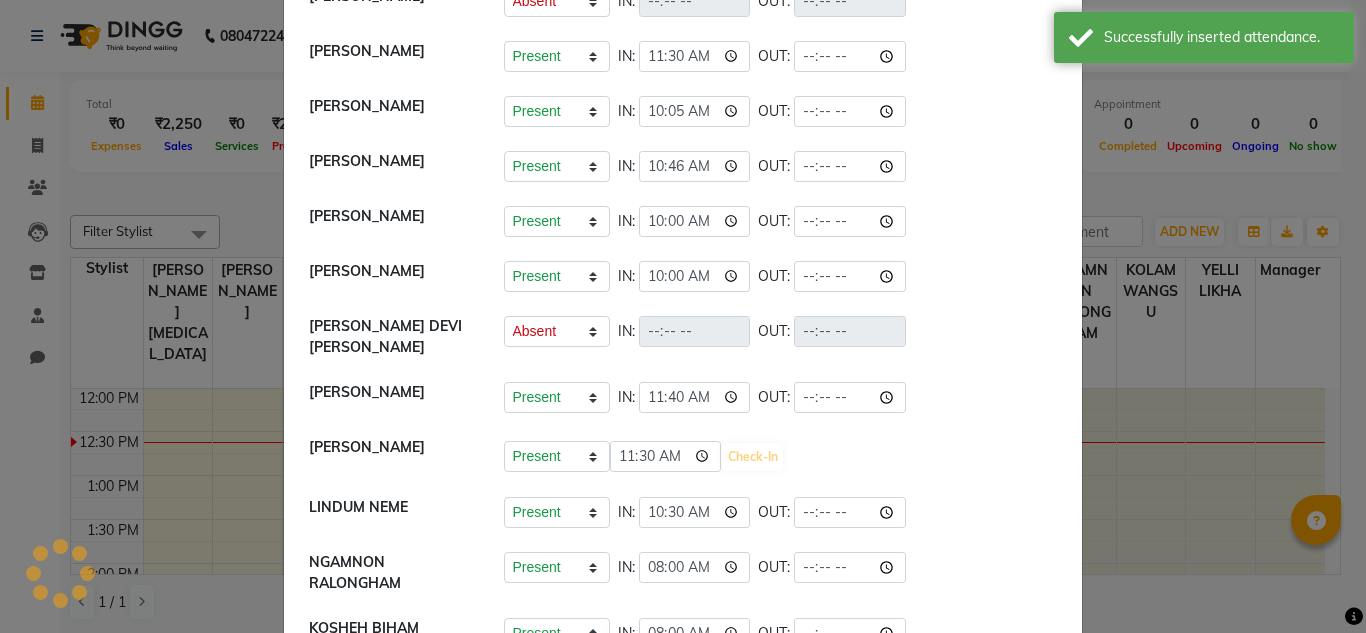 scroll, scrollTop: 463, scrollLeft: 0, axis: vertical 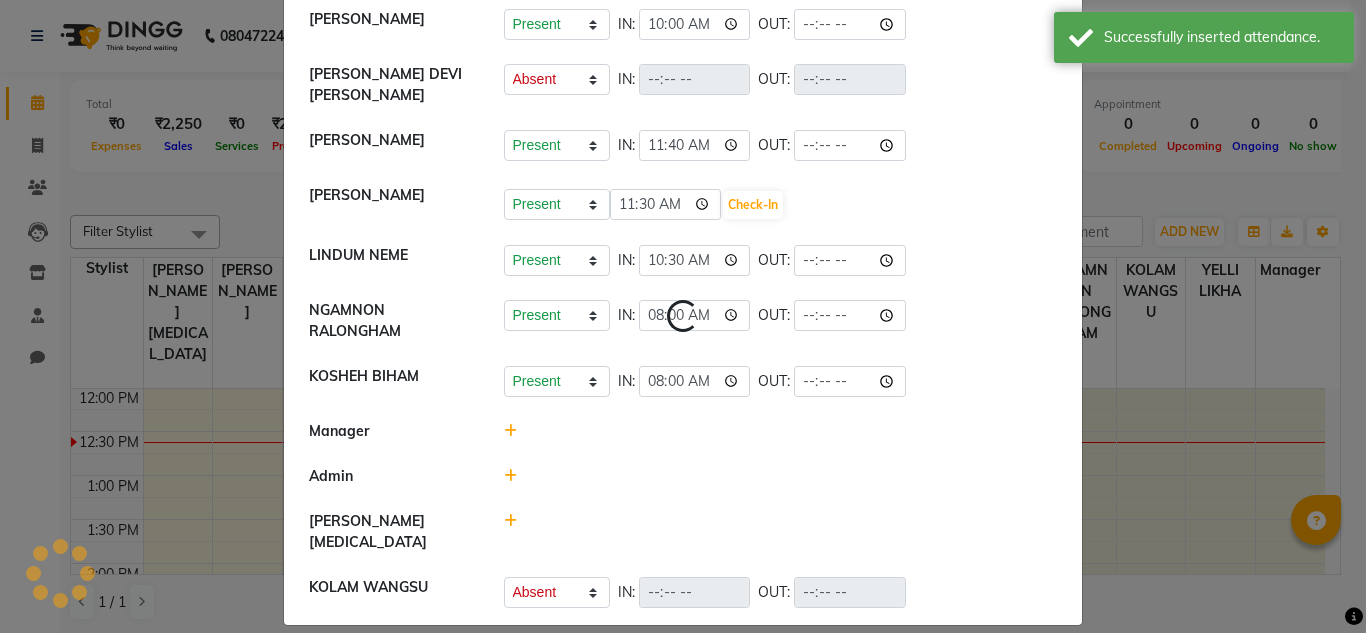 select on "A" 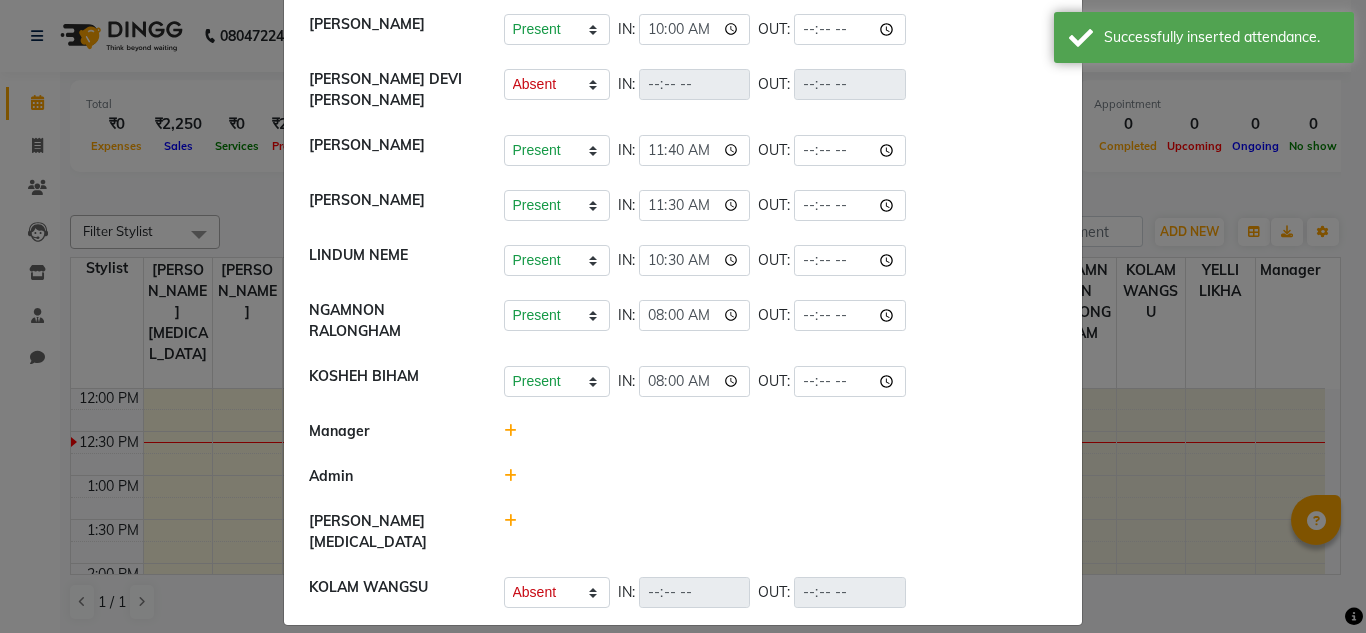 click 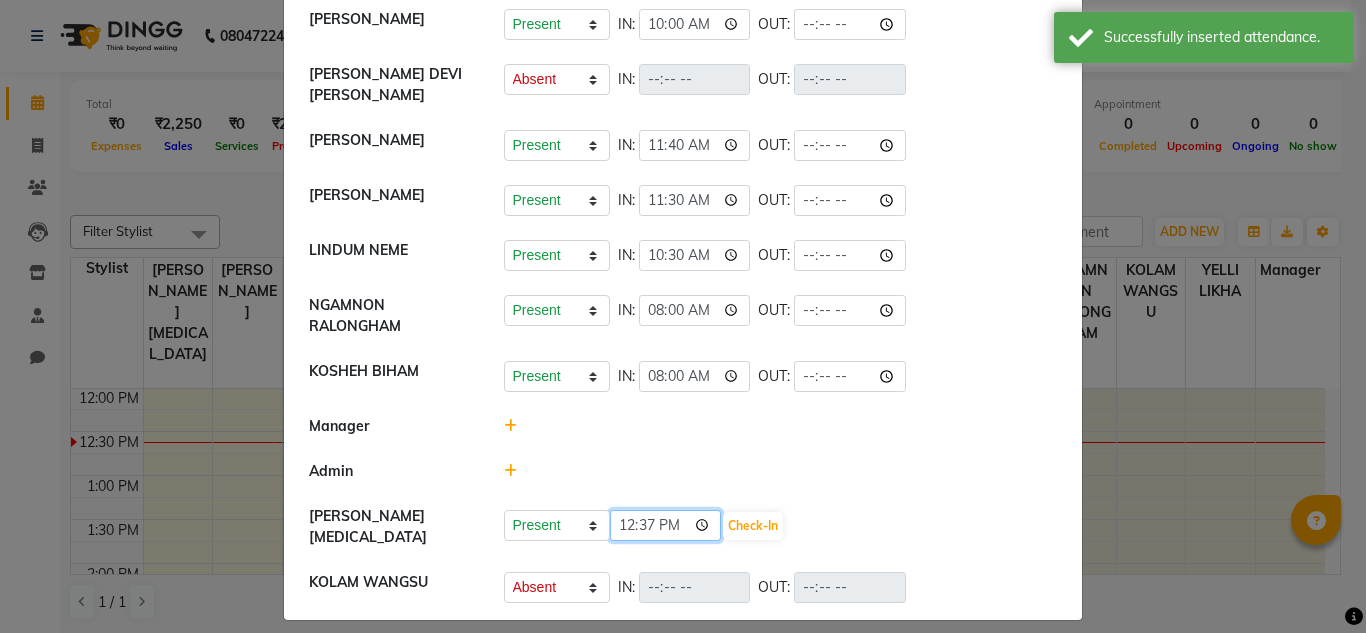 click on "12:37" 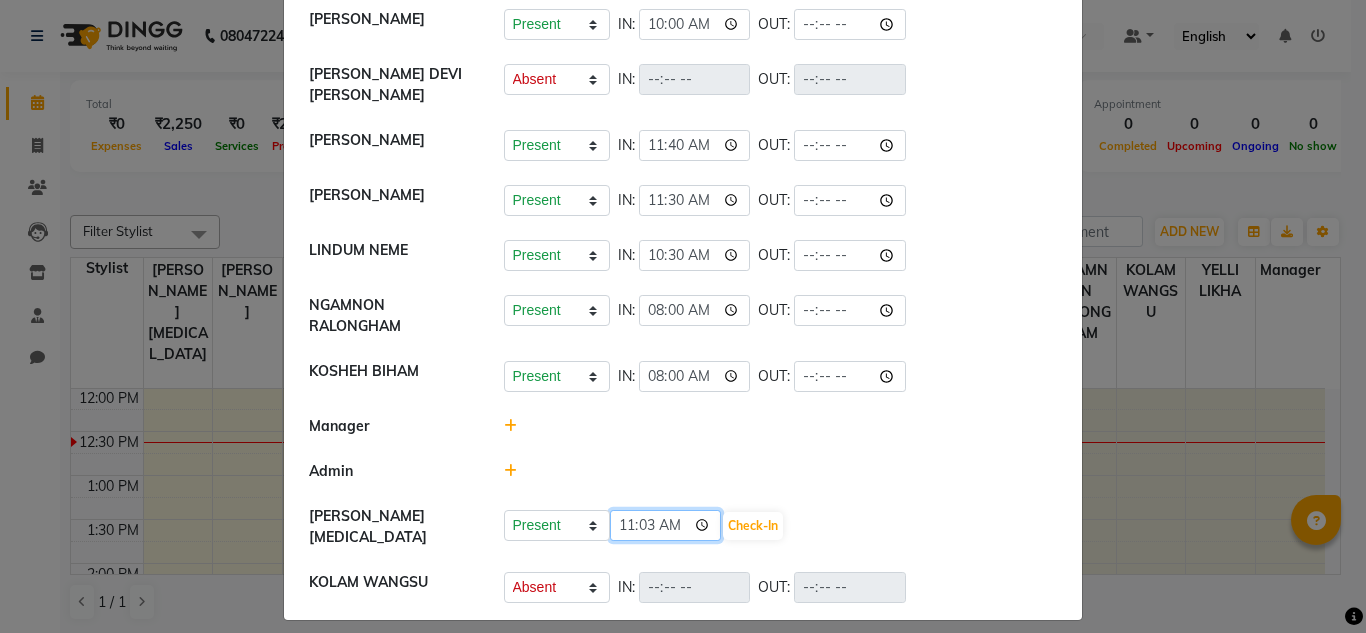type on "11:30" 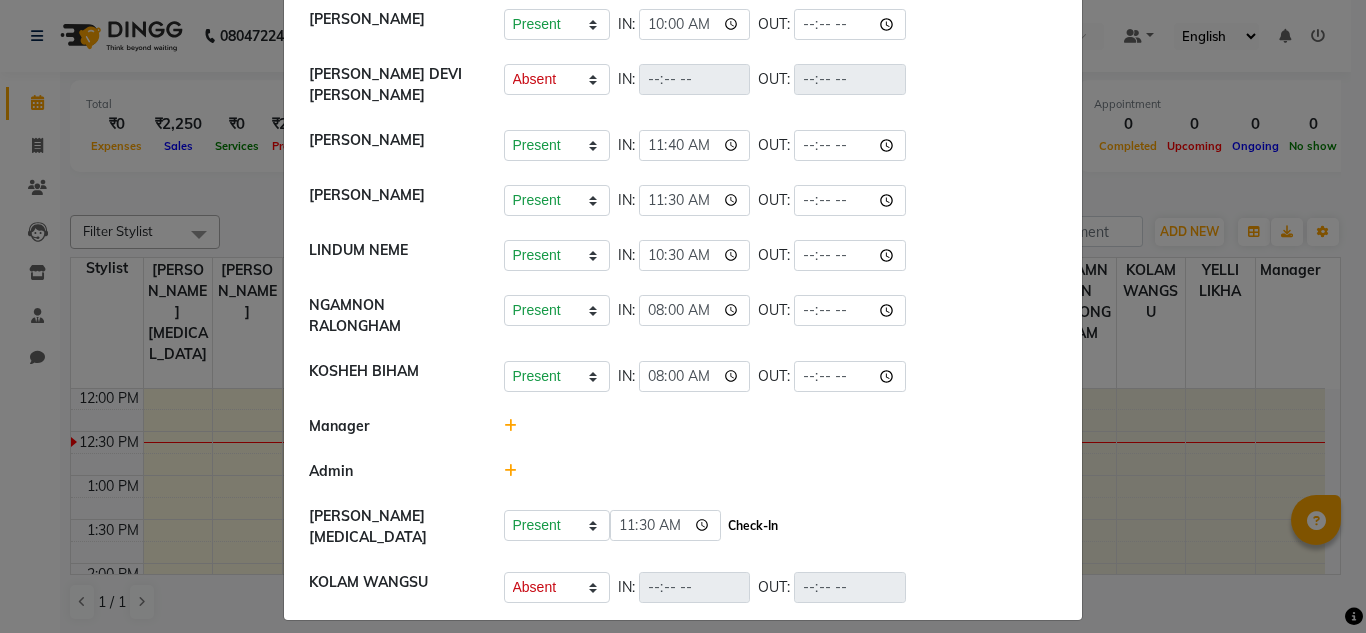 click on "Check-In" 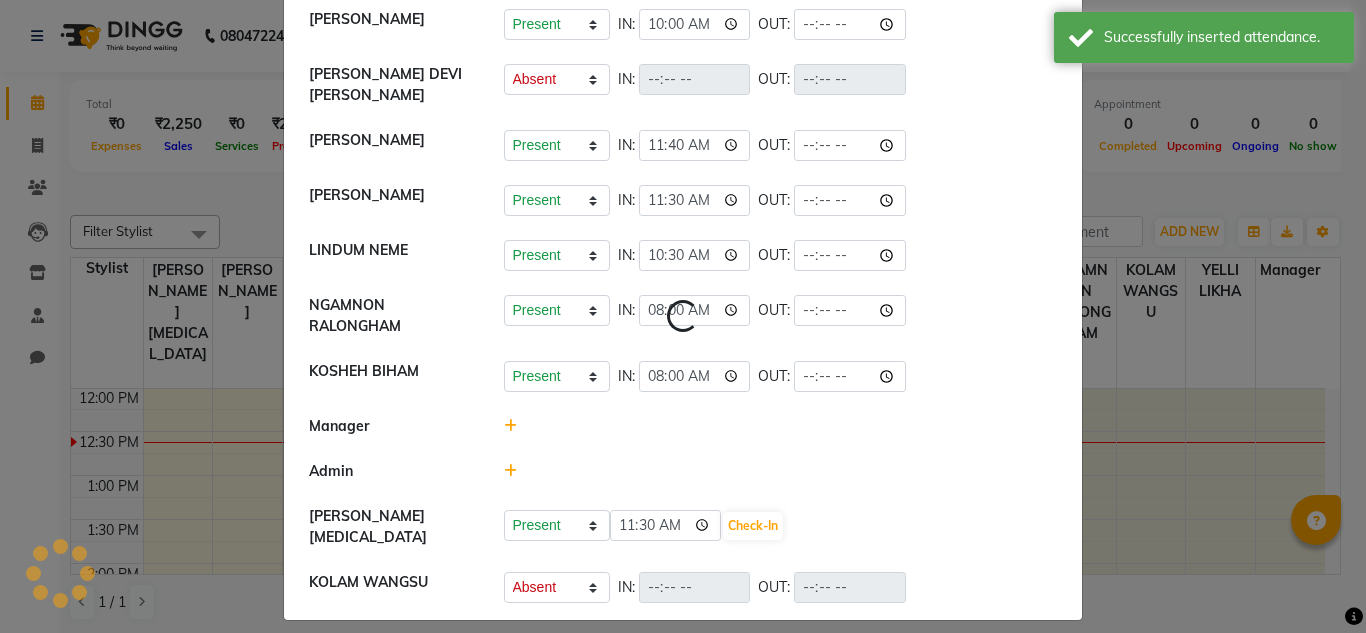 select on "A" 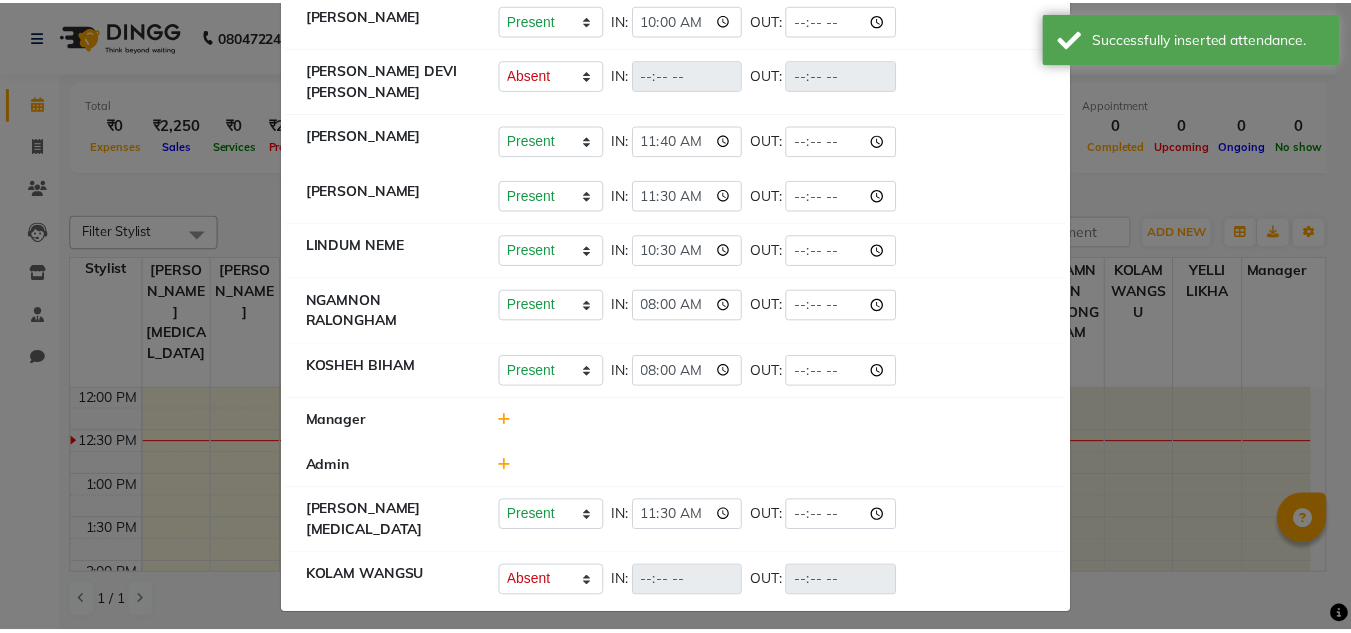 scroll, scrollTop: 0, scrollLeft: 0, axis: both 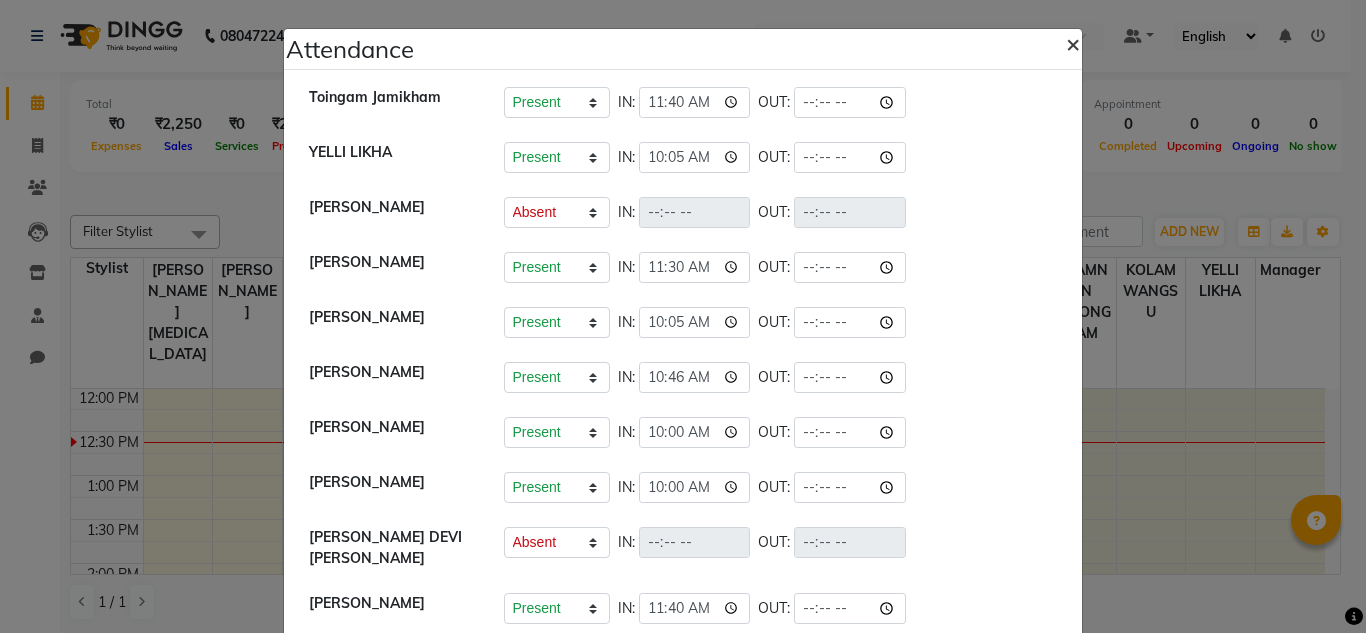 click on "×" 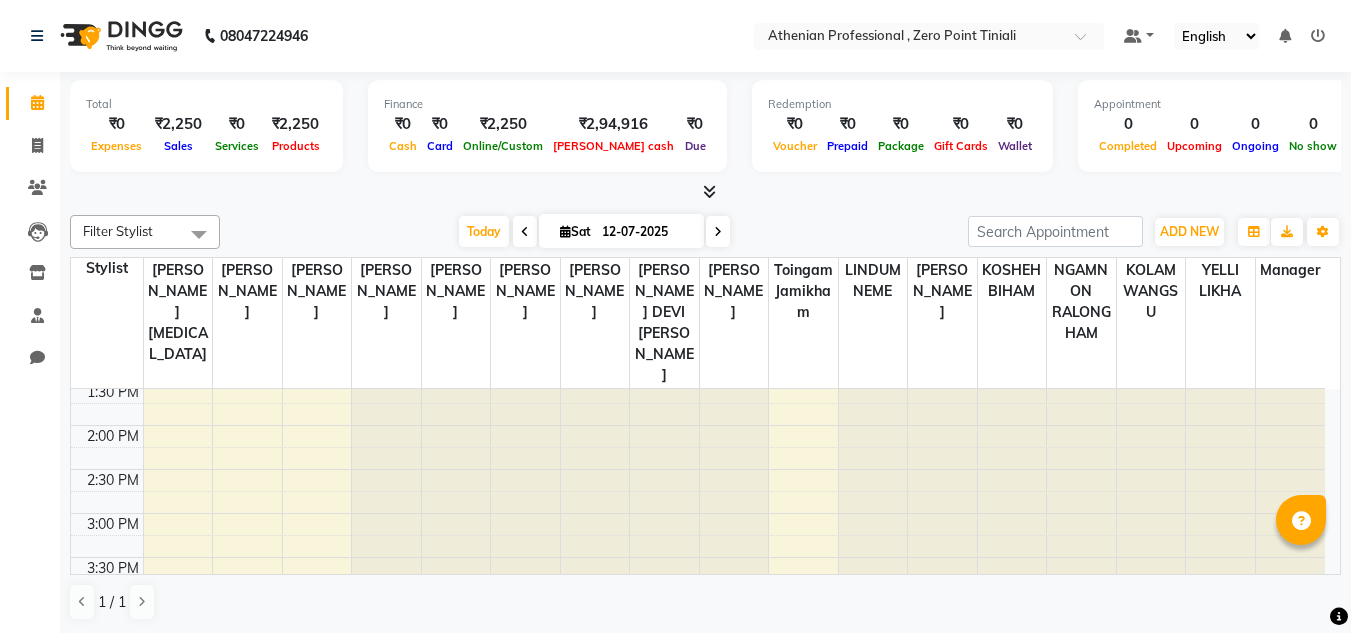 scroll, scrollTop: 0, scrollLeft: 0, axis: both 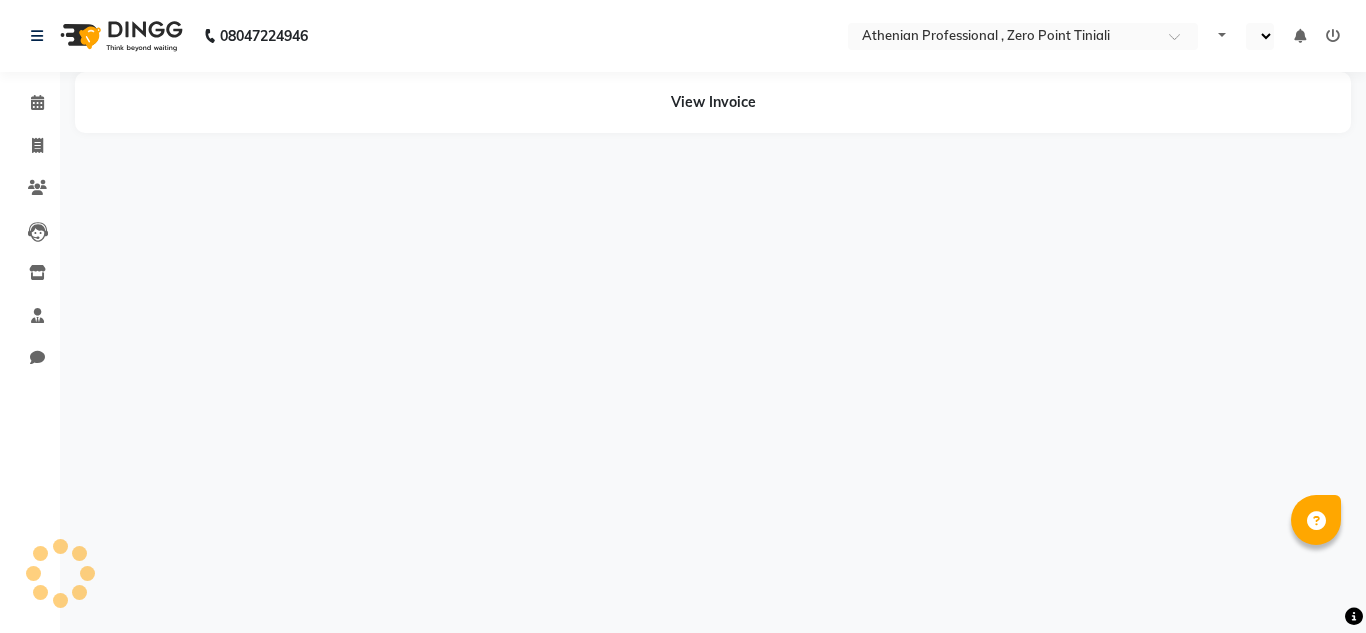select on "en" 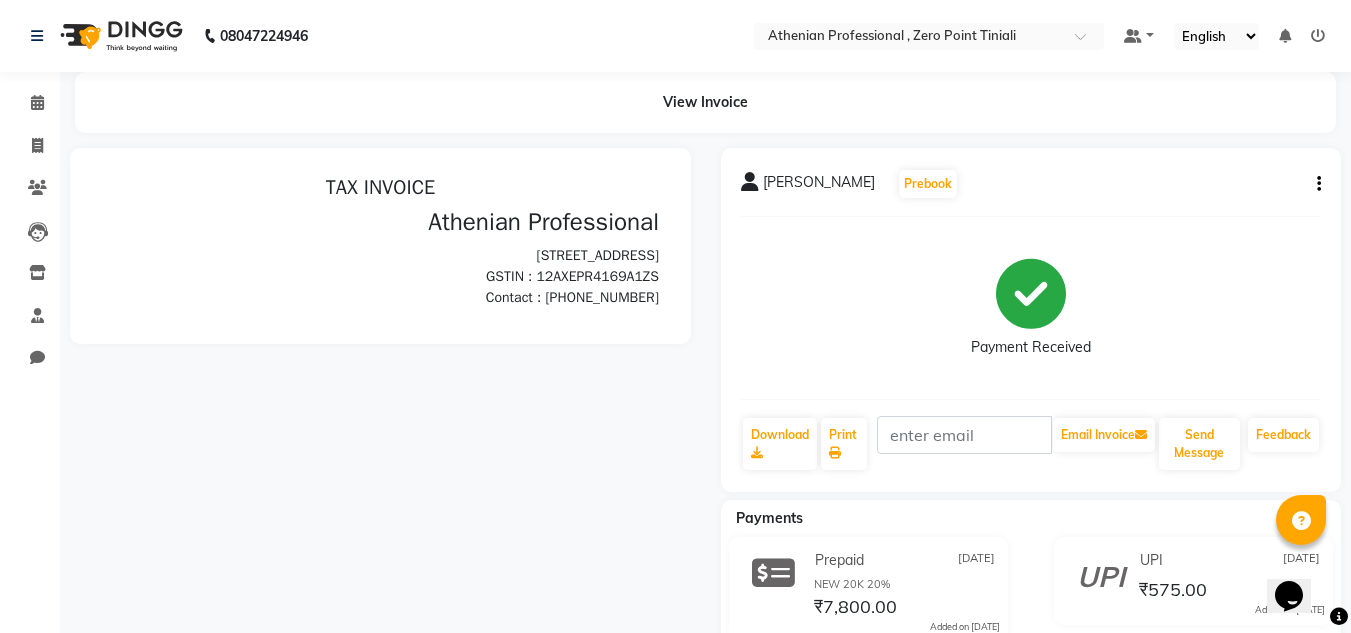 scroll, scrollTop: 0, scrollLeft: 0, axis: both 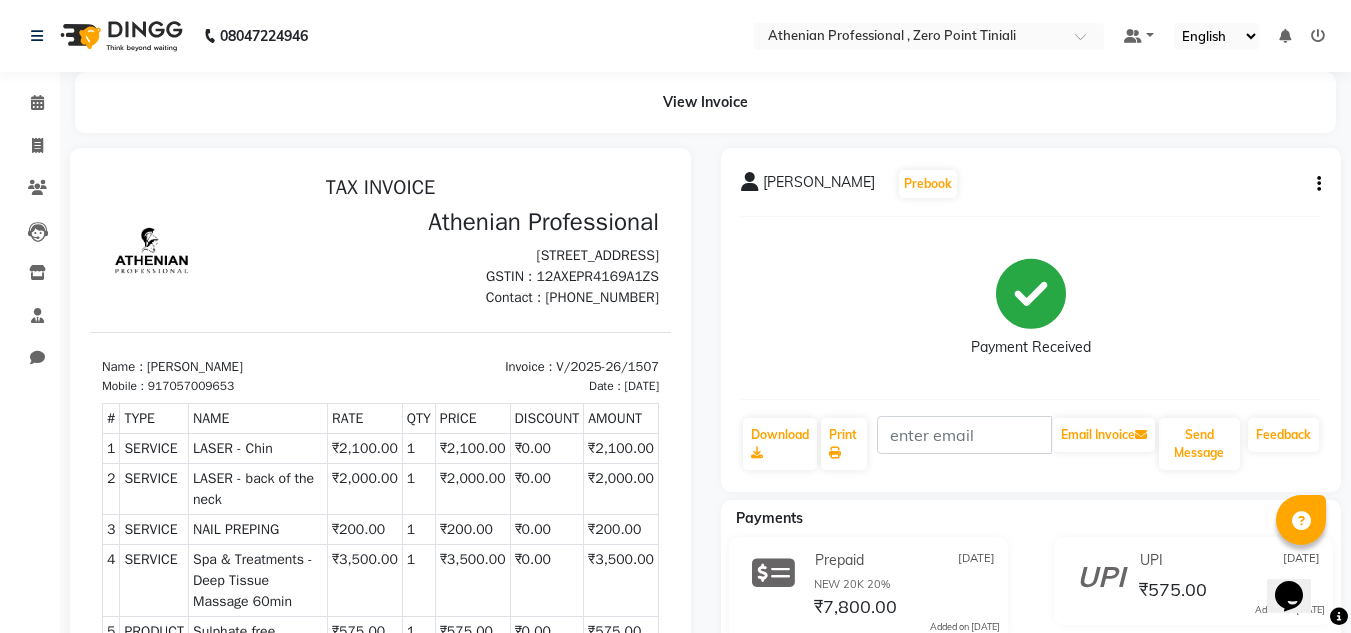 click on "Name  : KASHMIRA BHARUCHA" at bounding box center (235, 367) 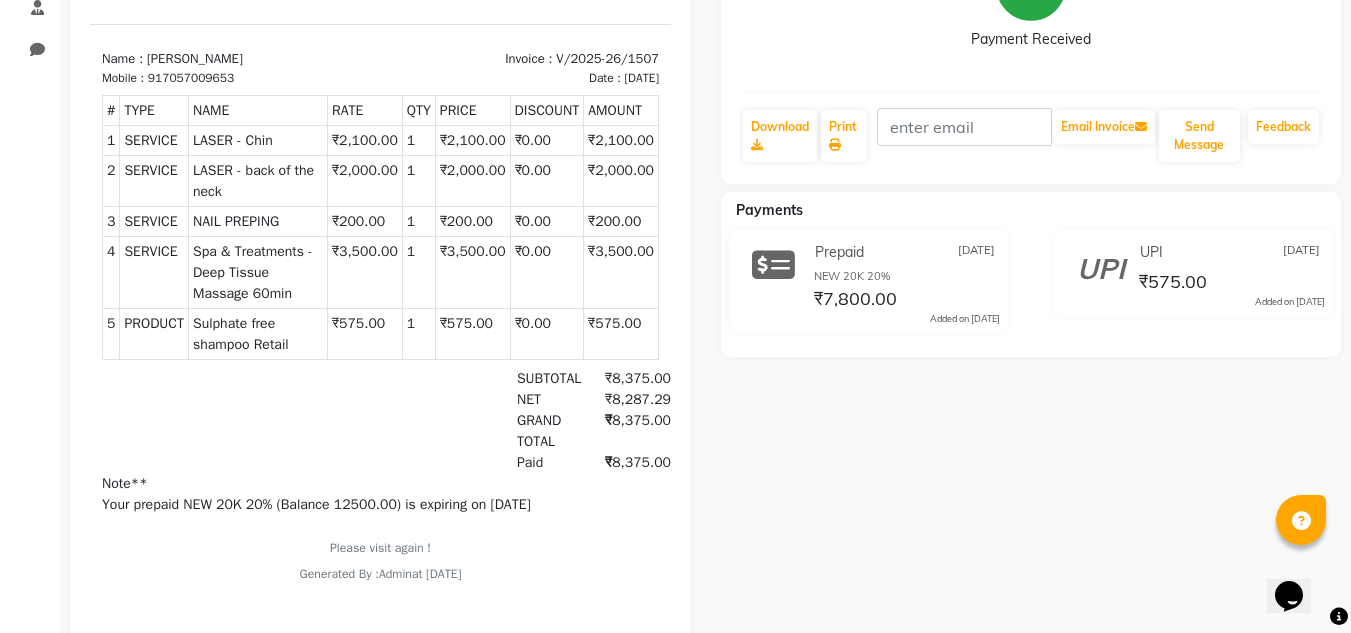scroll, scrollTop: 309, scrollLeft: 0, axis: vertical 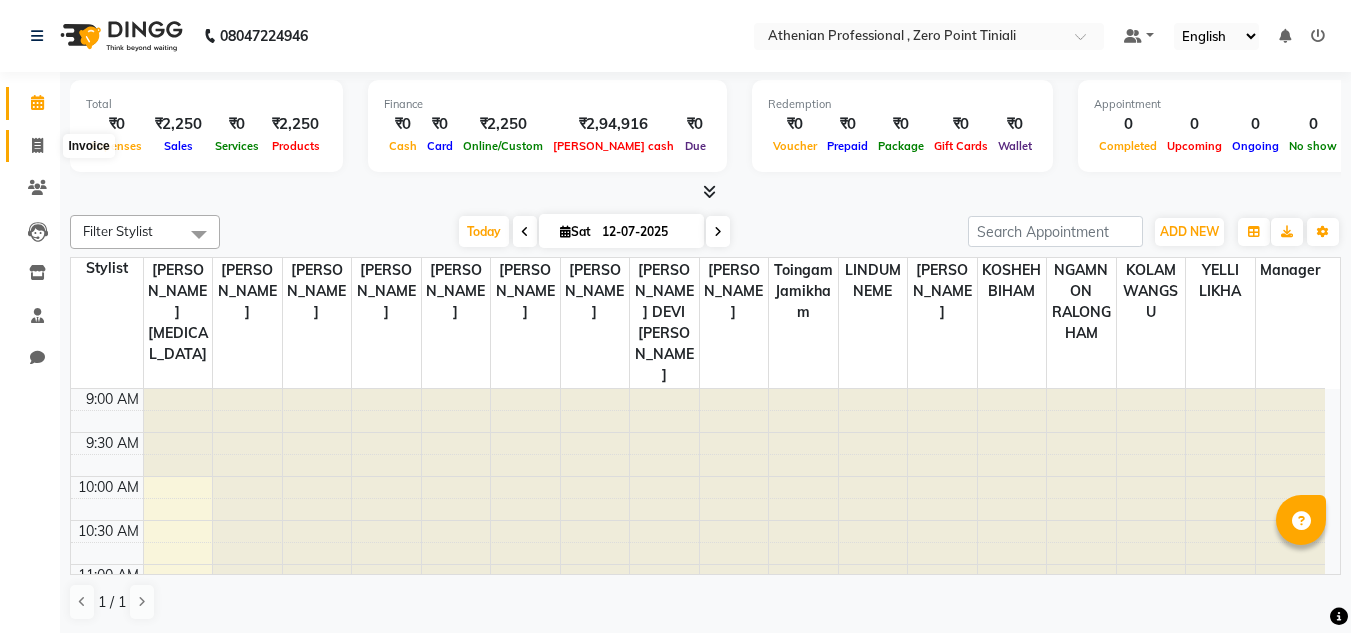 click 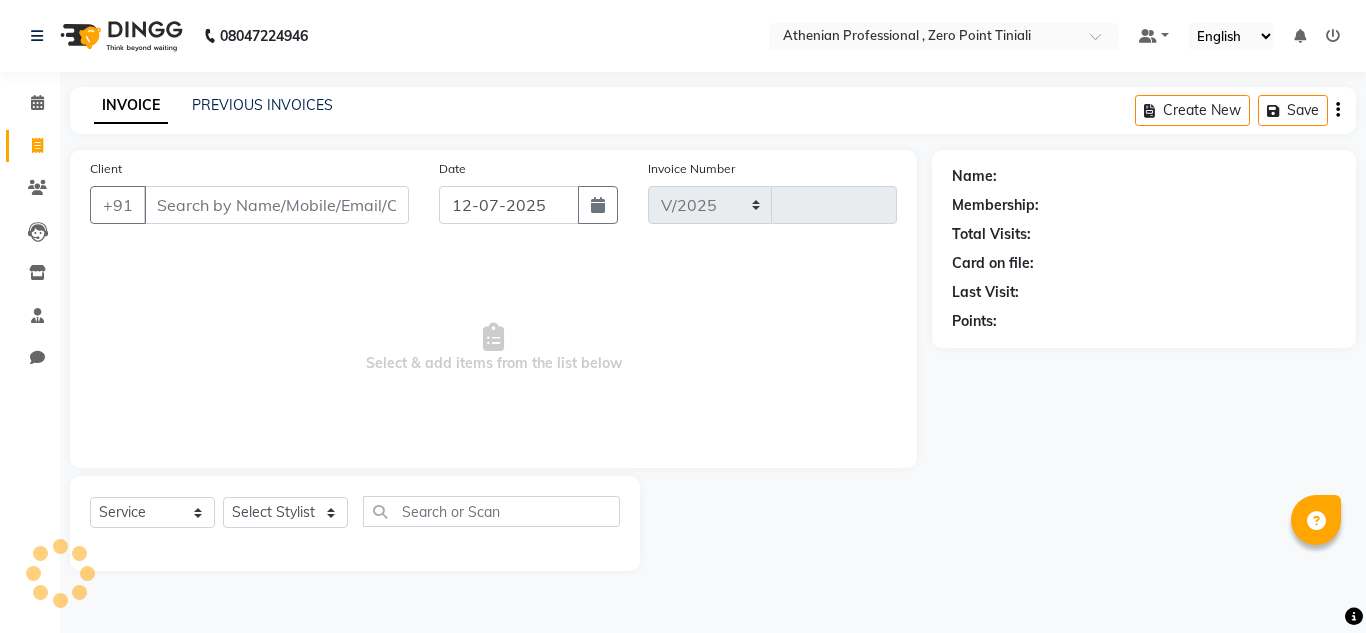 select on "8300" 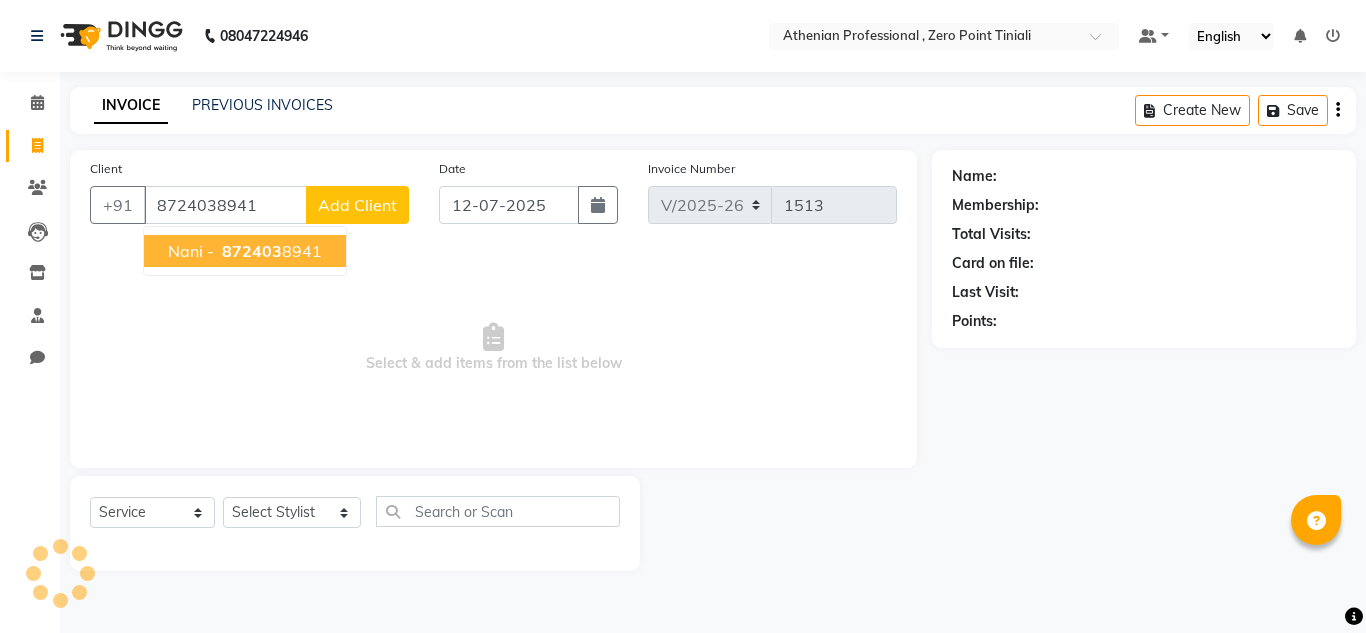 type on "8724038941" 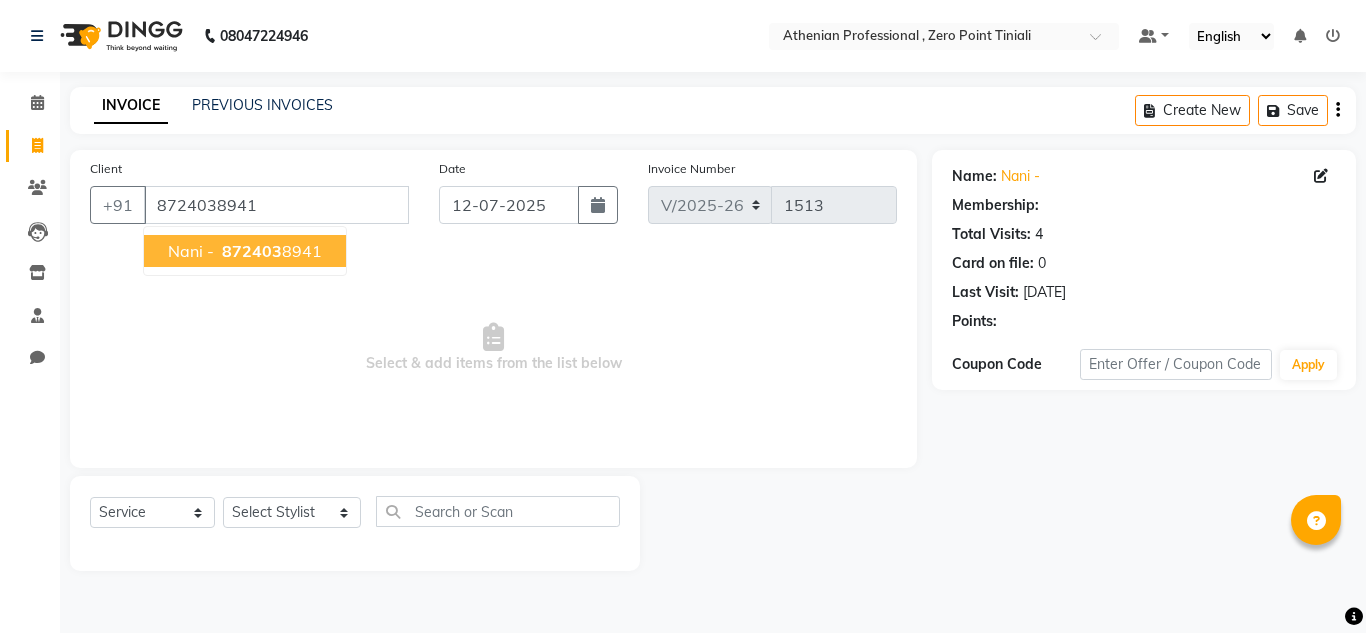 select on "1: Object" 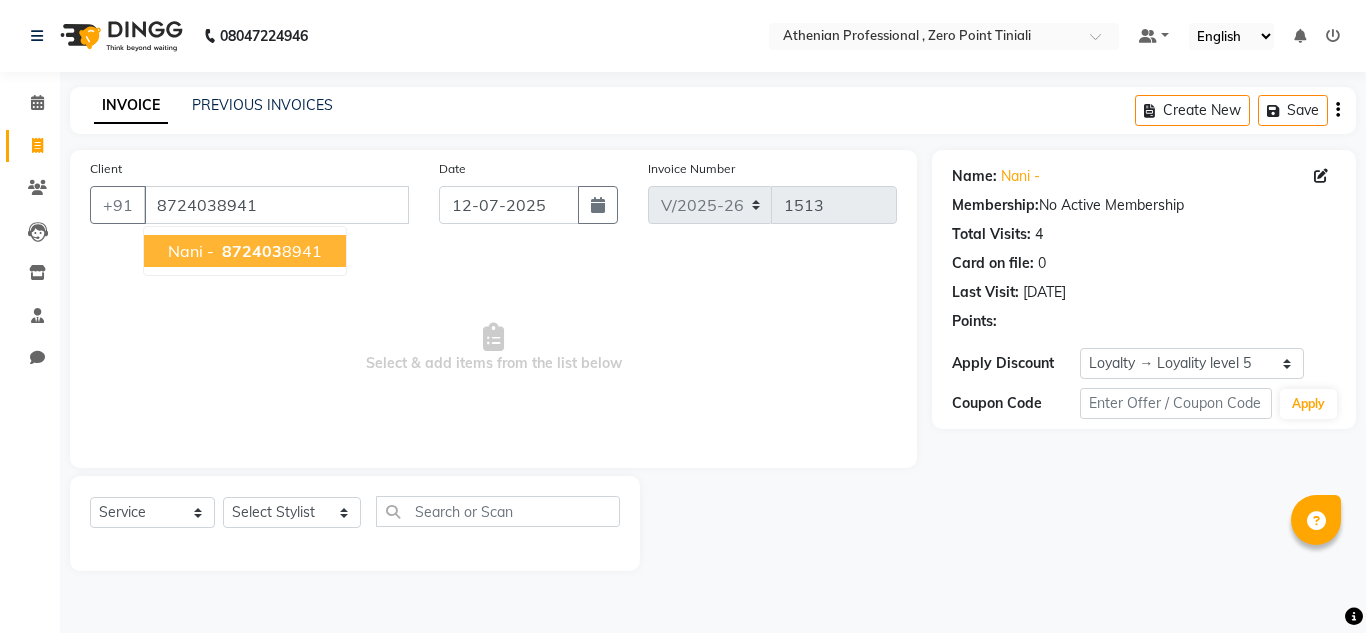click on "Nani -   872403 8941" at bounding box center (245, 251) 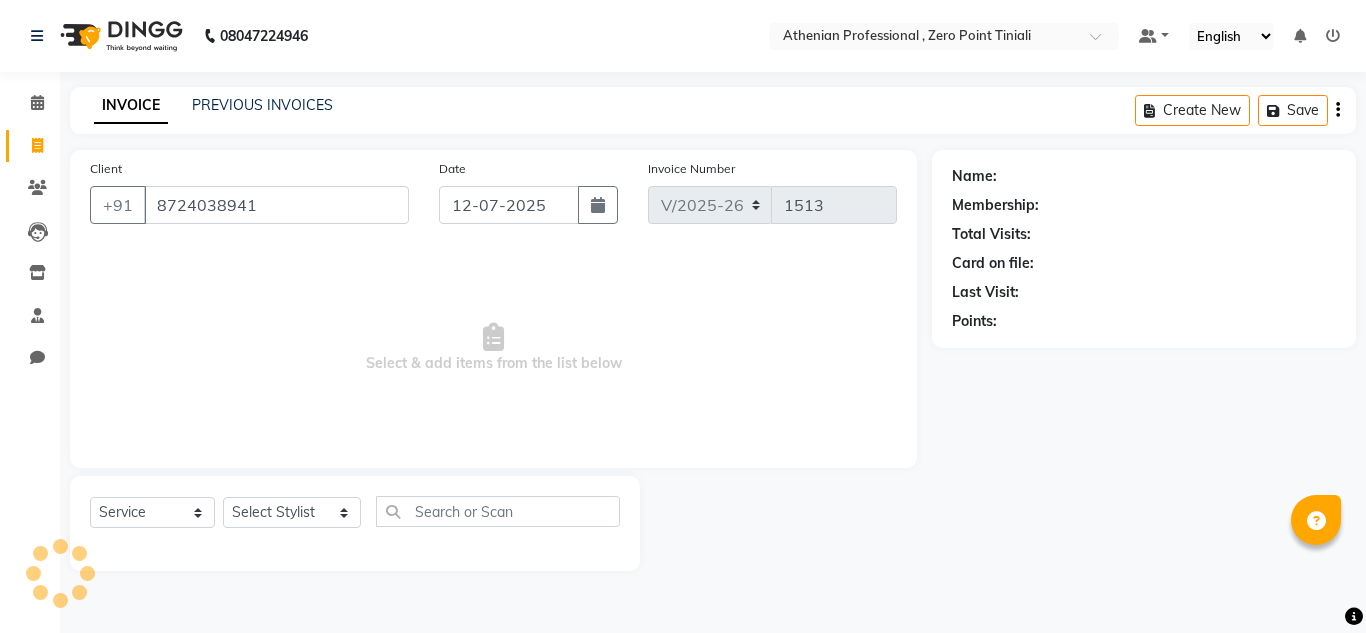 select on "1: Object" 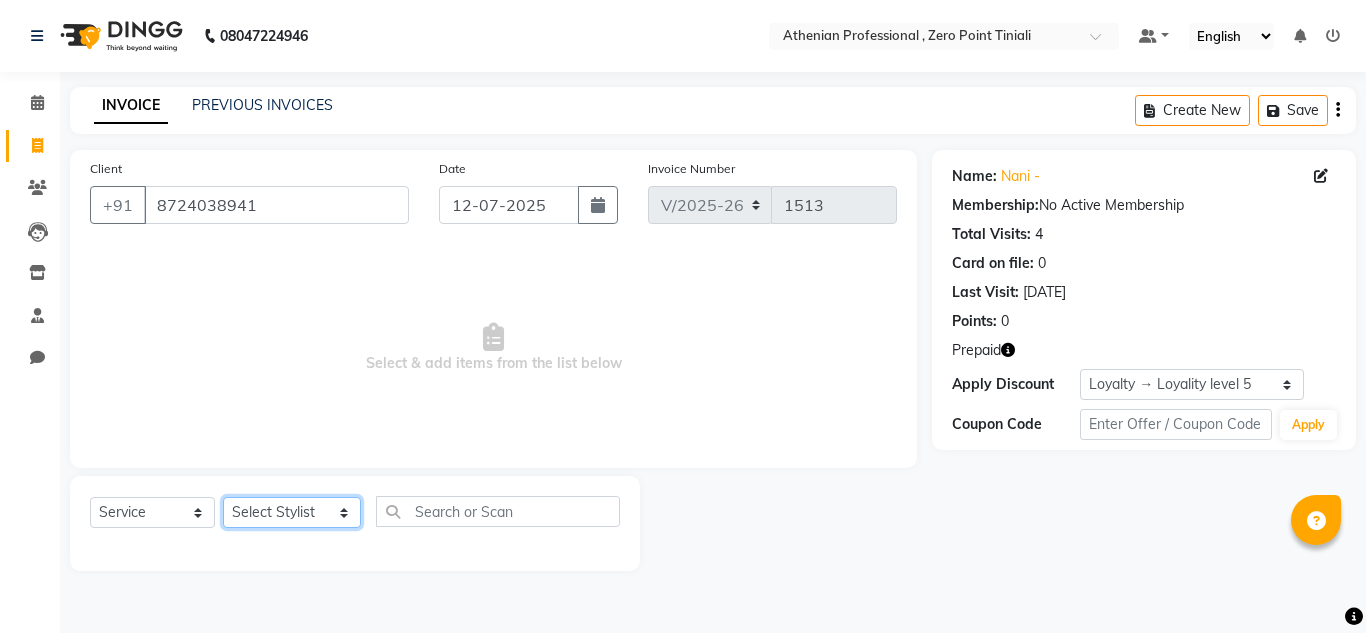 click on "Select Stylist [PERSON_NAME][MEDICAL_DATA] Admin [PERSON_NAME] KOLAM WANGSU KOSHEH BIHAM LINDUM NEME MAHINDRA [PERSON_NAME] Manager [PERSON_NAME] MINUKA [PERSON_NAME] NGAMNON RALONGHAM [PERSON_NAME] [PERSON_NAME] SUMI [PERSON_NAME] DEVI [PERSON_NAME] Jamikham YELLI LIKHA" 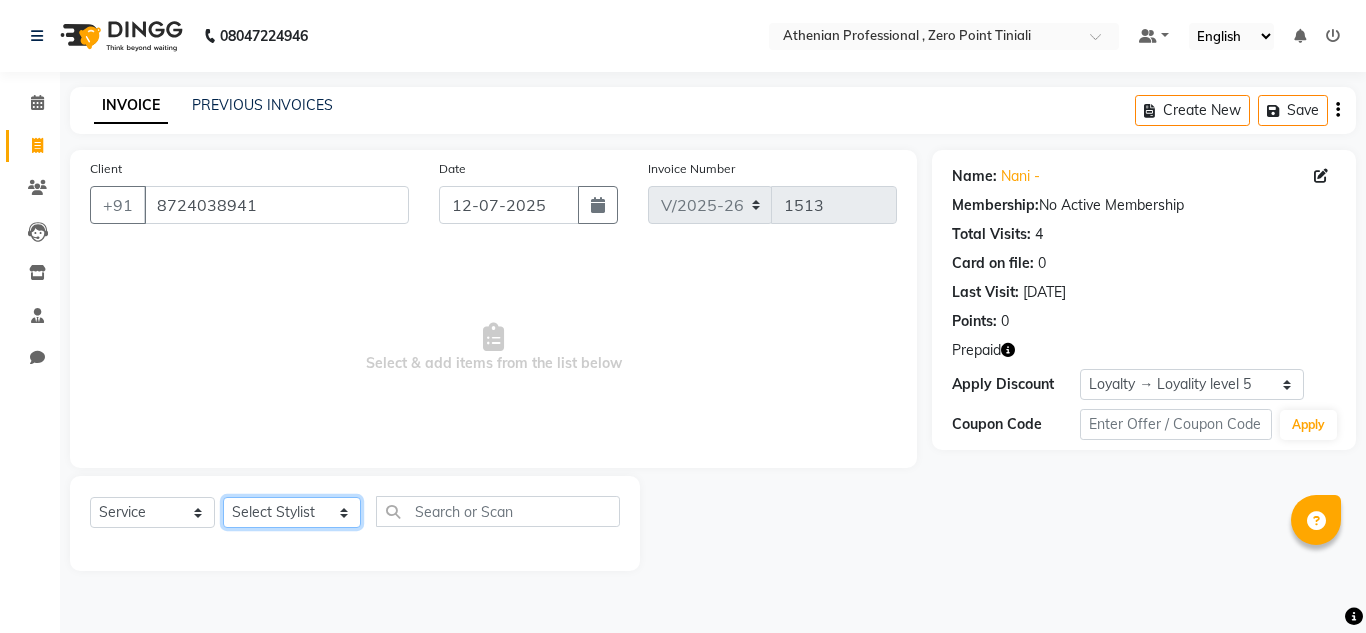 select on "80205" 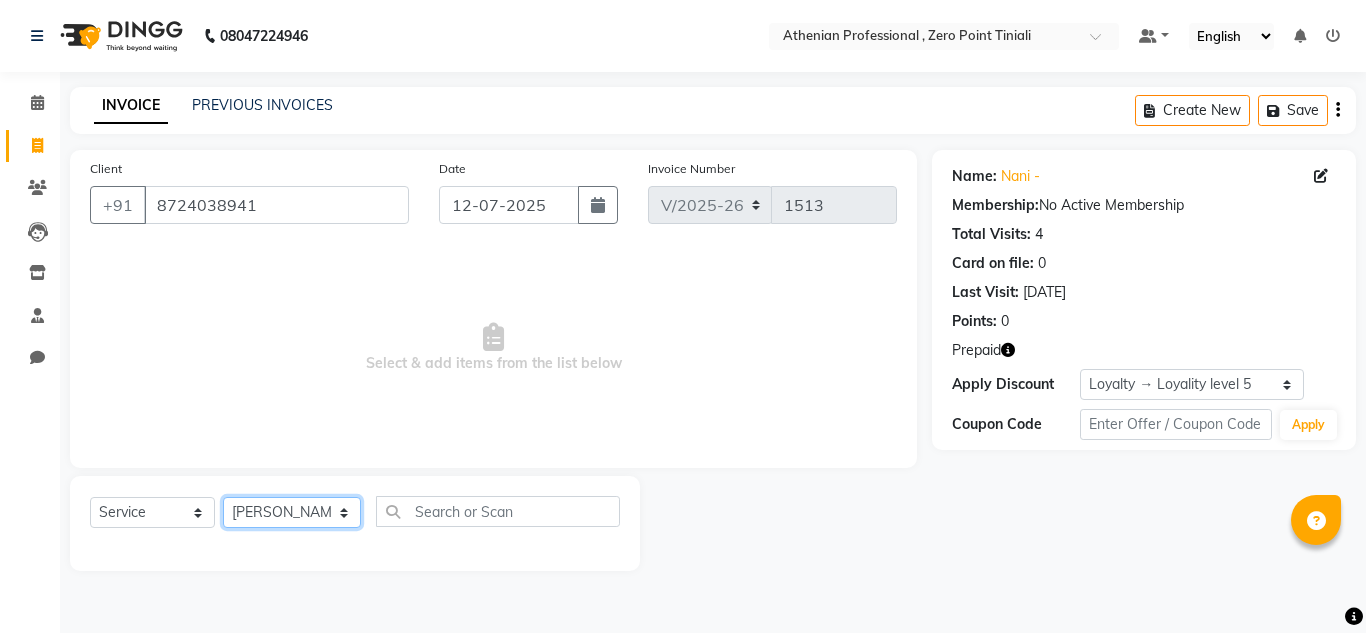click on "Select Stylist [PERSON_NAME][MEDICAL_DATA] Admin [PERSON_NAME] KOLAM WANGSU KOSHEH BIHAM LINDUM NEME MAHINDRA [PERSON_NAME] Manager [PERSON_NAME] MINUKA [PERSON_NAME] NGAMNON RALONGHAM [PERSON_NAME] [PERSON_NAME] SUMI [PERSON_NAME] DEVI [PERSON_NAME] Jamikham YELLI LIKHA" 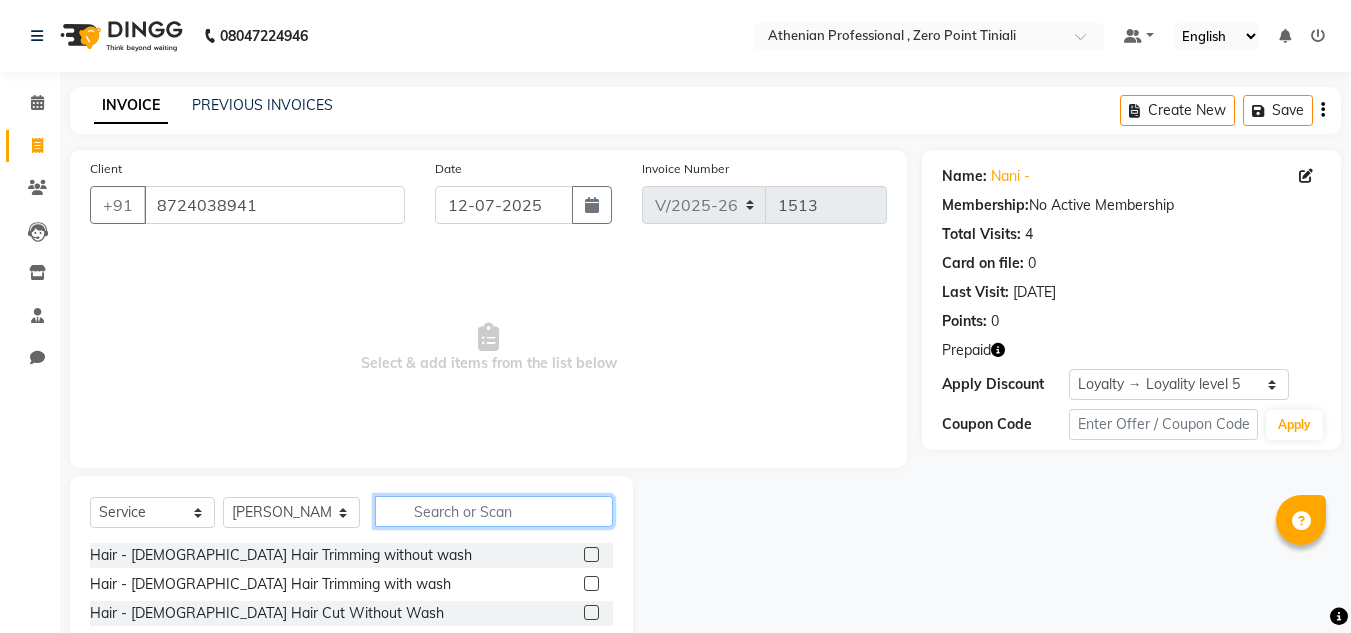 click 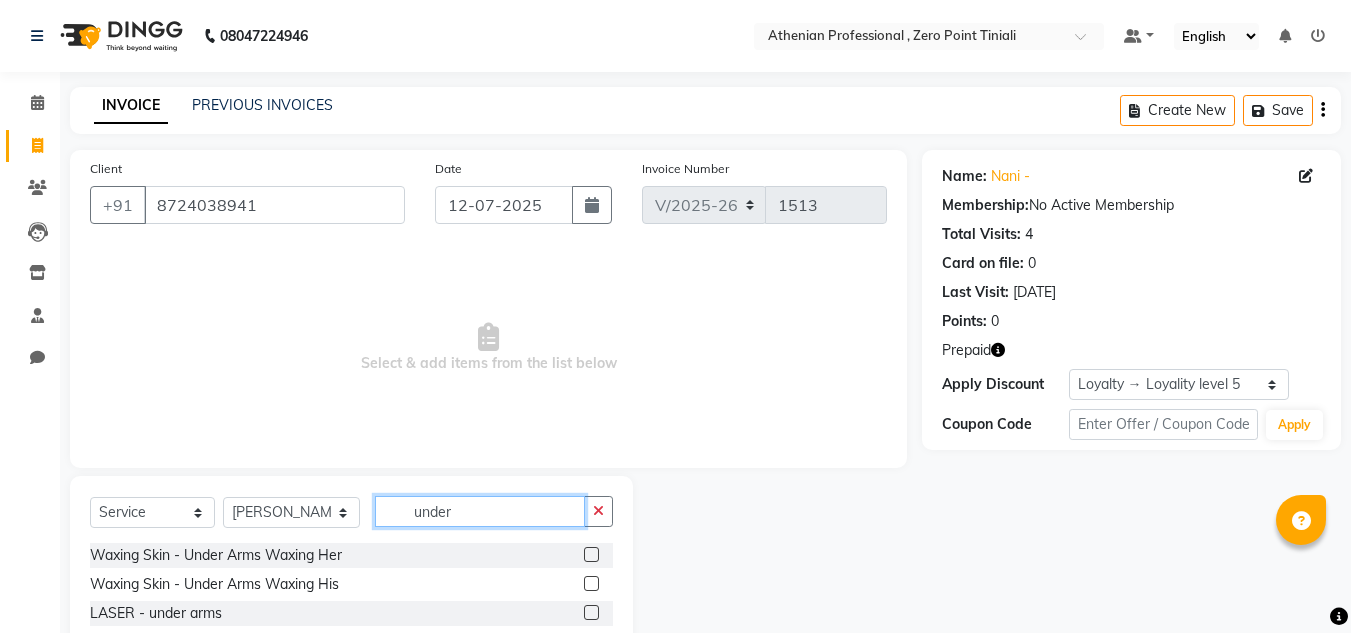 type on "under" 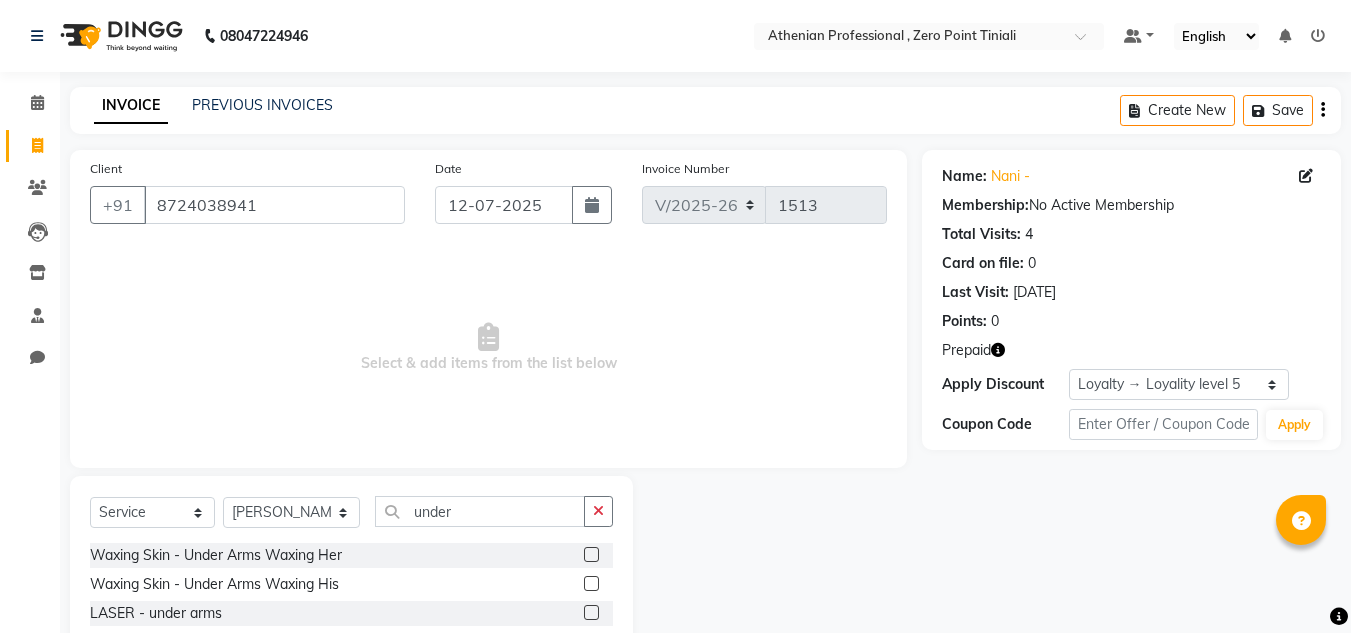click on "LASER - under arms" 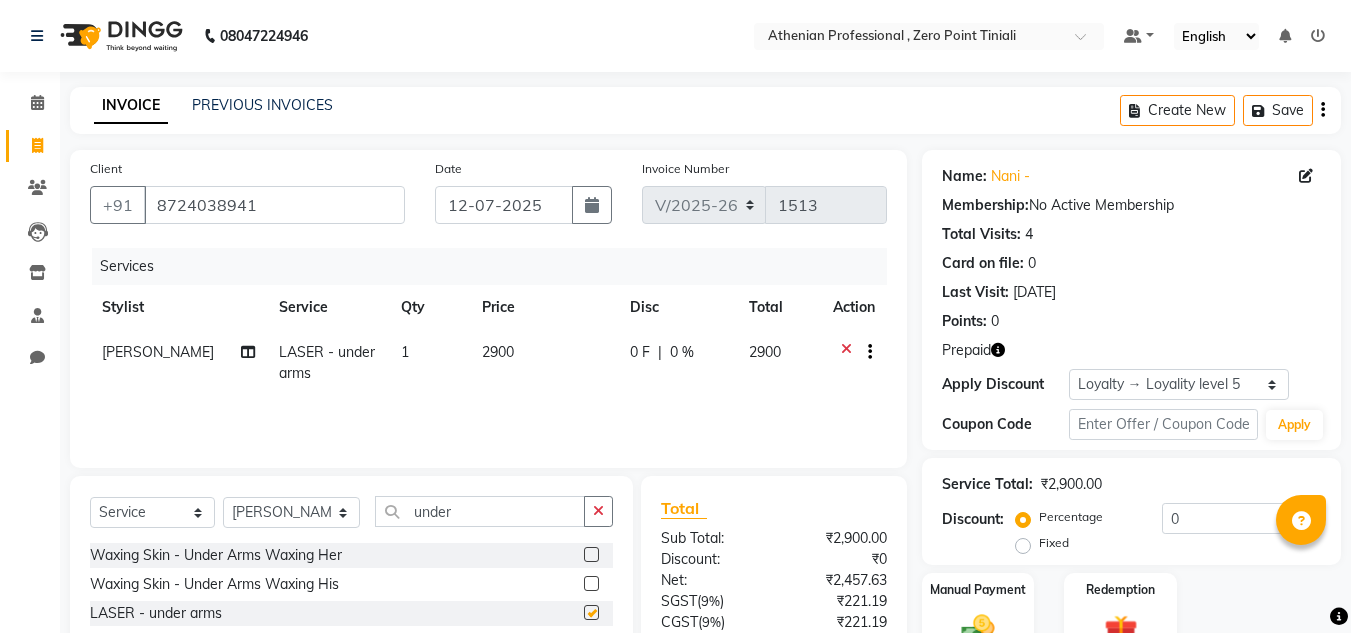 checkbox on "false" 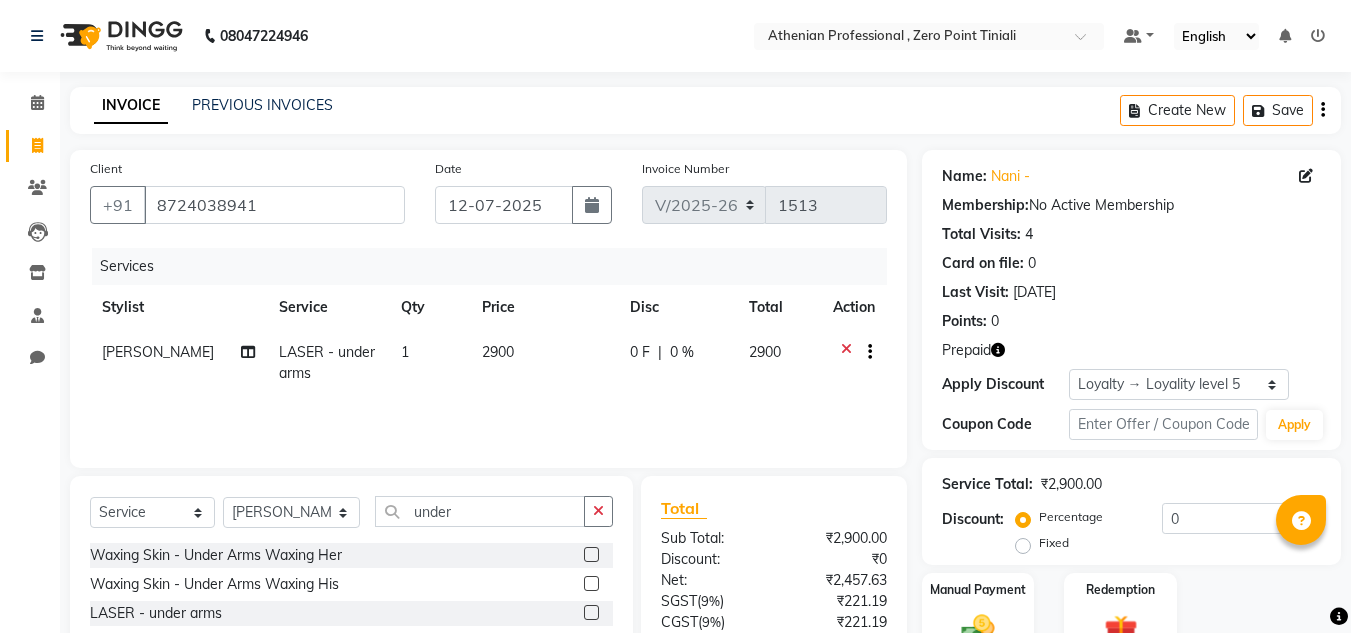 scroll, scrollTop: 32, scrollLeft: 0, axis: vertical 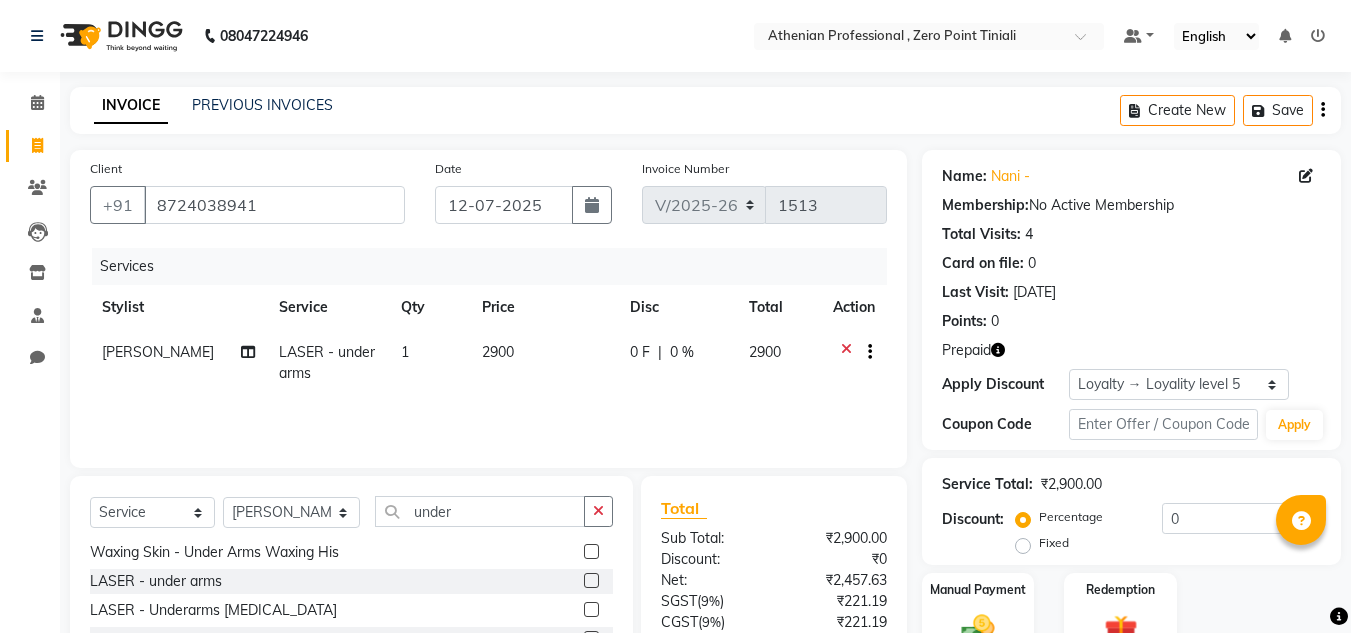 click on "1" 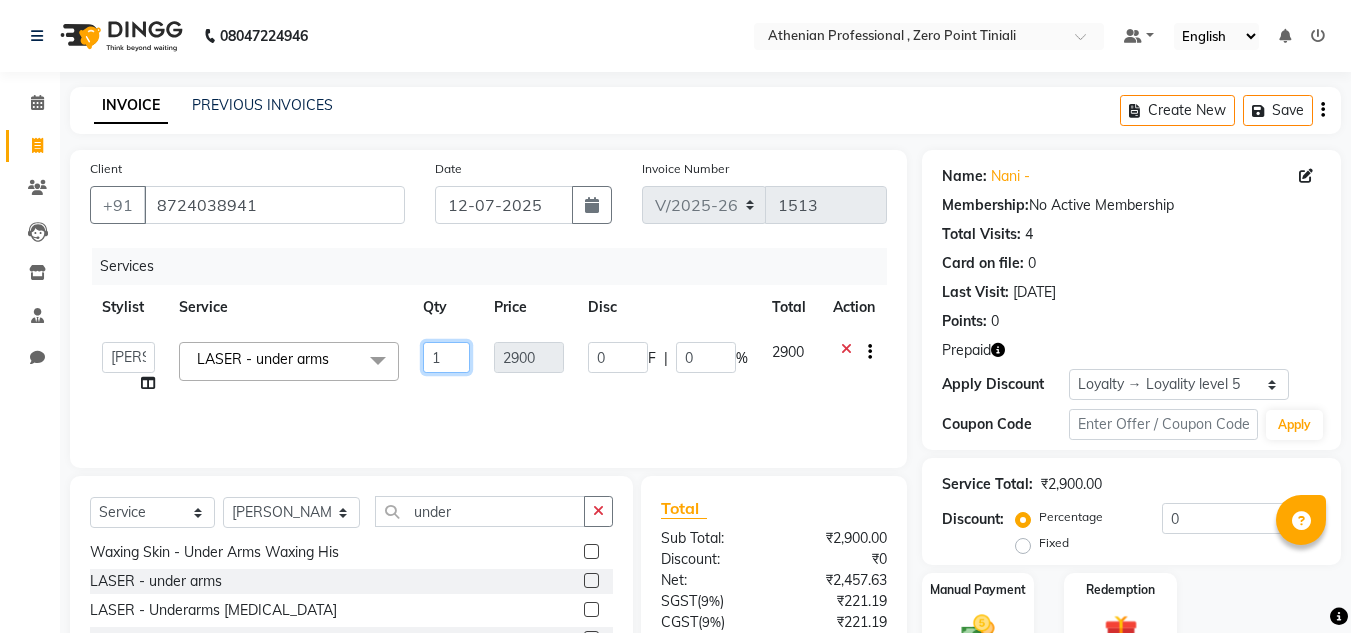 click on "1" 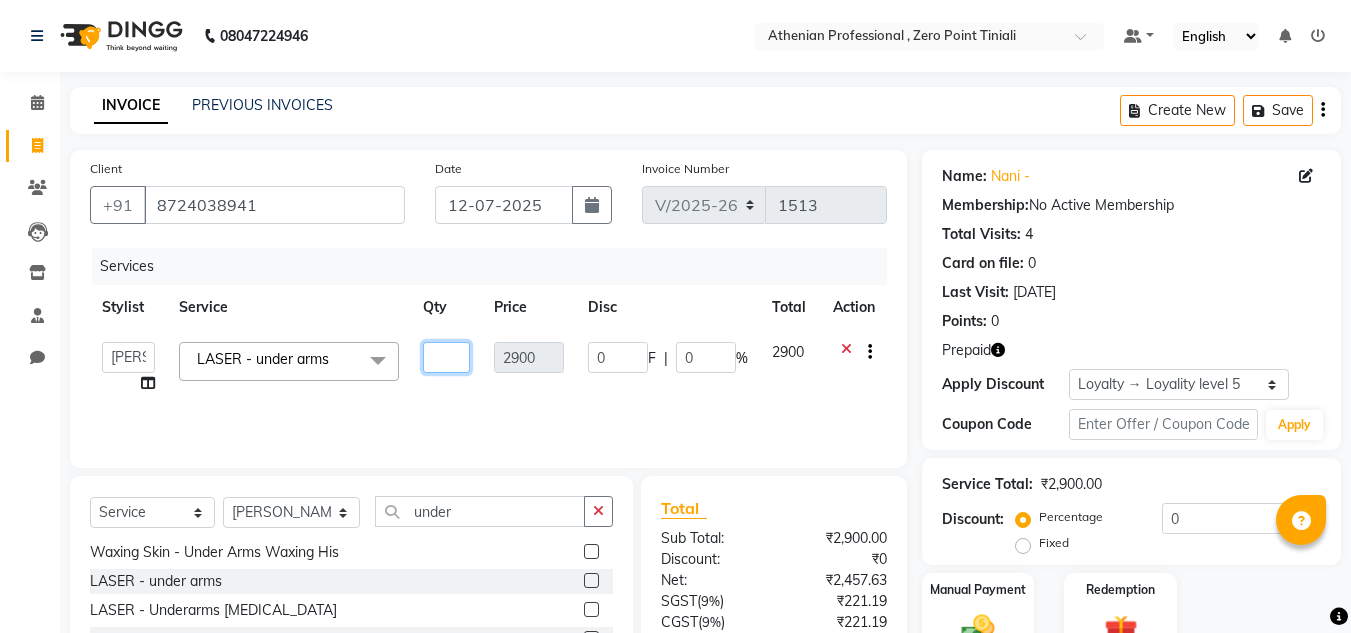 type on "2" 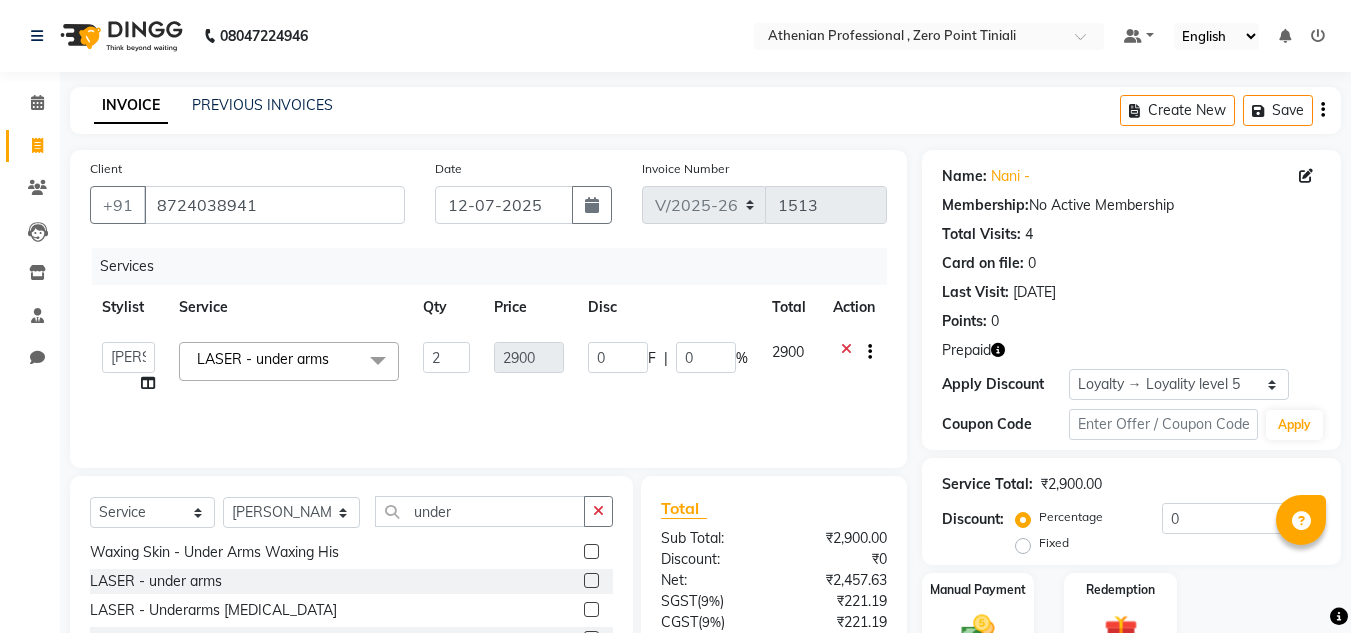 click on "Services Stylist Service Qty Price Disc Total Action  Abin Mili   Admin   JAVED ANSARI   KOLAM WANGSU   KOSHEH BIHAM   LINDUM NEME   MAHINDRA BASUMATARY   Manager   MANJU MANHAM   MINUKA CHETTRY   NGAMNON RALONGHAM   SHADAB KHAN   SUMAN MAGAR   SUMI BISWAS    SWAPNA DEVI CHETRY   TAMCHI YAMA   Toingam Jamikham   YELLI LIKHA  LASER - under arms  x Hair - Female Hair Trimming without wash Hair - Female Hair Trimming with wash Hair - Female Hair Cut Without Wash Hair - Female Hair Cut With Wash Hair - Female Hair Wash Hair - Male Hair Cut Without Wash Hair - Male Hair Cut With Wash Hair - Male Hair Wash Hair - Beard Trimming Hair - Stylish Beard Hair - Shaving Hair - Kid's Hair cut Hair - Global Colour With Amonia Shoulder length Hair - Global Colour With Amonia Mid length Hair - Global Colour With Amonia Waist length Hair - Global Colour Without Amonia Shoulder length Hair - Global Colour Without Amonia Mid length Hair - Global Colour Without Amonia Waist length Hair - Ash/Funky Colour for Male  O3+ MANI/PEDI" 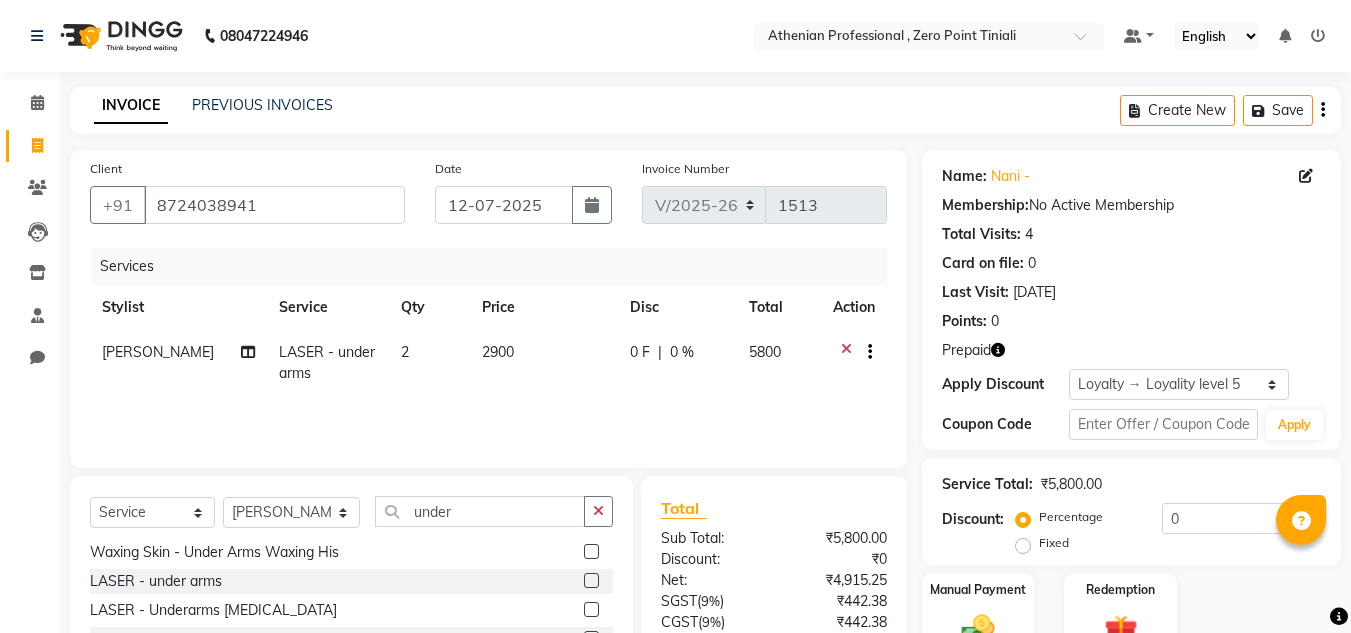 scroll, scrollTop: 168, scrollLeft: 0, axis: vertical 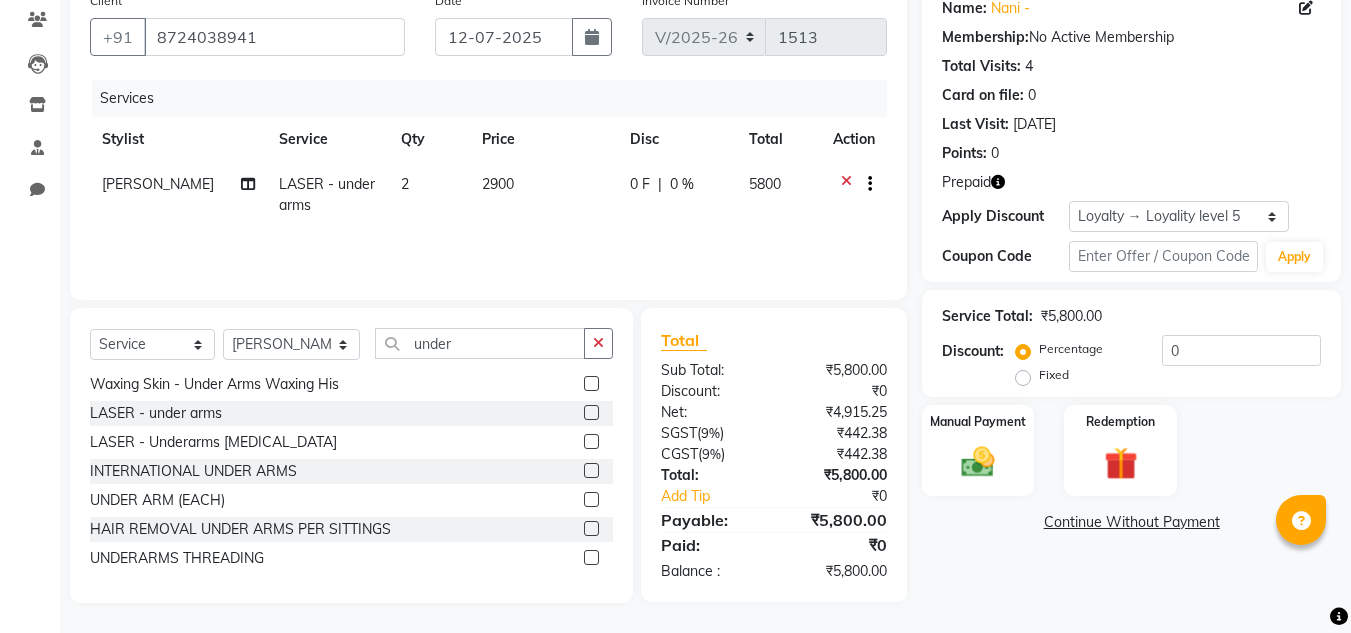 click on "2" 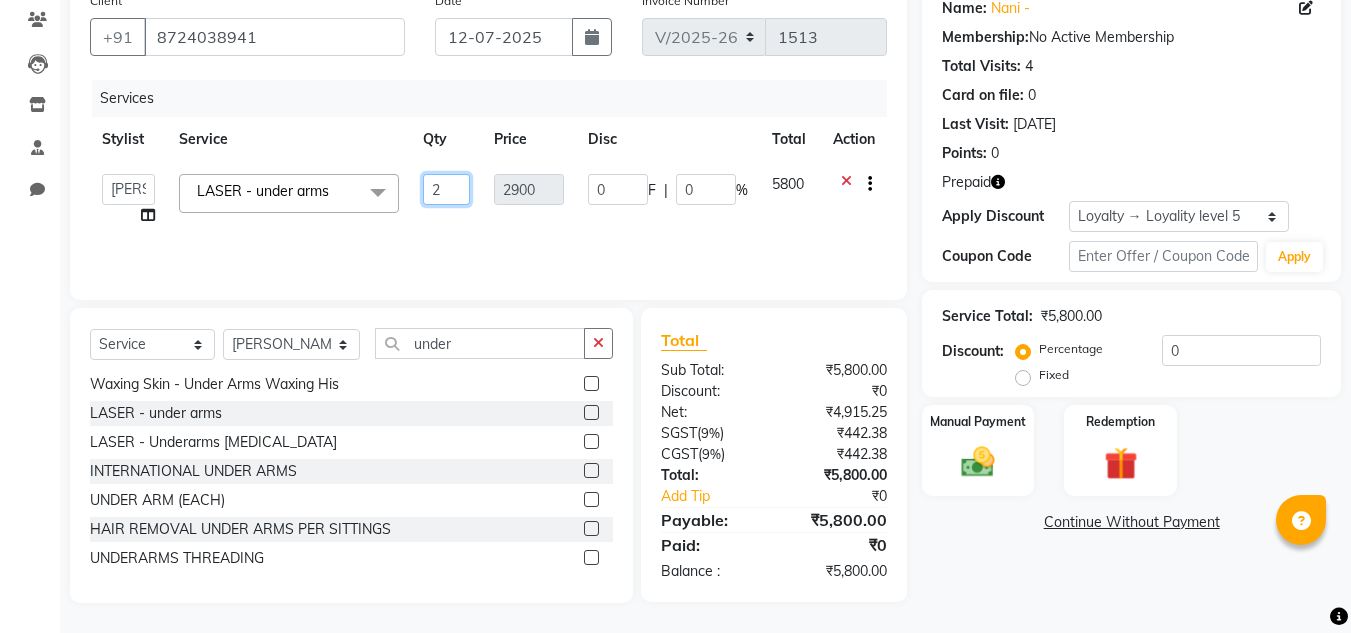 click on "2" 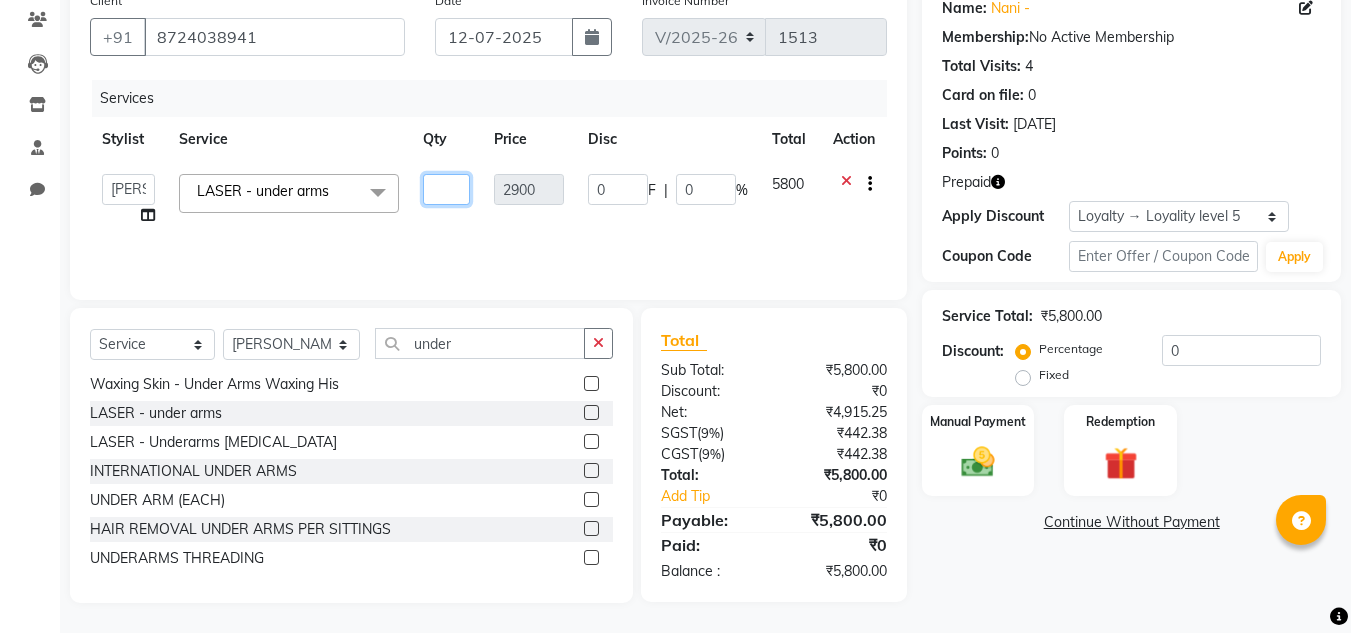 type on "1" 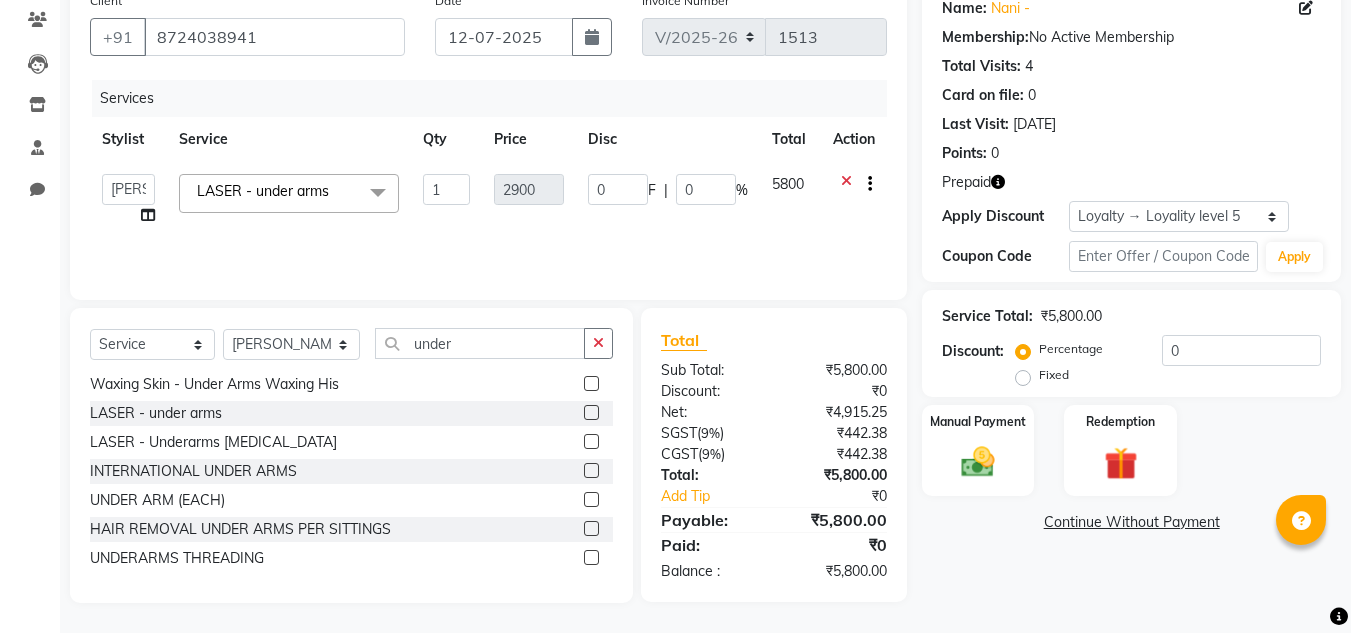 click on "Abin Mili   Admin   JAVED ANSARI   KOLAM WANGSU   KOSHEH BIHAM   LINDUM NEME   MAHINDRA BASUMATARY   Manager   MANJU MANHAM   MINUKA CHETTRY   NGAMNON RALONGHAM   SHADAB KHAN   SUMAN MAGAR   SUMI BISWAS    SWAPNA DEVI CHETRY   TAMCHI YAMA   Toingam Jamikham   YELLI LIKHA  LASER - under arms  x Hair - Female Hair Trimming without wash Hair - Female Hair Trimming with wash Hair - Female Hair Cut Without Wash Hair - Female Hair Cut With Wash Hair - Female Hair Wash Hair - Male Hair Cut Without Wash Hair - Male Hair Cut With Wash Hair - Male Hair Wash Hair - Beard Trimming Hair - Stylish Beard Hair - Shaving Hair - Kid's Hair cut Hair - Global Colour With Amonia Shoulder length Hair - Global Colour With Amonia Mid length Hair - Global Colour With Amonia Waist length Hair - Global Colour Without Amonia Shoulder length Hair - Global Colour Without Amonia Mid length Hair - Global Colour Without Amonia Waist length Hair - Ash/Funky Colour for Male  Hair - Ash/Funky Colour Mid length Hair - Highlight Per Streak CHIN" 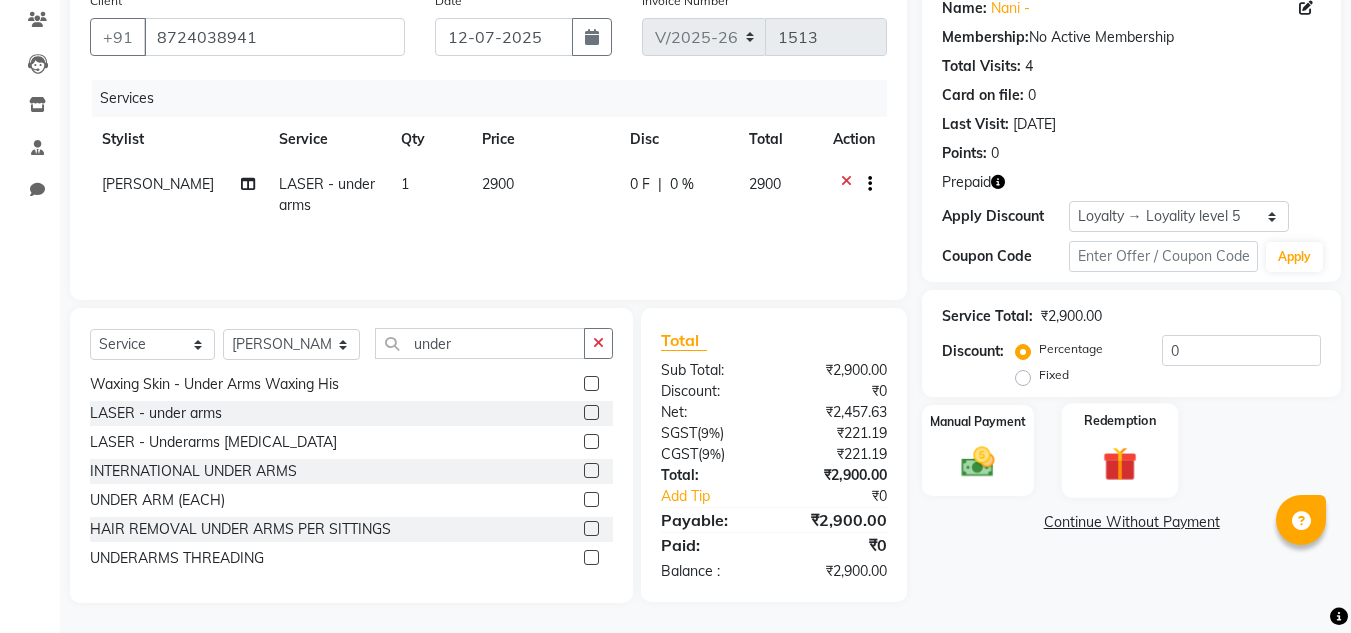 click 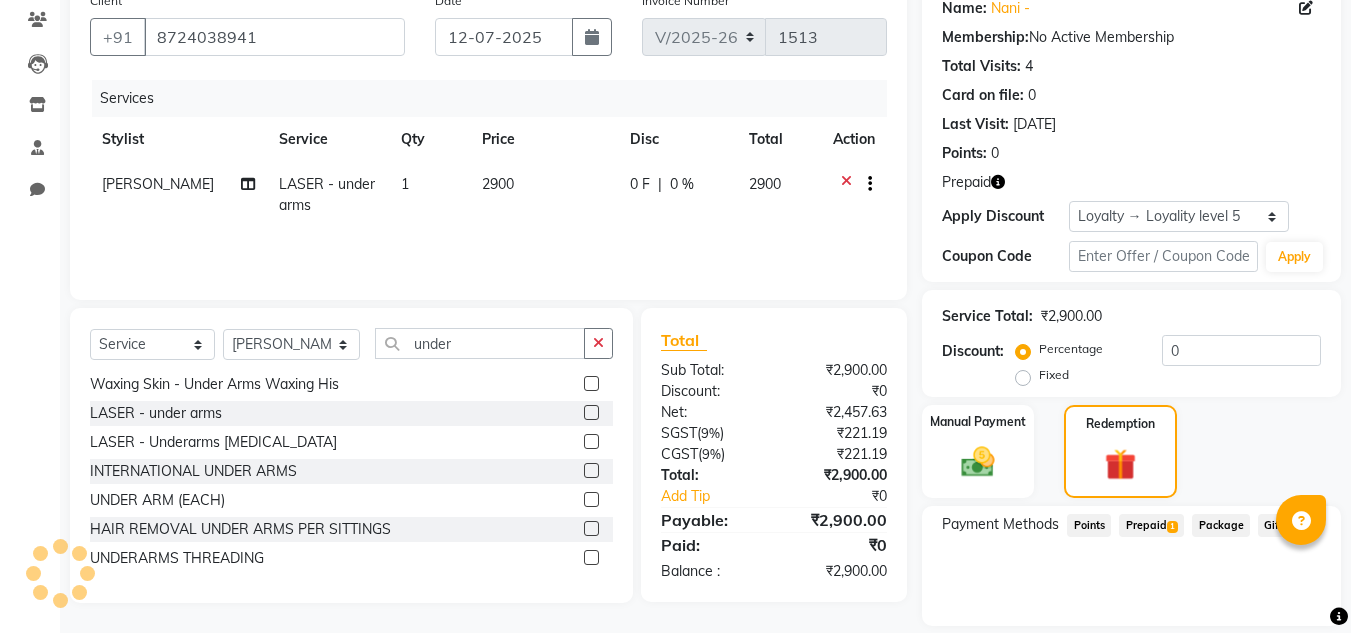 click on "Prepaid  1" 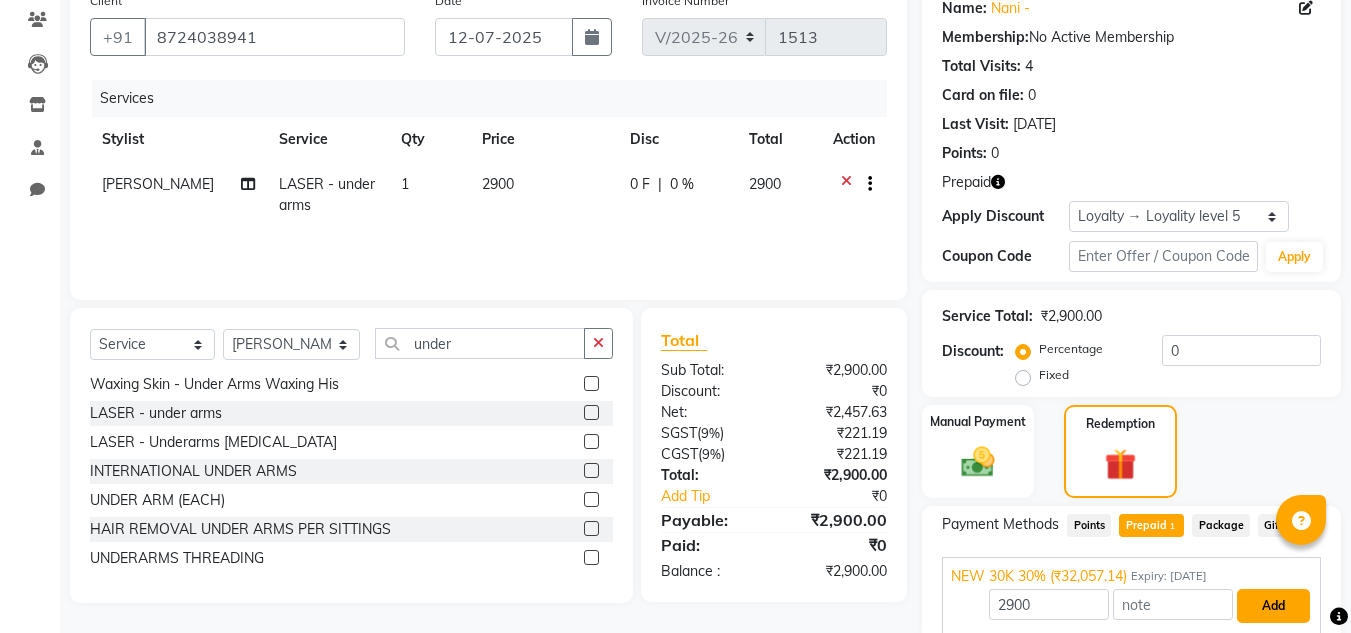 click on "Add" at bounding box center (1273, 606) 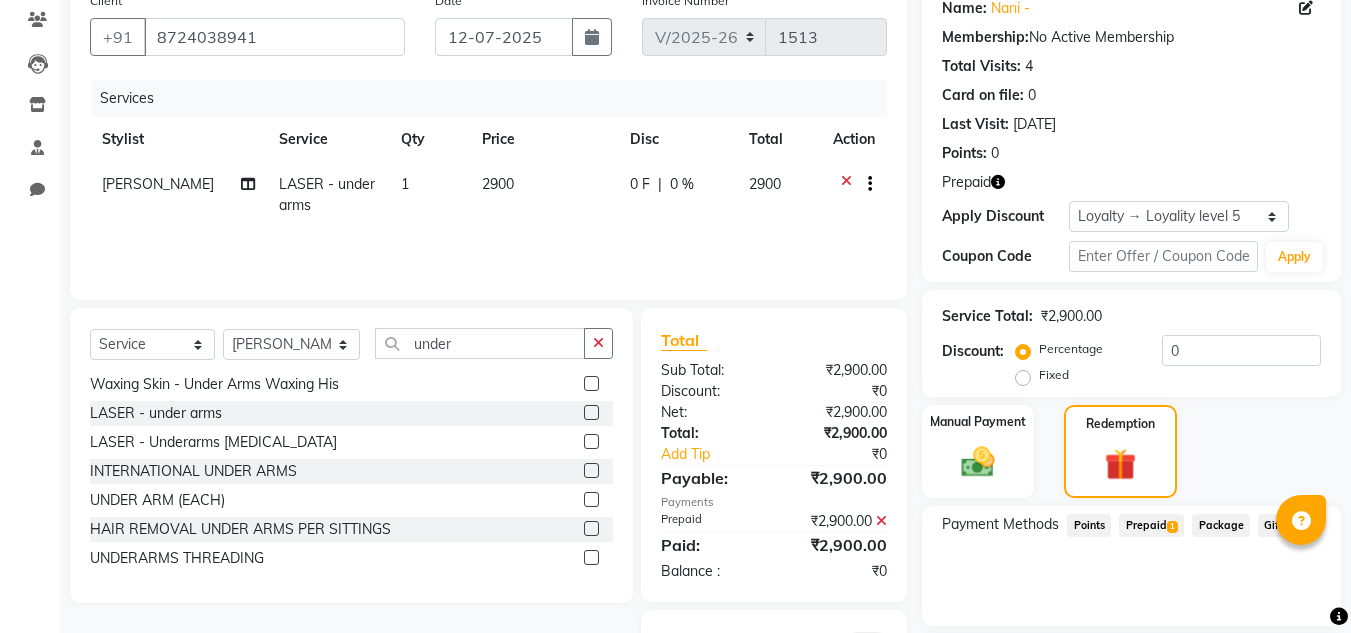 scroll, scrollTop: 345, scrollLeft: 0, axis: vertical 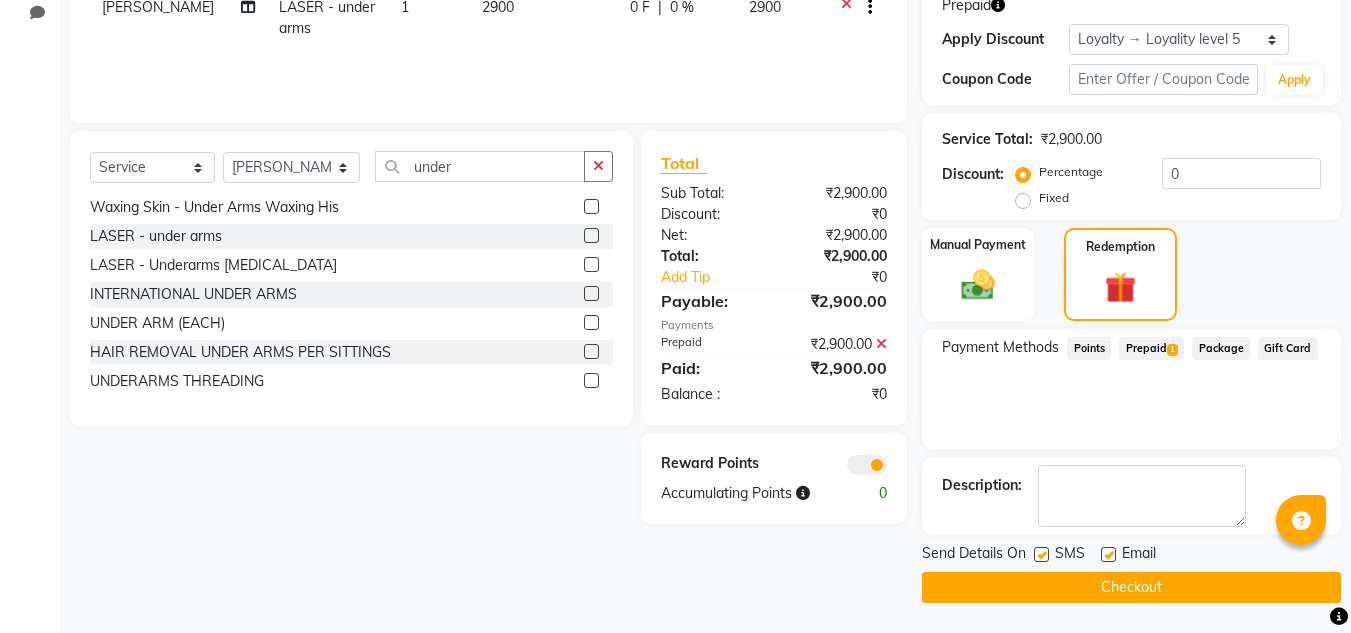 click on "Checkout" 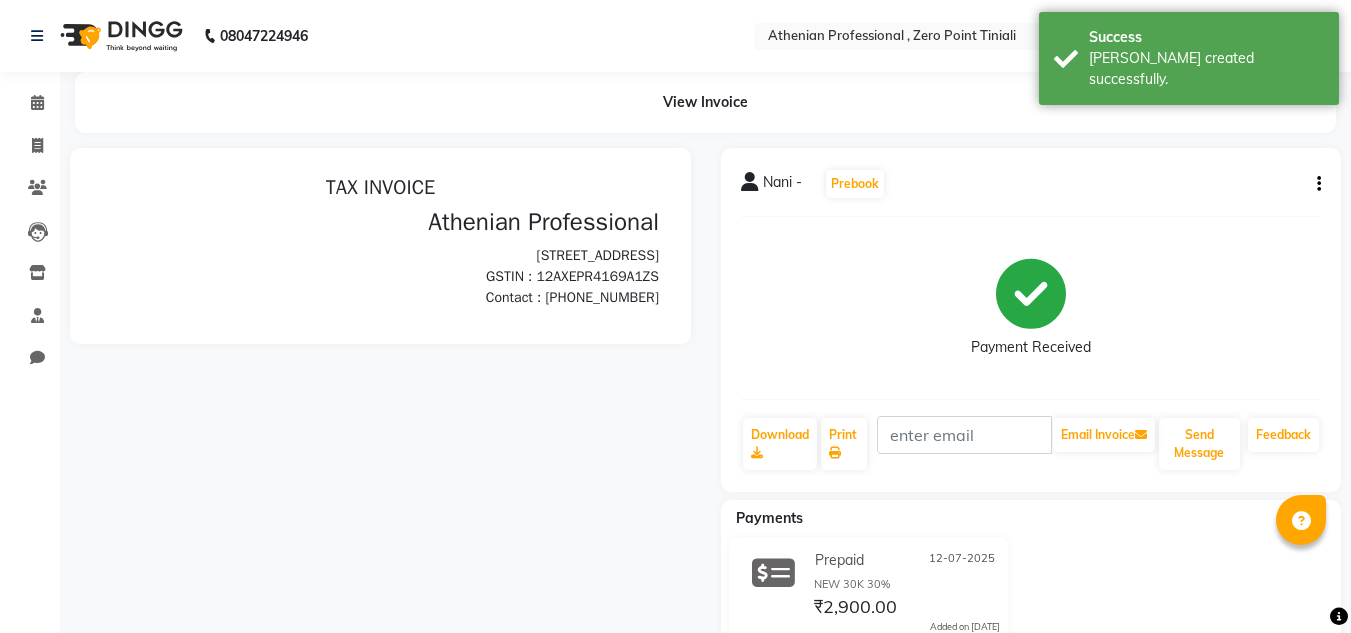 scroll, scrollTop: 0, scrollLeft: 0, axis: both 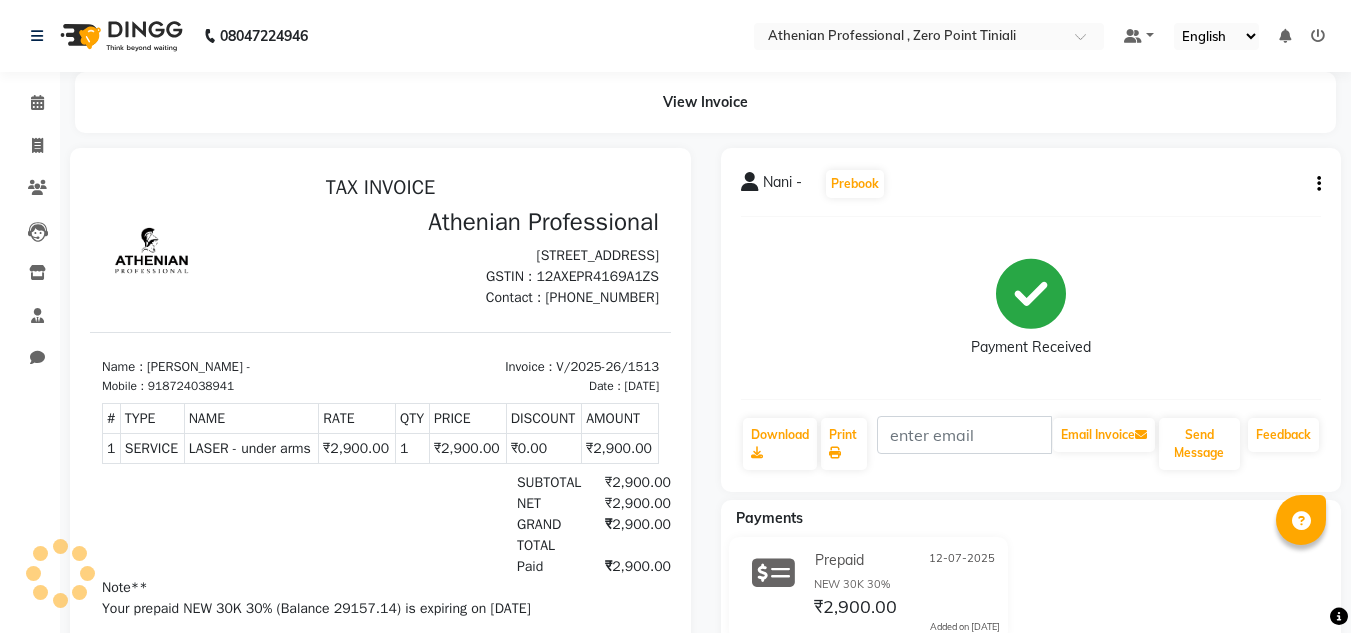 click on "Prepaid 12-07-2025 NEW 30K 30% ₹2,900.00  Added on 12-07-2025" 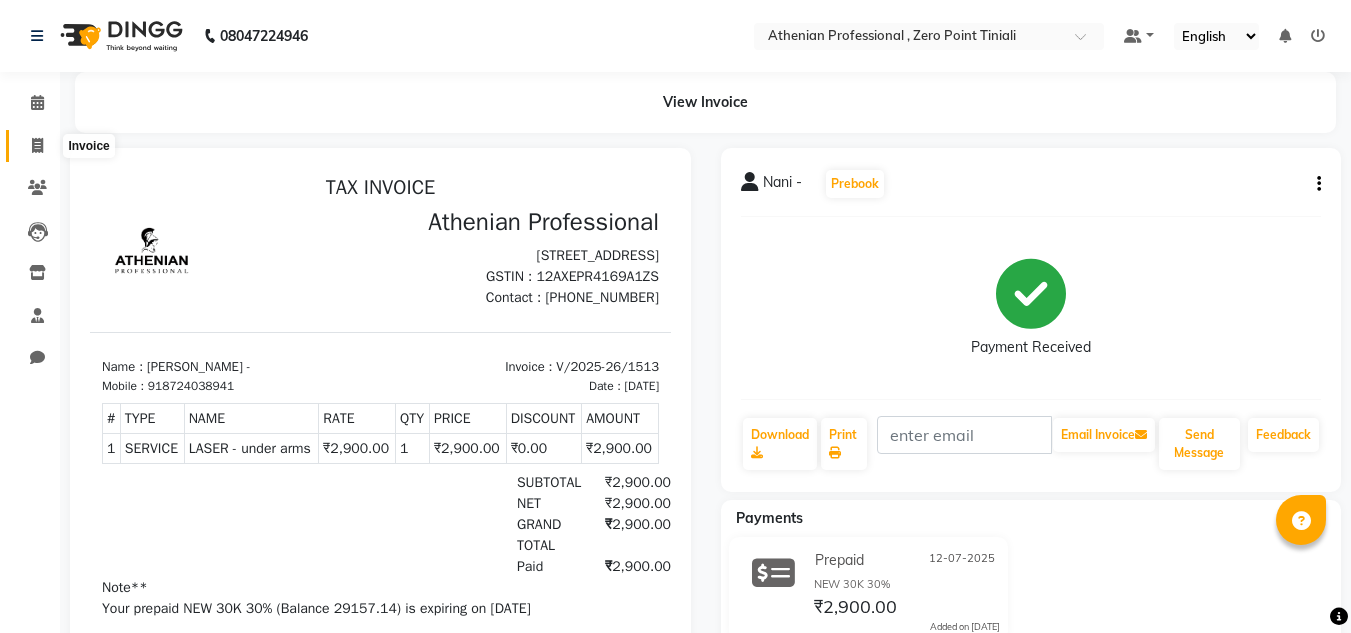 click 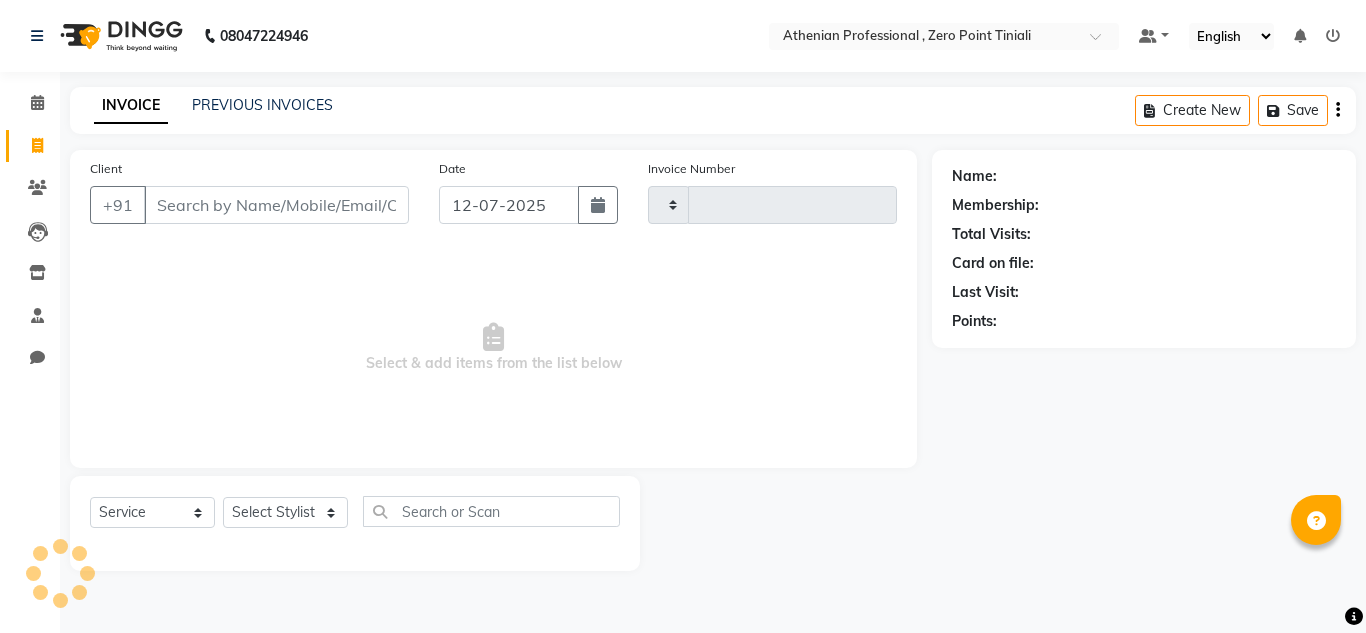 type on "1514" 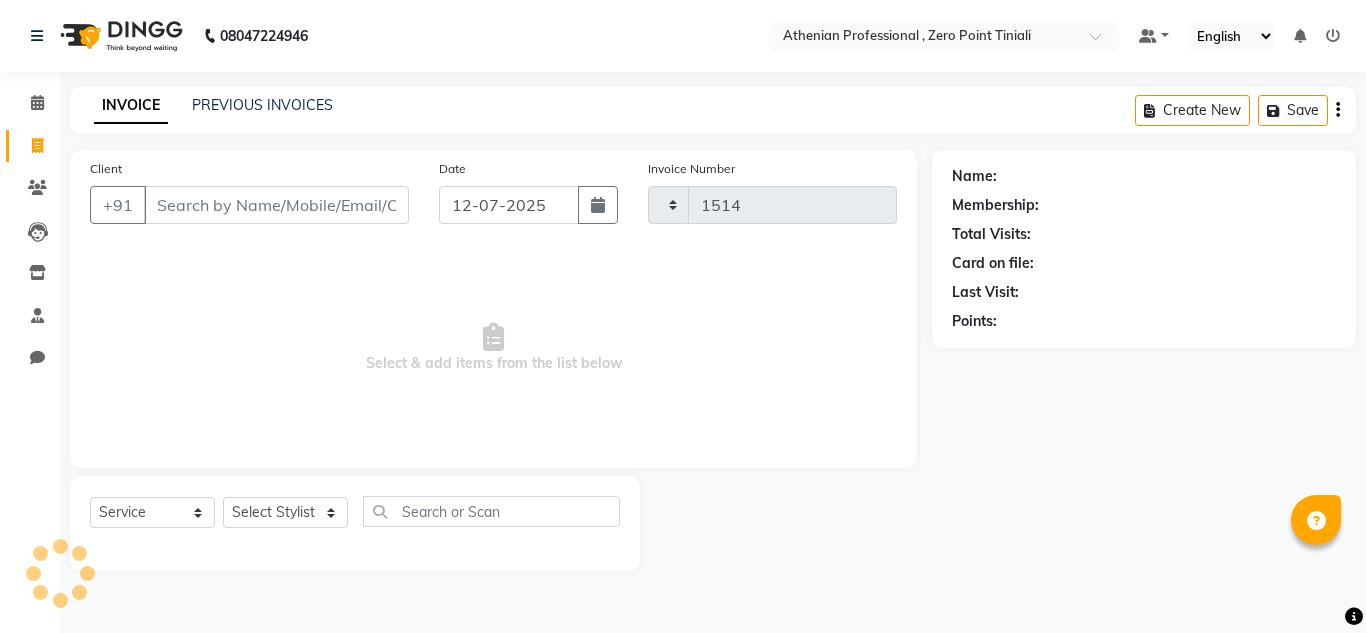 select on "8300" 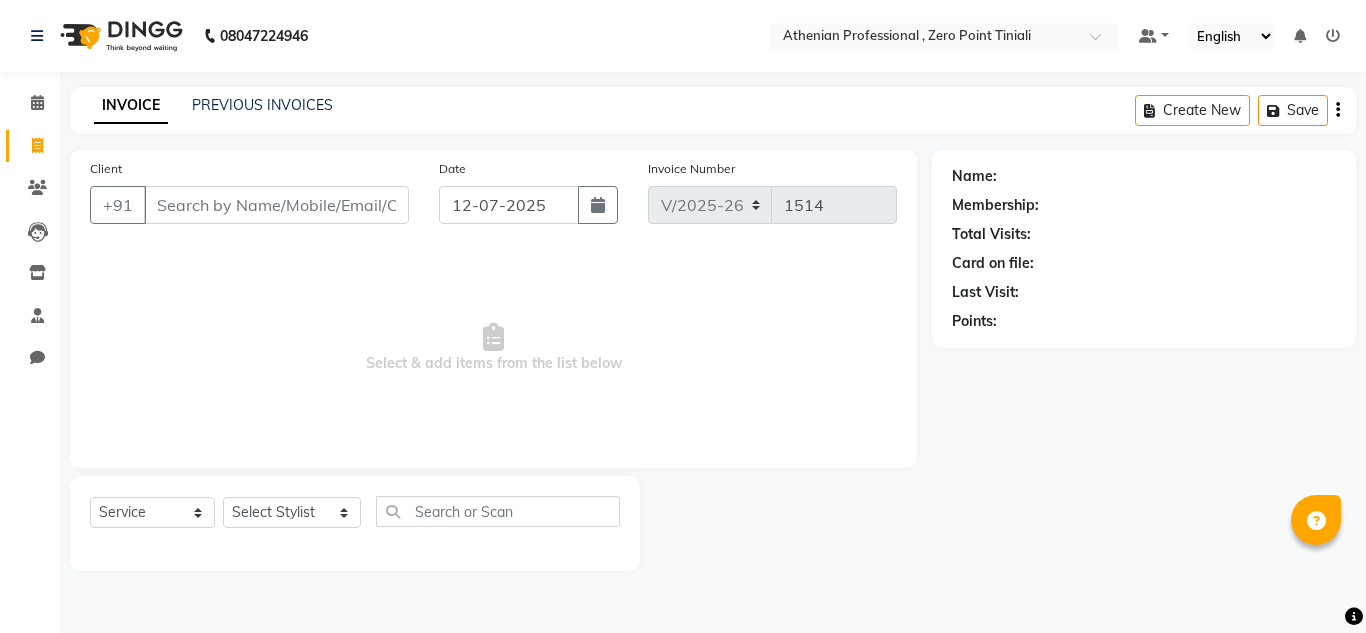 click on "INVOICE PREVIOUS INVOICES" 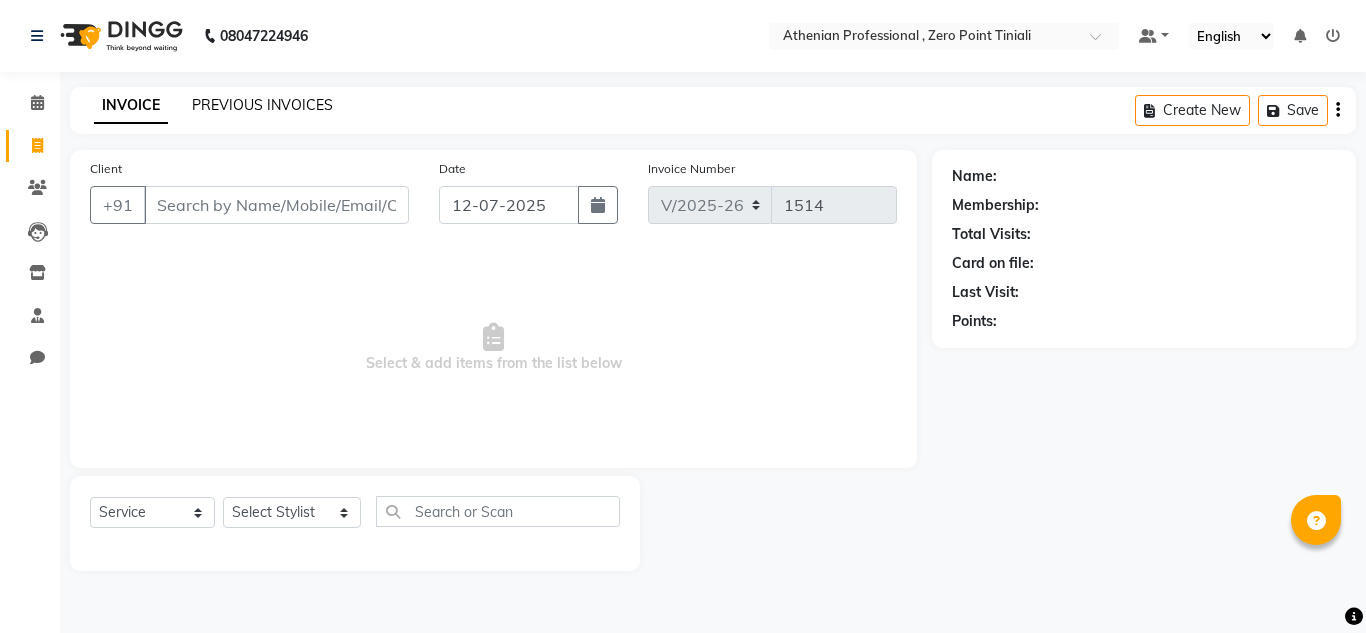click on "PREVIOUS INVOICES" 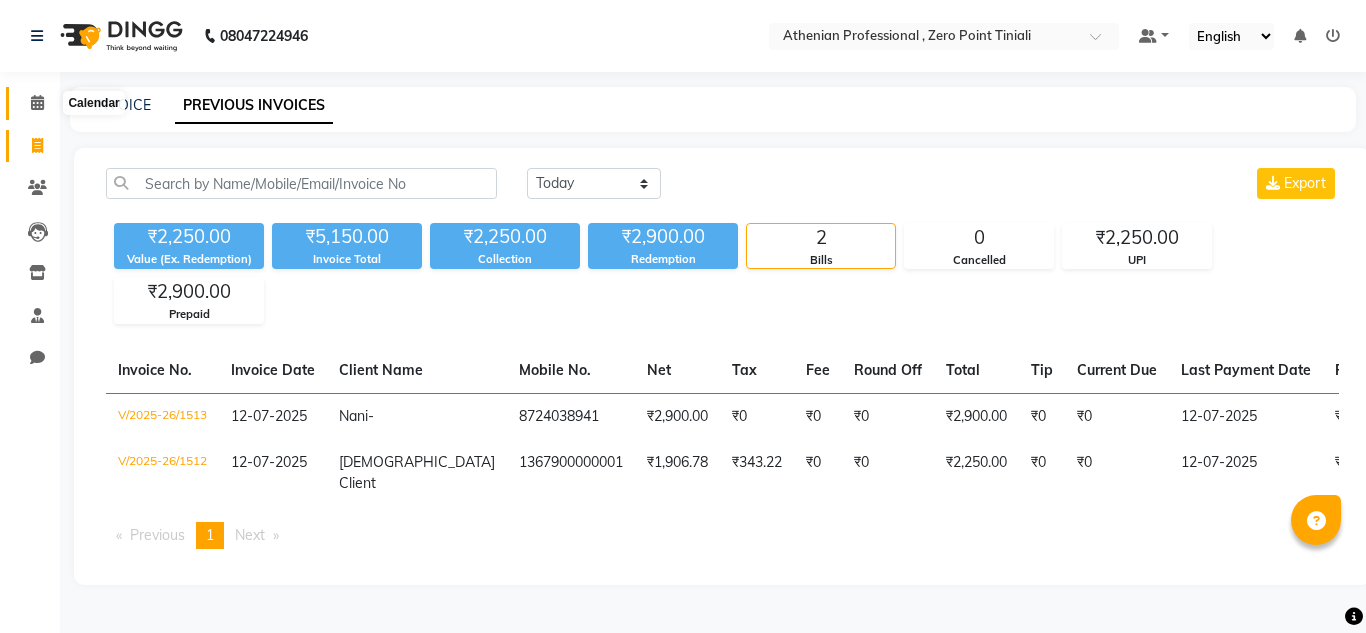 click 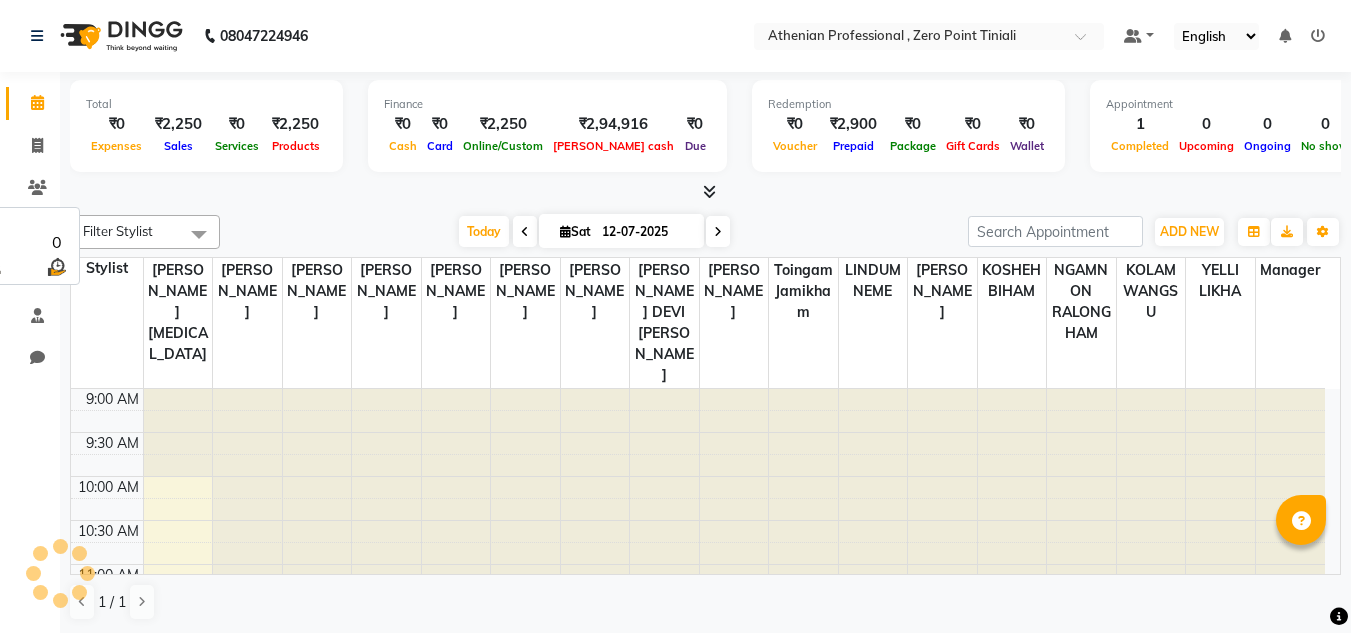 scroll, scrollTop: 0, scrollLeft: 0, axis: both 